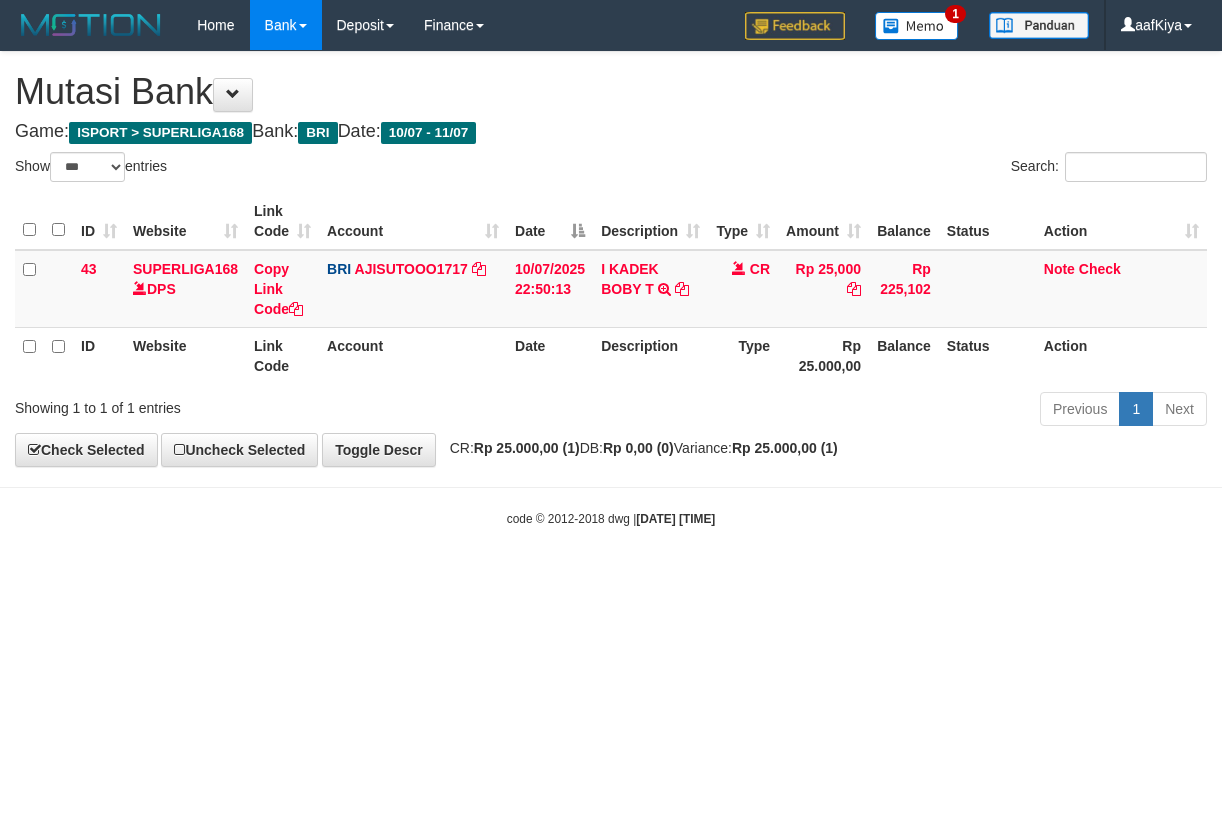 select on "***" 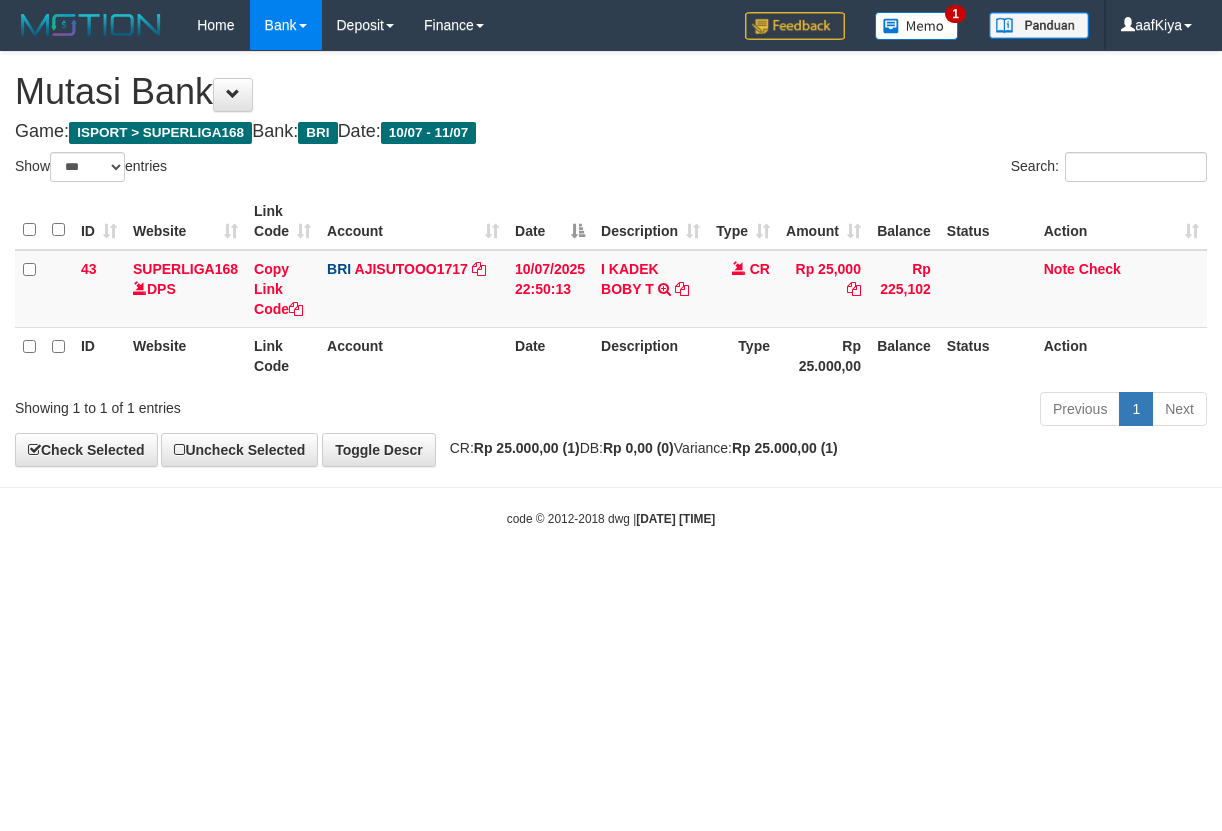 scroll, scrollTop: 0, scrollLeft: 0, axis: both 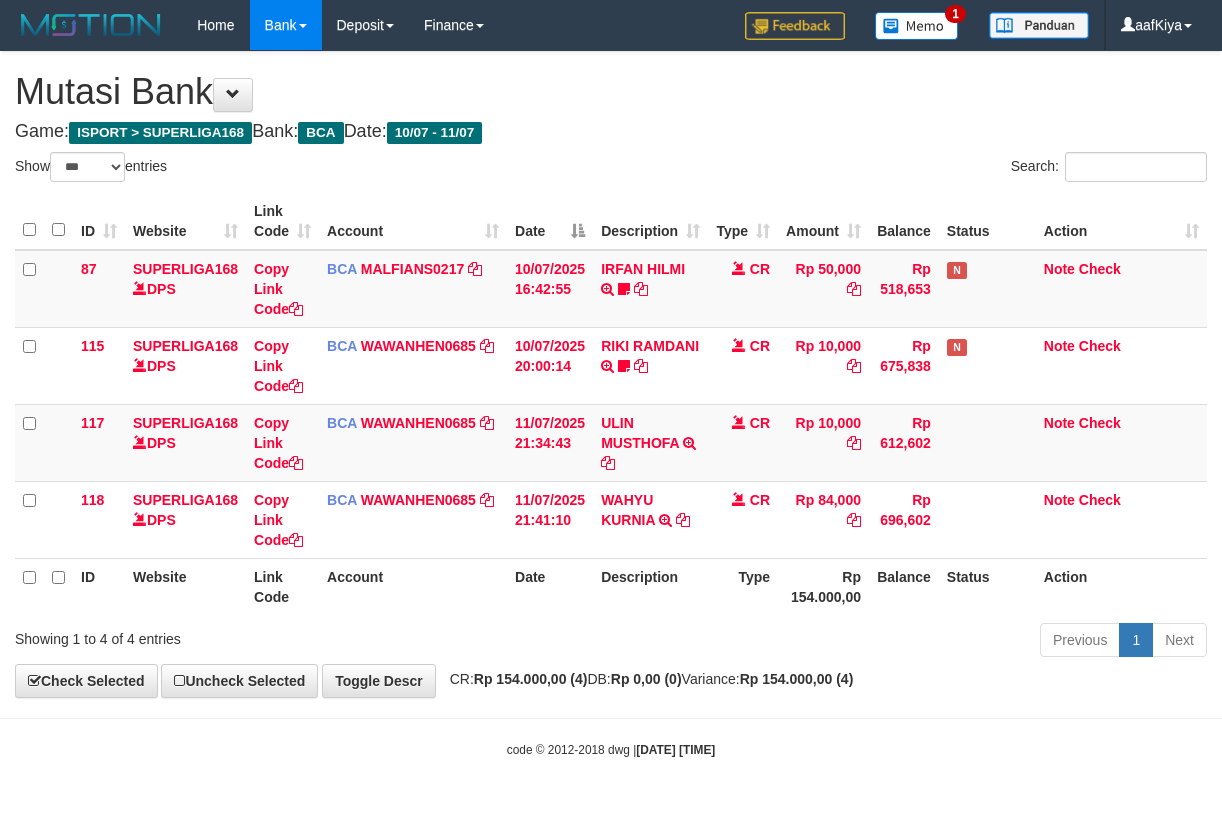 select on "***" 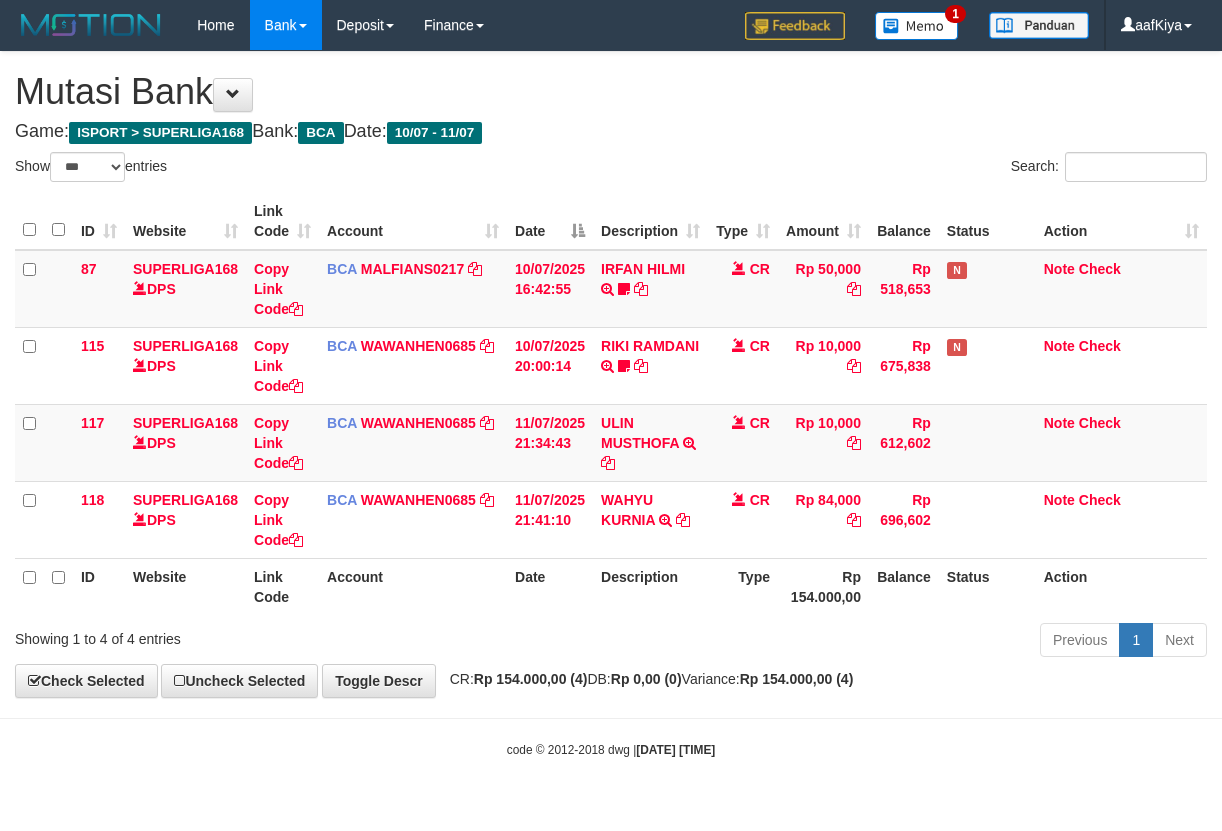 scroll, scrollTop: 0, scrollLeft: 0, axis: both 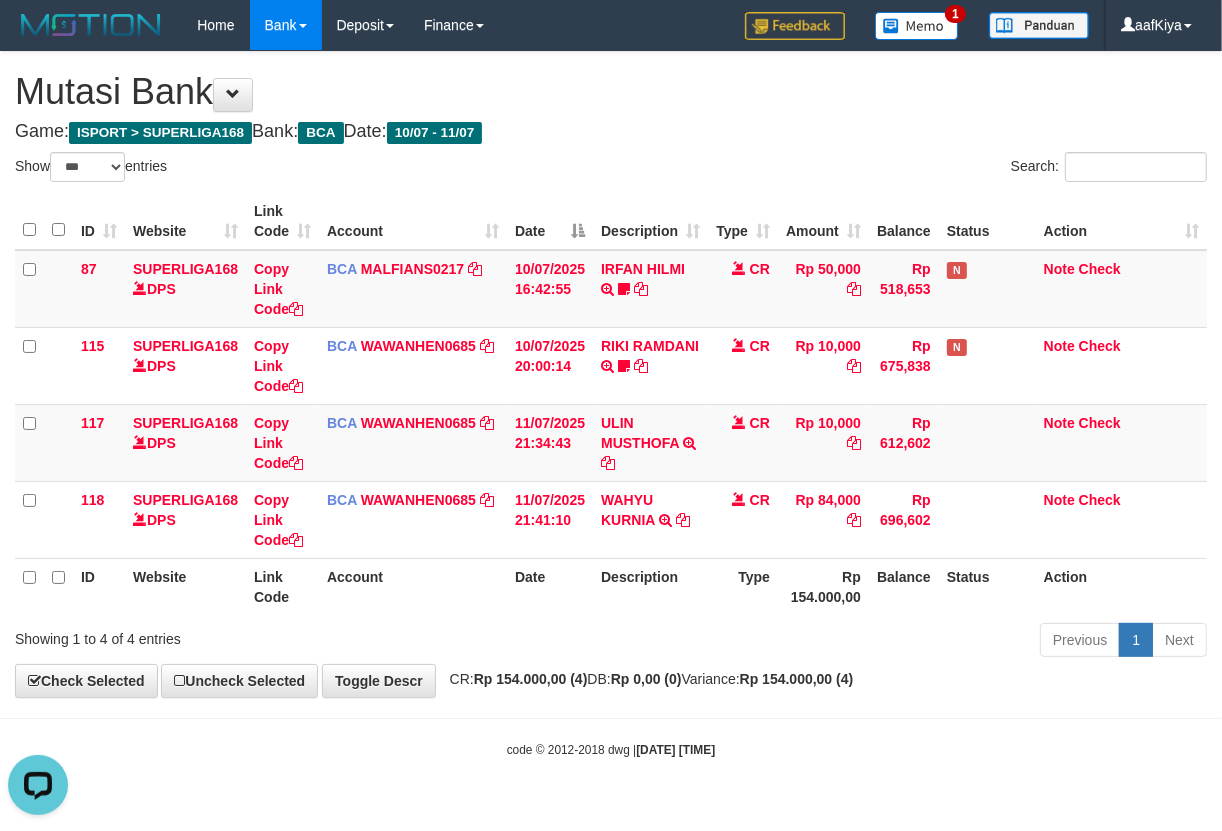 click on "Search:" at bounding box center (916, 169) 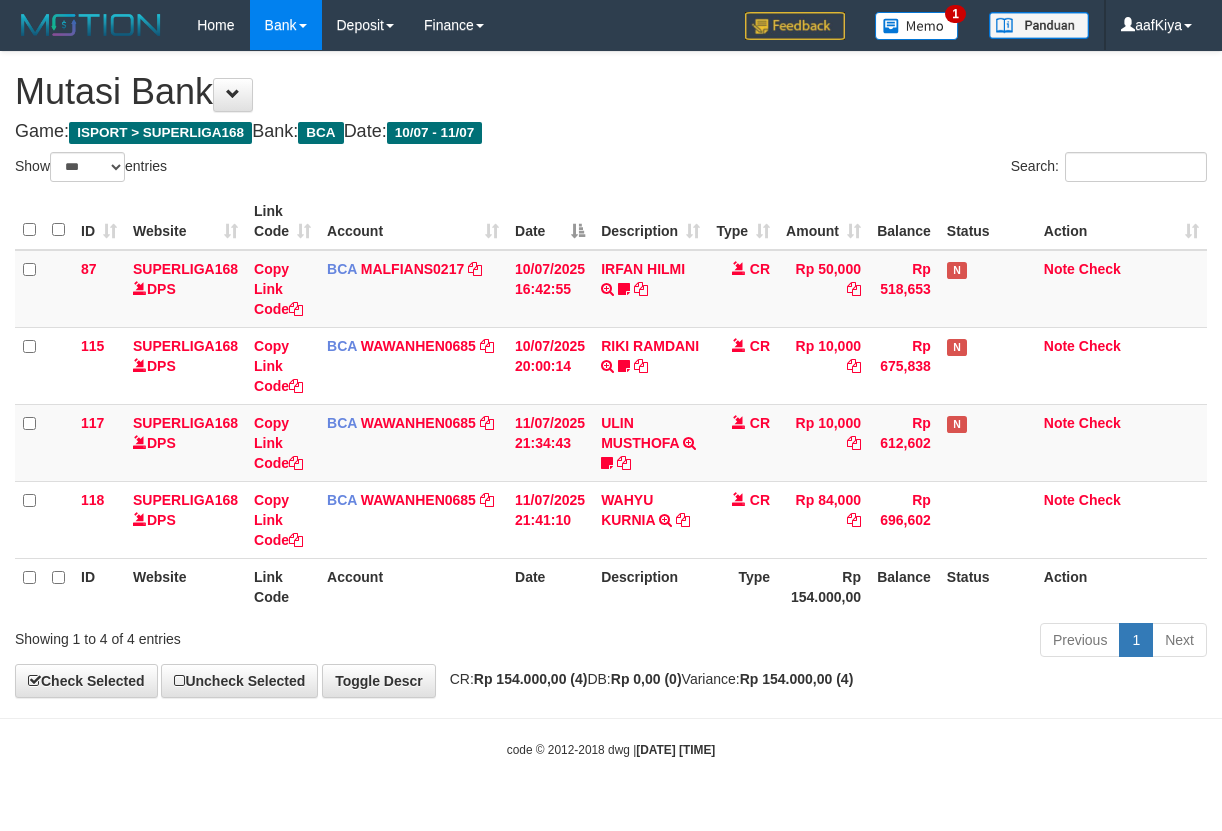 select on "***" 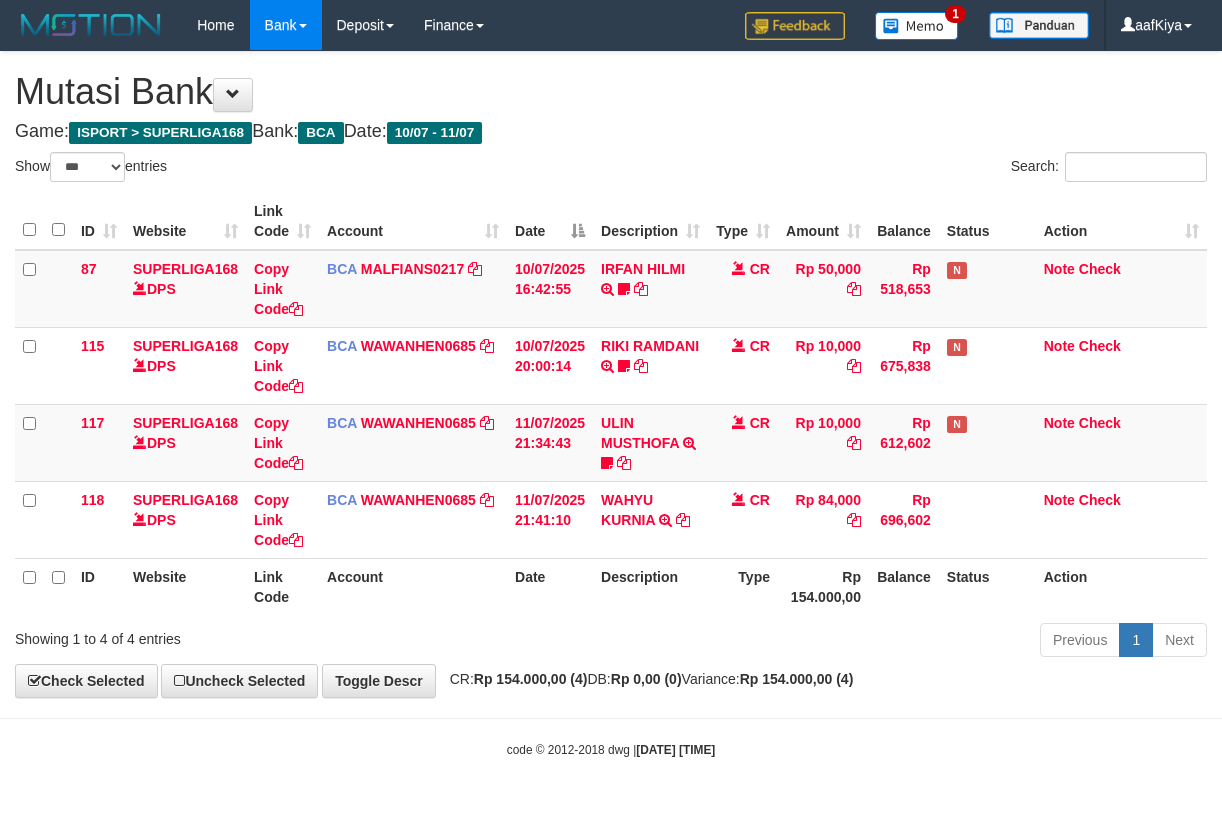 scroll, scrollTop: 0, scrollLeft: 0, axis: both 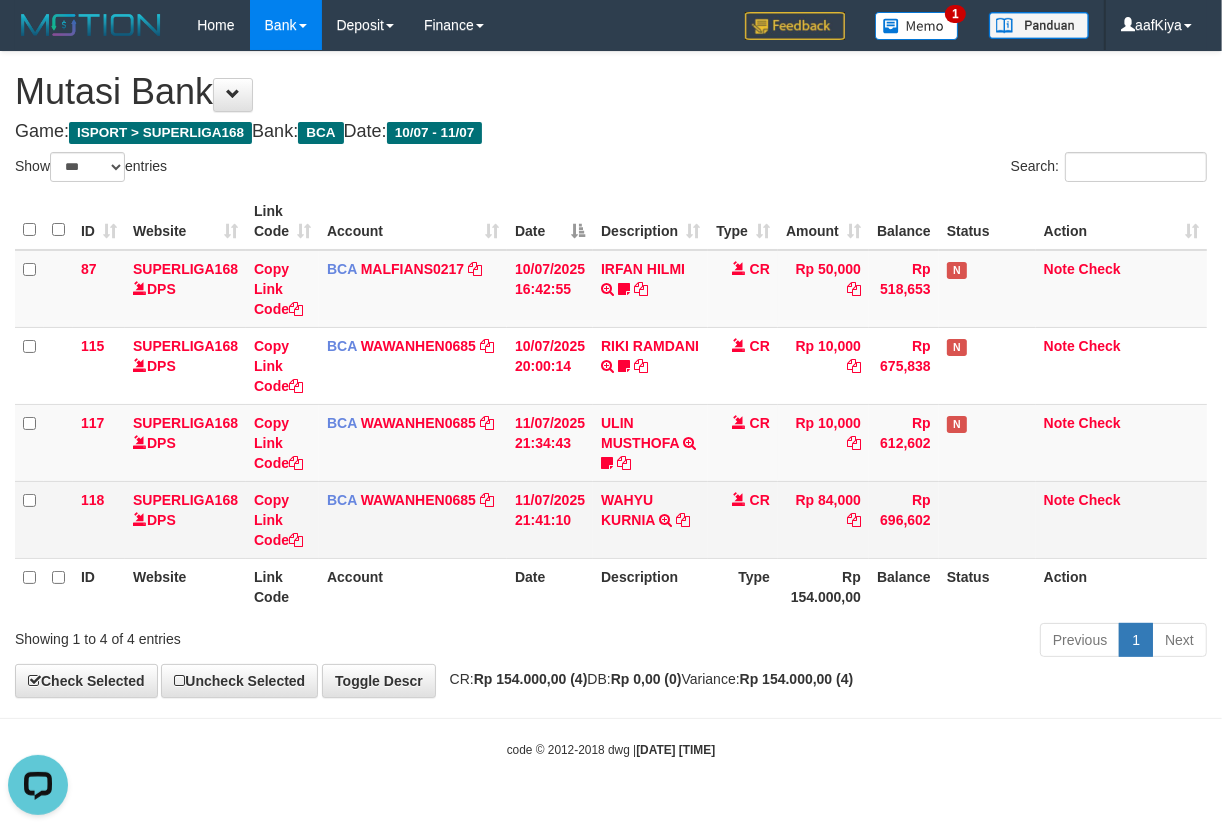 drag, startPoint x: 636, startPoint y: 530, endPoint x: 771, endPoint y: 504, distance: 137.48091 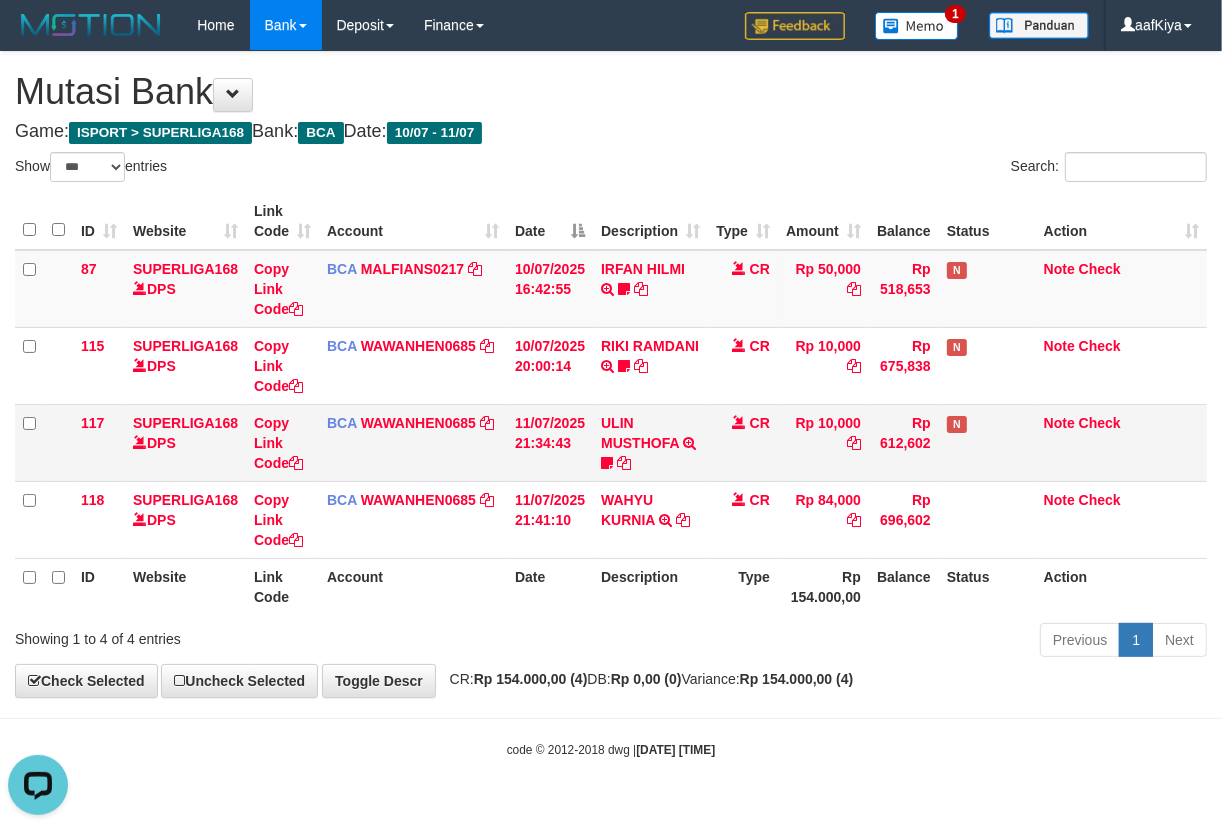 drag, startPoint x: 833, startPoint y: 492, endPoint x: 1088, endPoint y: 467, distance: 256.22256 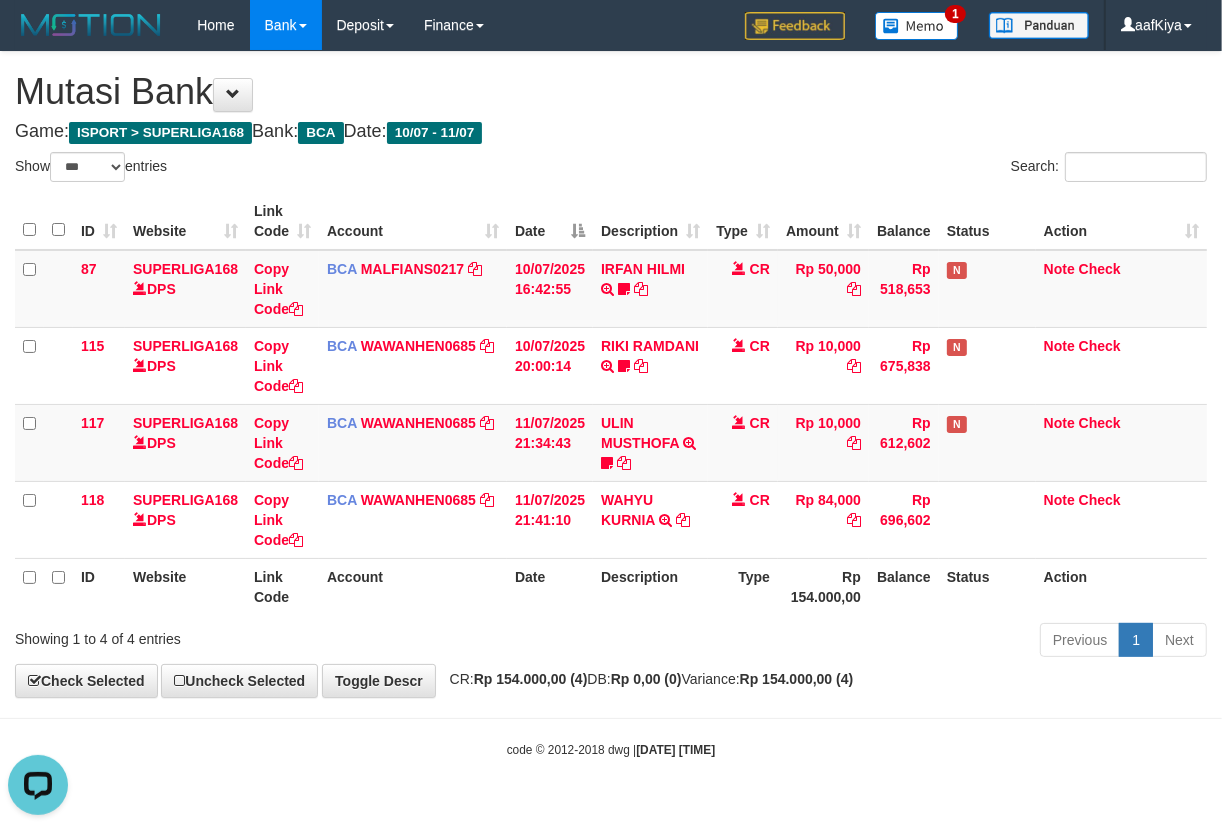 drag, startPoint x: 565, startPoint y: 738, endPoint x: 581, endPoint y: 586, distance: 152.83978 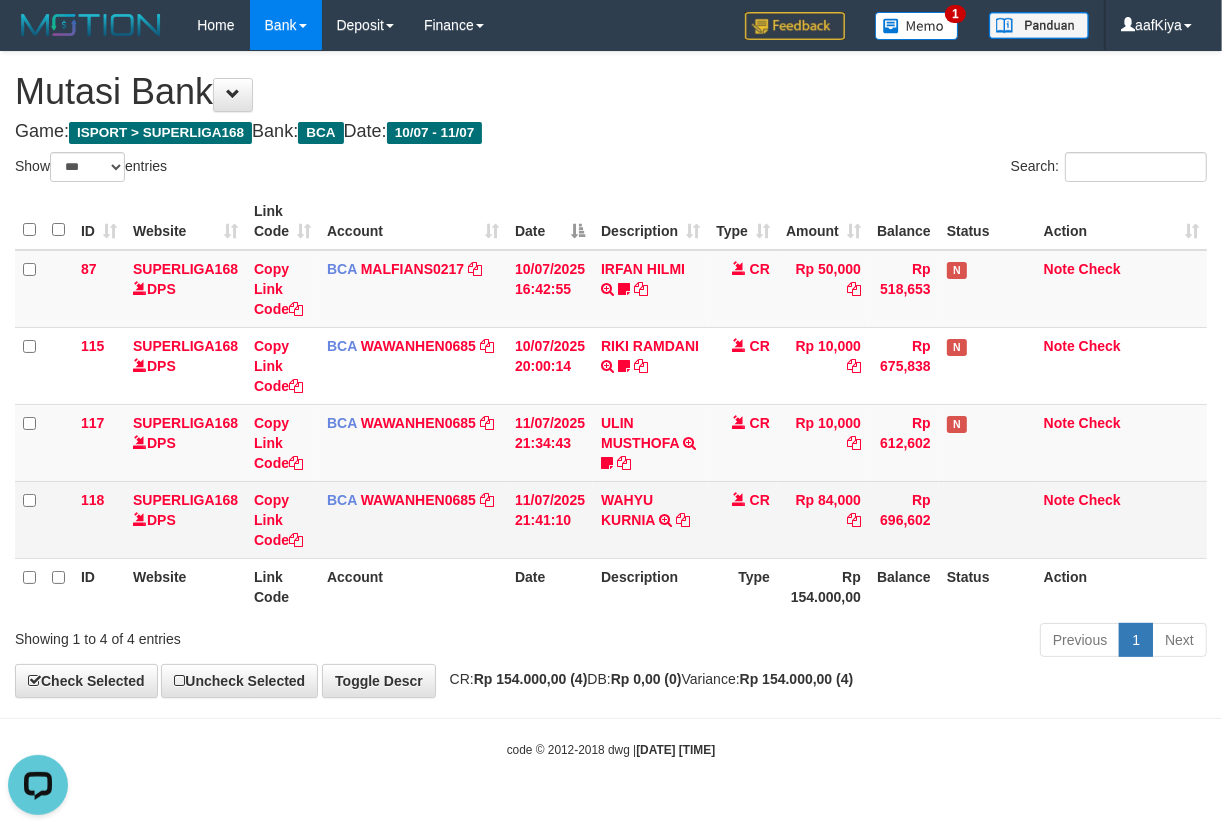 click on "WAHYU KURNIA         TRSF E-BANKING CR 1107/FTSCY/WS95051
84000.002025071171580648 TRFDN-WAHYU KURNIAESPAY DEBIT INDONE" at bounding box center [650, 519] 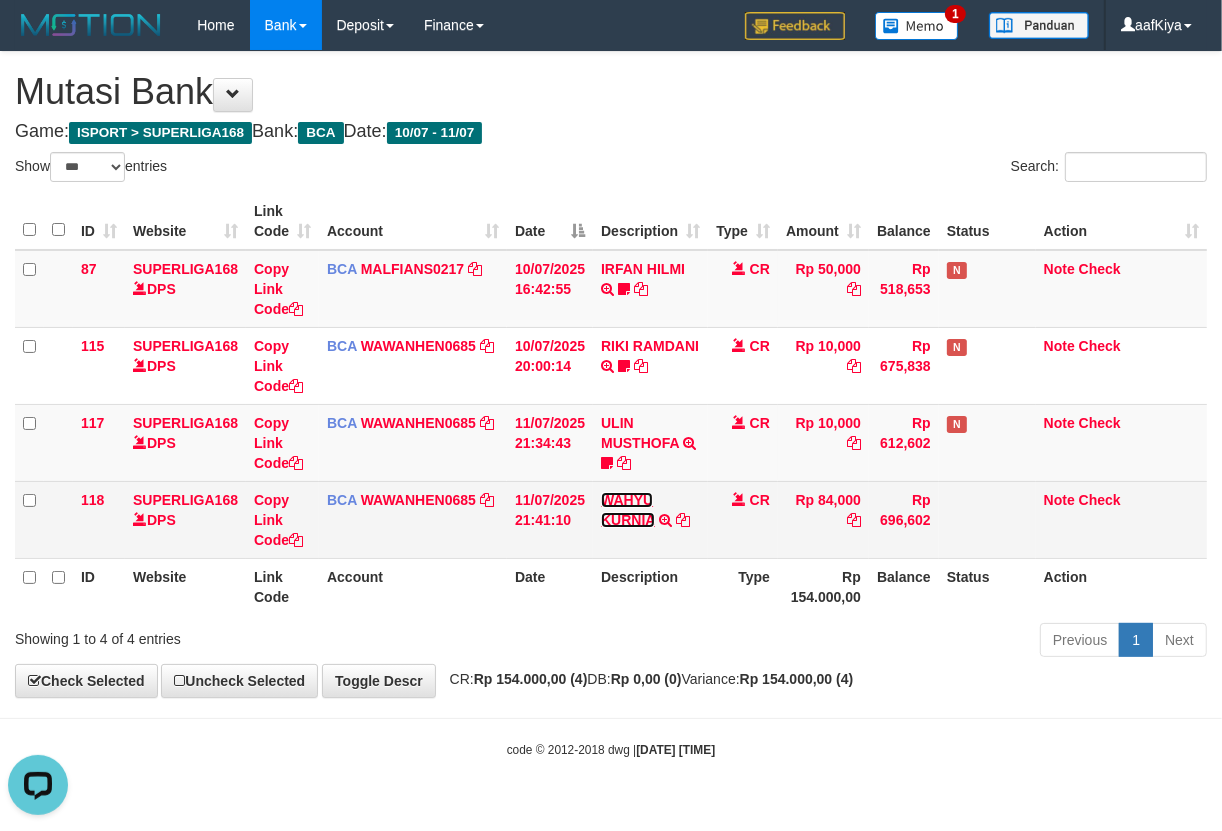 click on "WAHYU KURNIA" at bounding box center (628, 510) 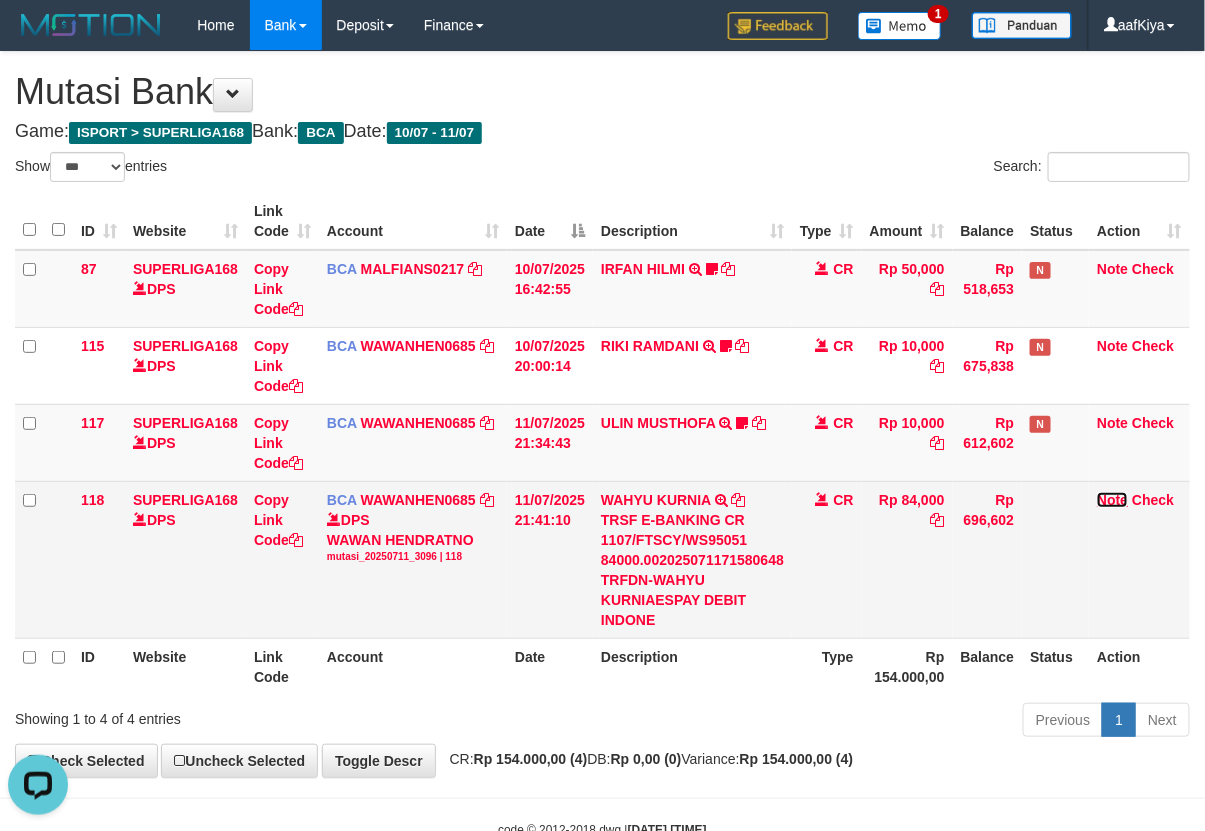 click on "Note" at bounding box center (1112, 500) 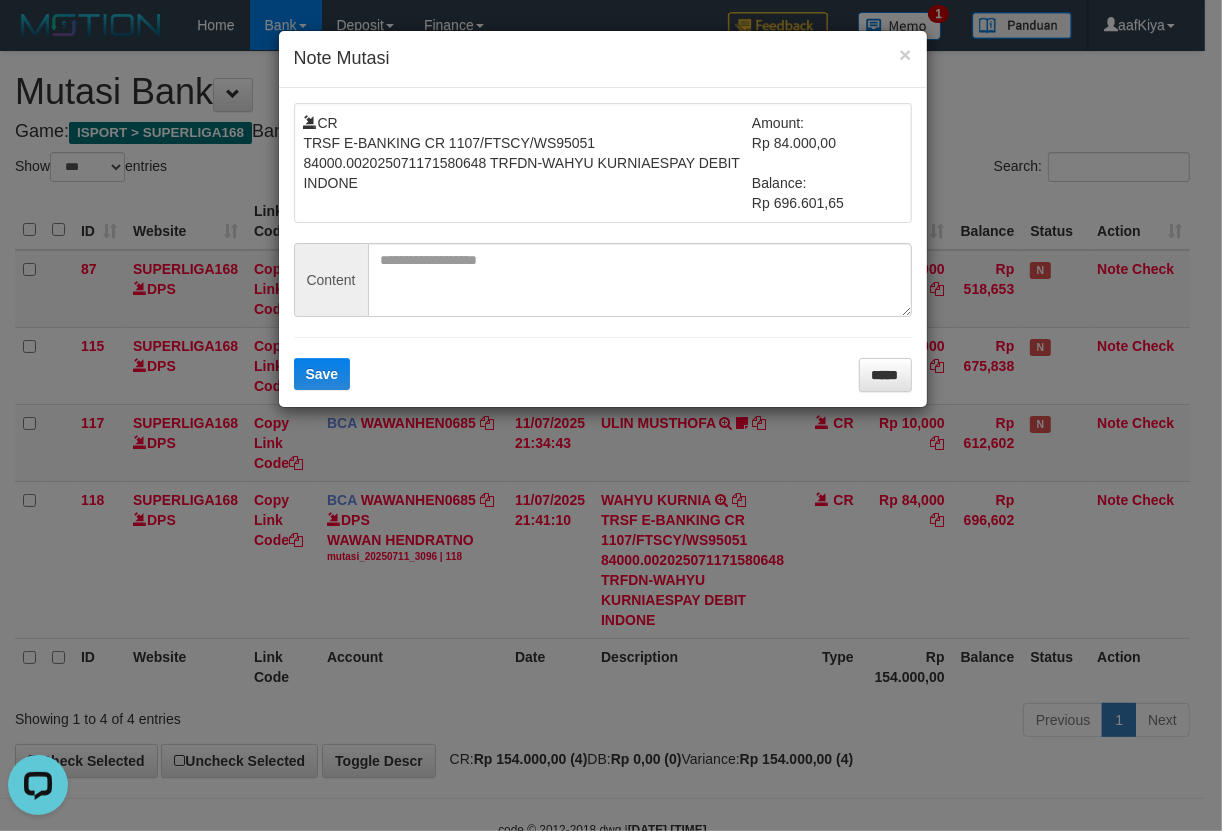 click at bounding box center [640, 280] 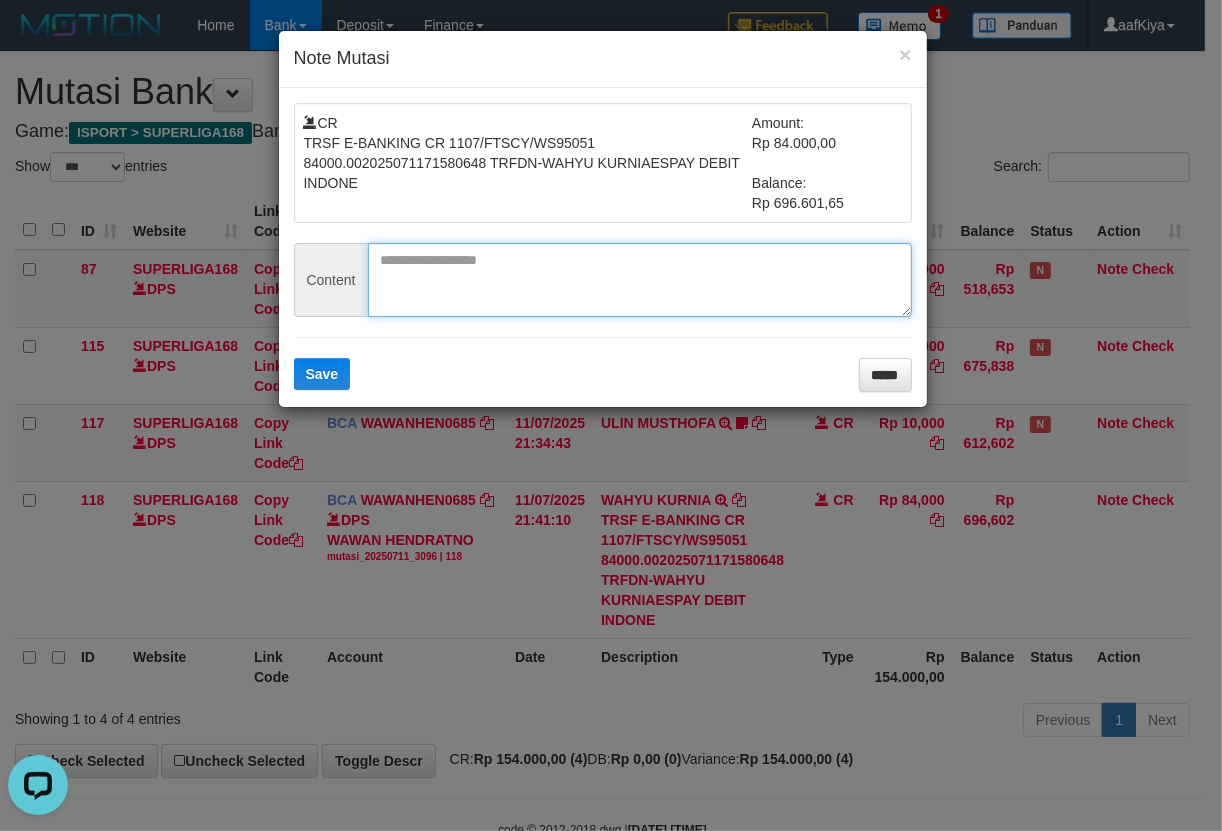 click at bounding box center (640, 280) 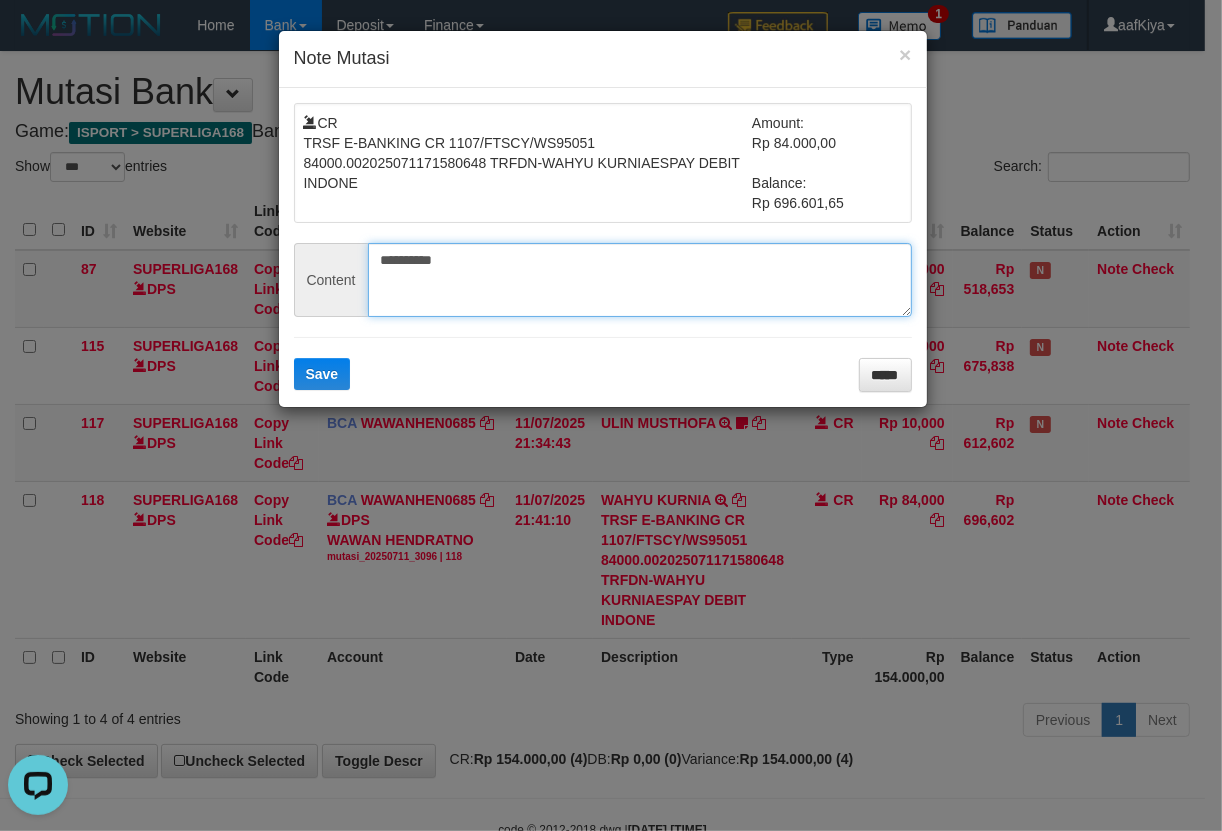 type on "**********" 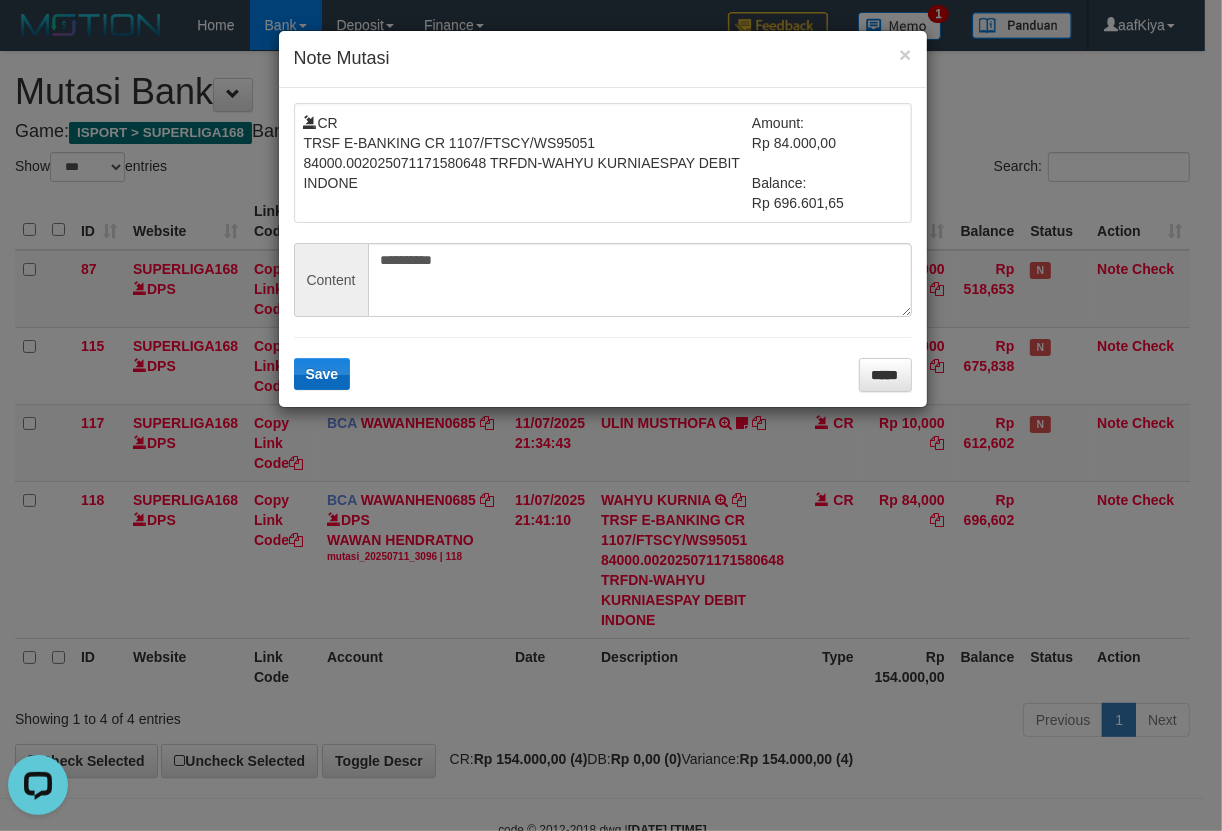 click on "**********" at bounding box center (603, 247) 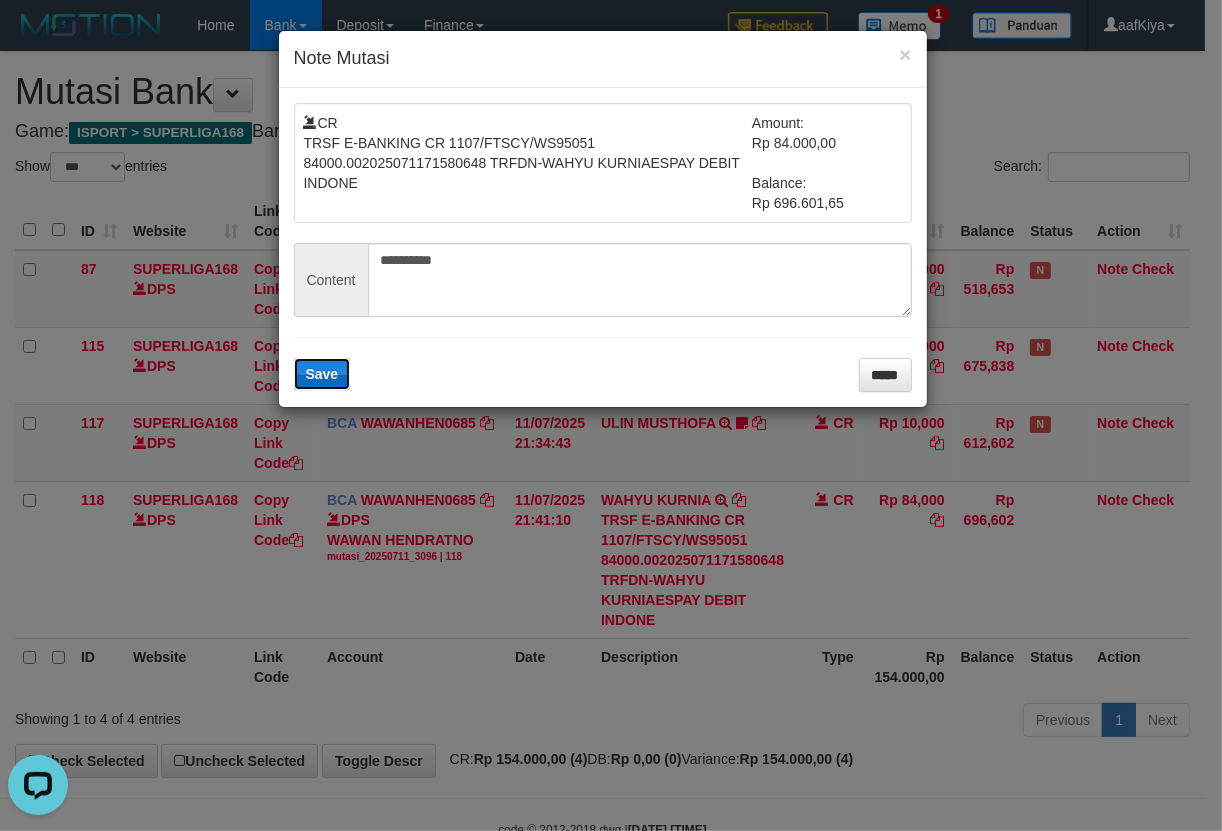 drag, startPoint x: 331, startPoint y: 368, endPoint x: 507, endPoint y: 622, distance: 309.0178 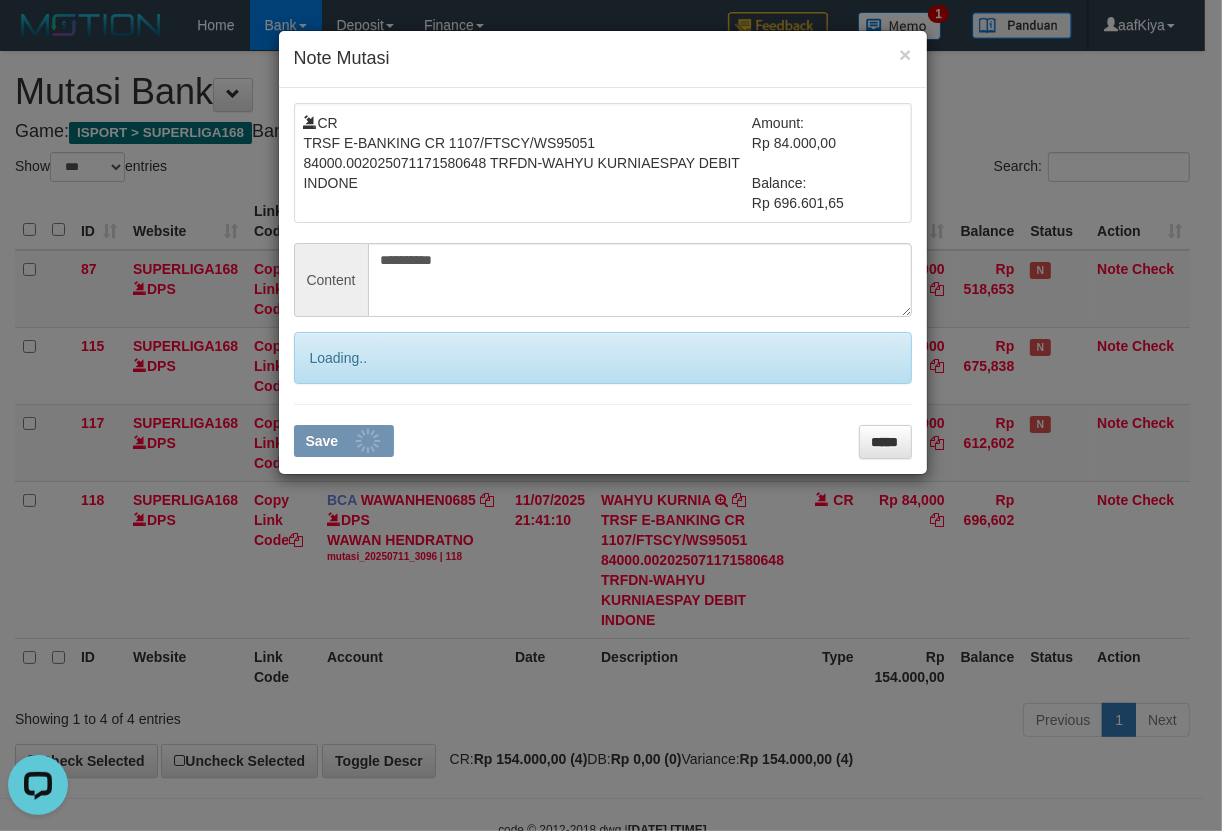 click on "**********" at bounding box center (611, 415) 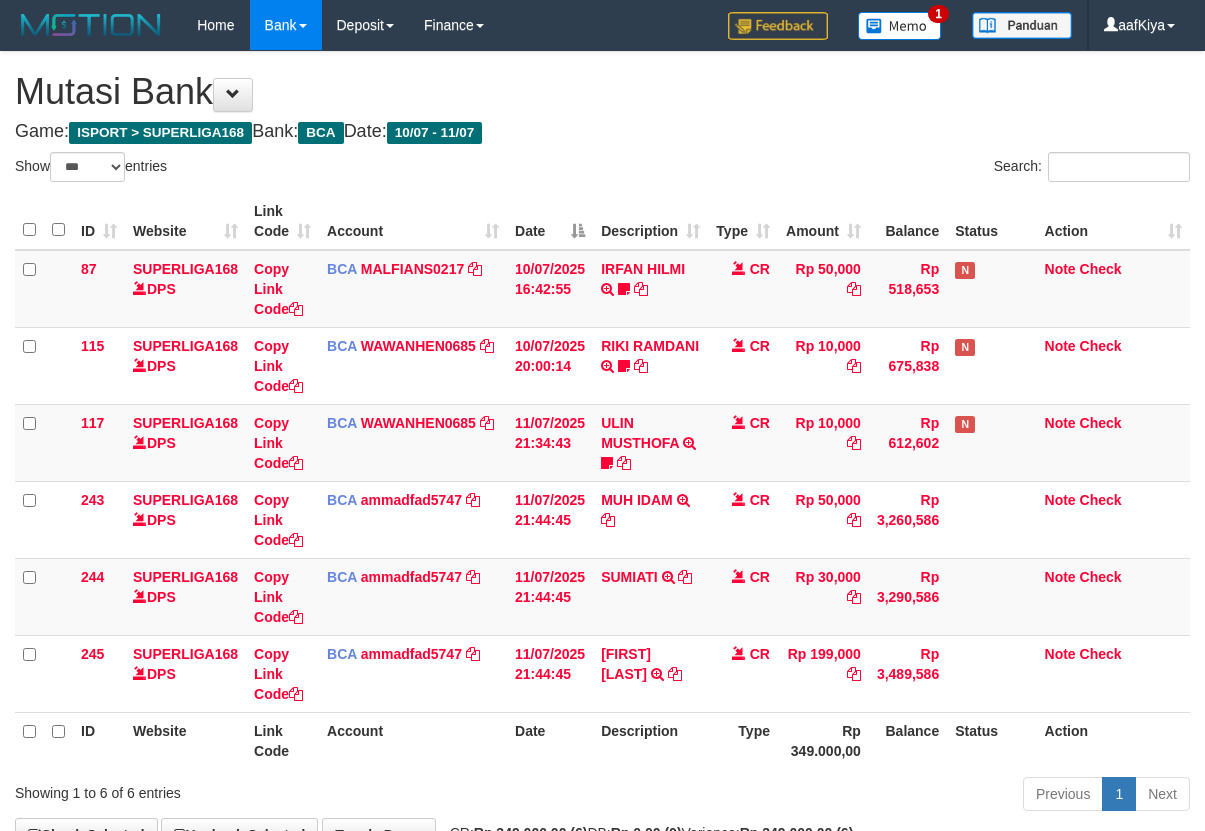 select on "***" 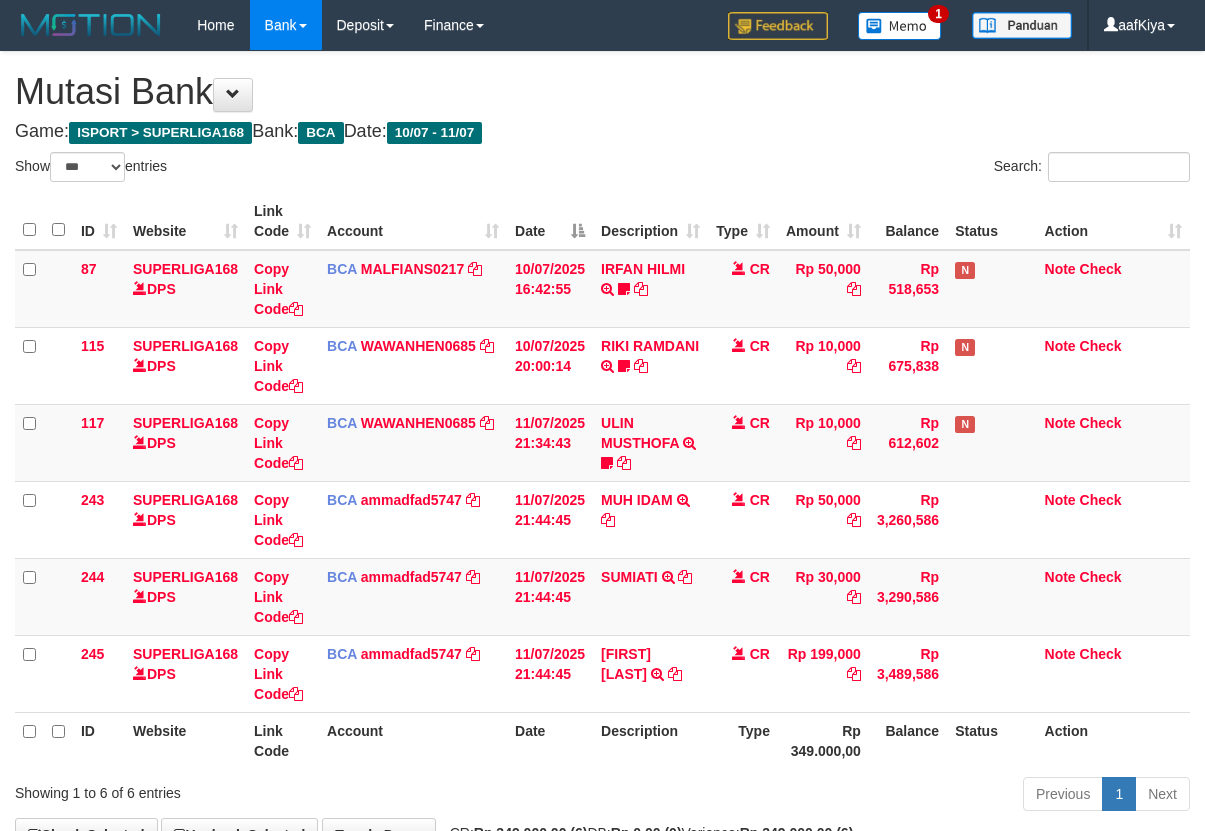 scroll, scrollTop: 0, scrollLeft: 0, axis: both 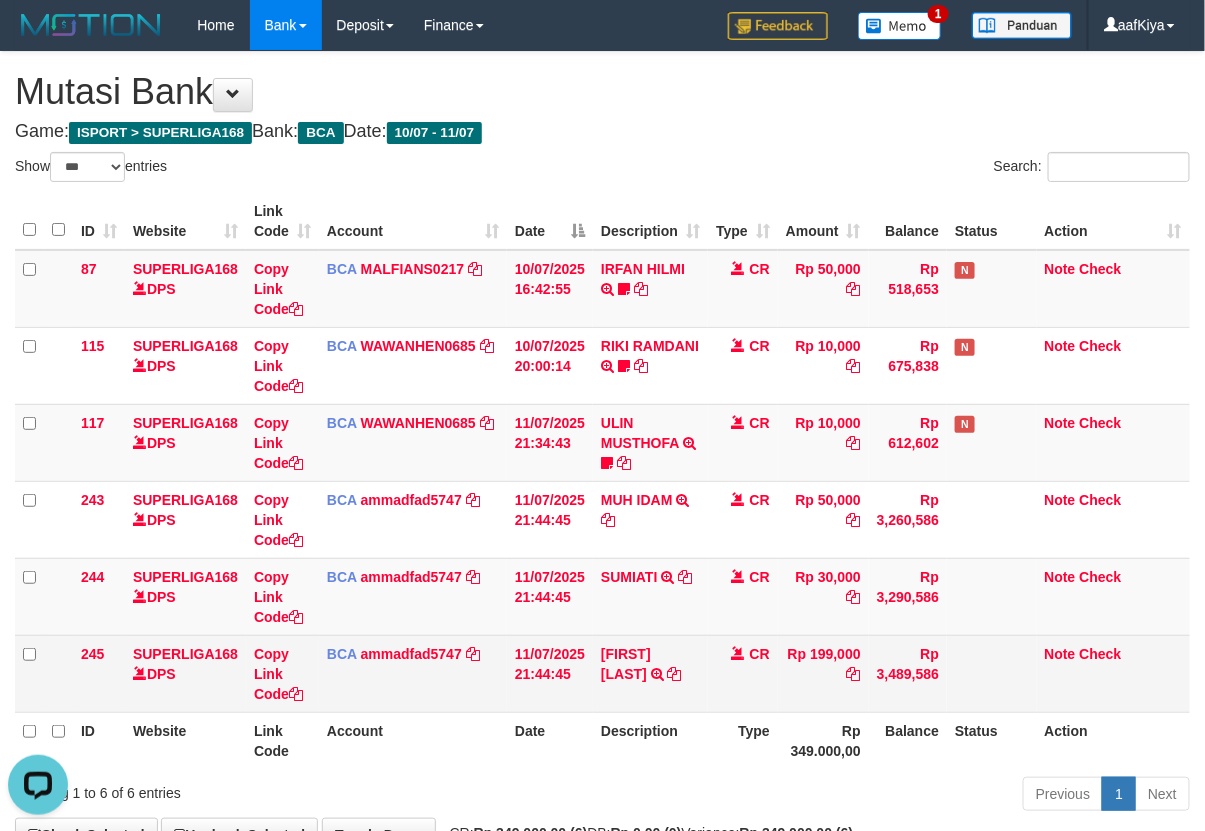 click on "11/07/2025 21:44:45" at bounding box center [550, 673] 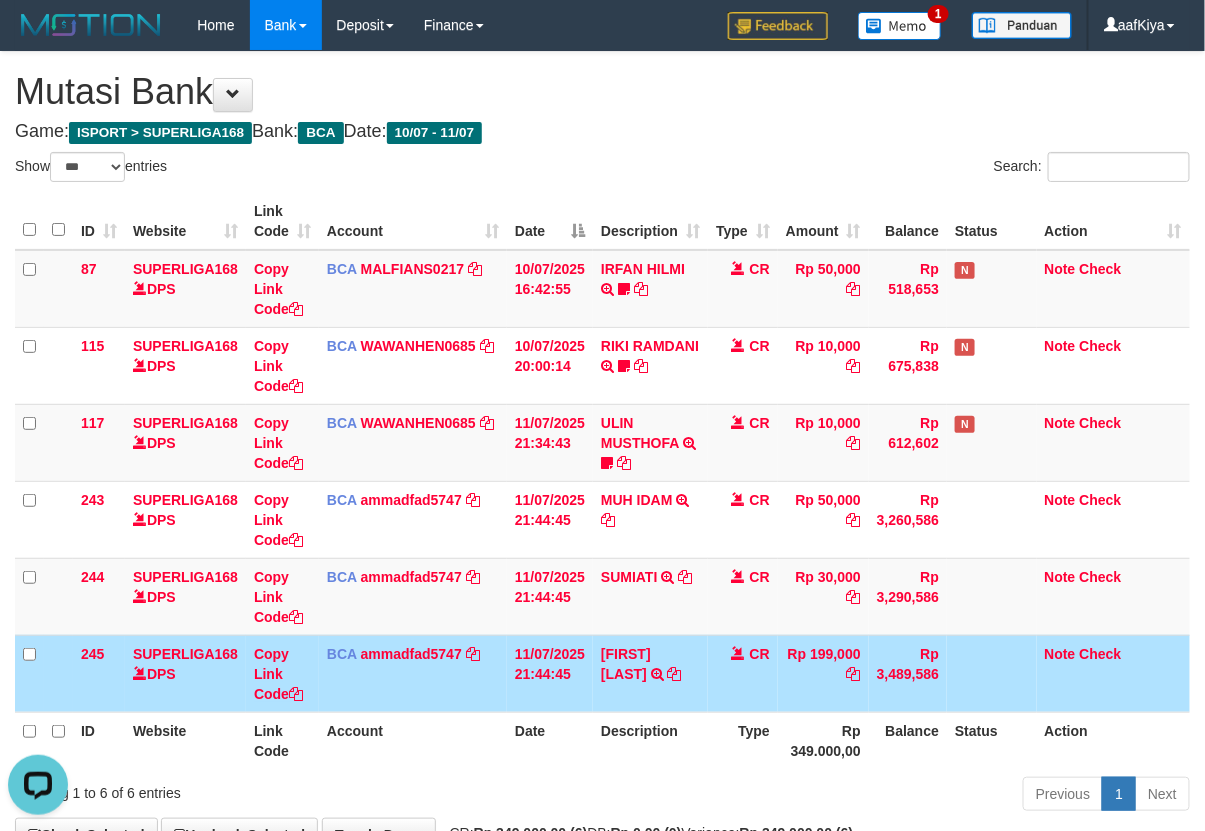 click on "Game:   ISPORT > SUPERLIGA168    		Bank:   BCA    		Date:  10/07 - 11/07" at bounding box center [602, 132] 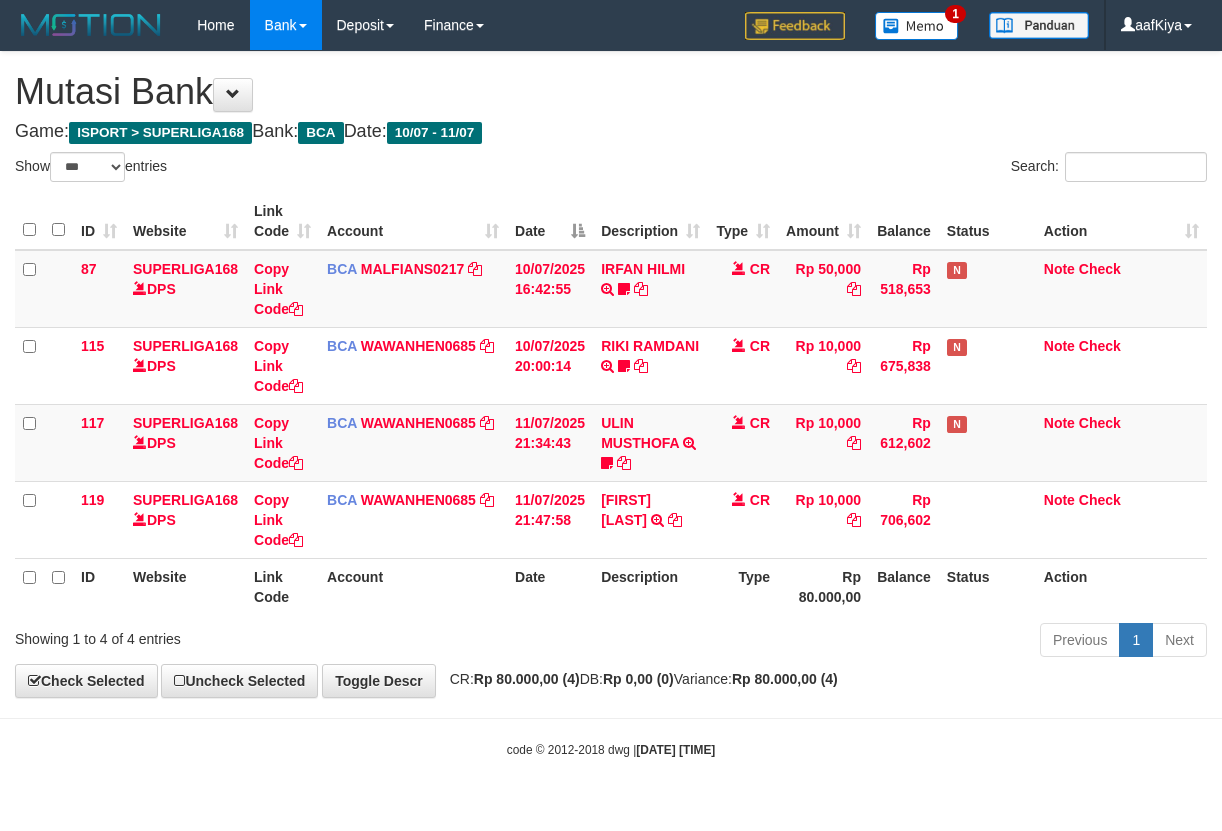 select on "***" 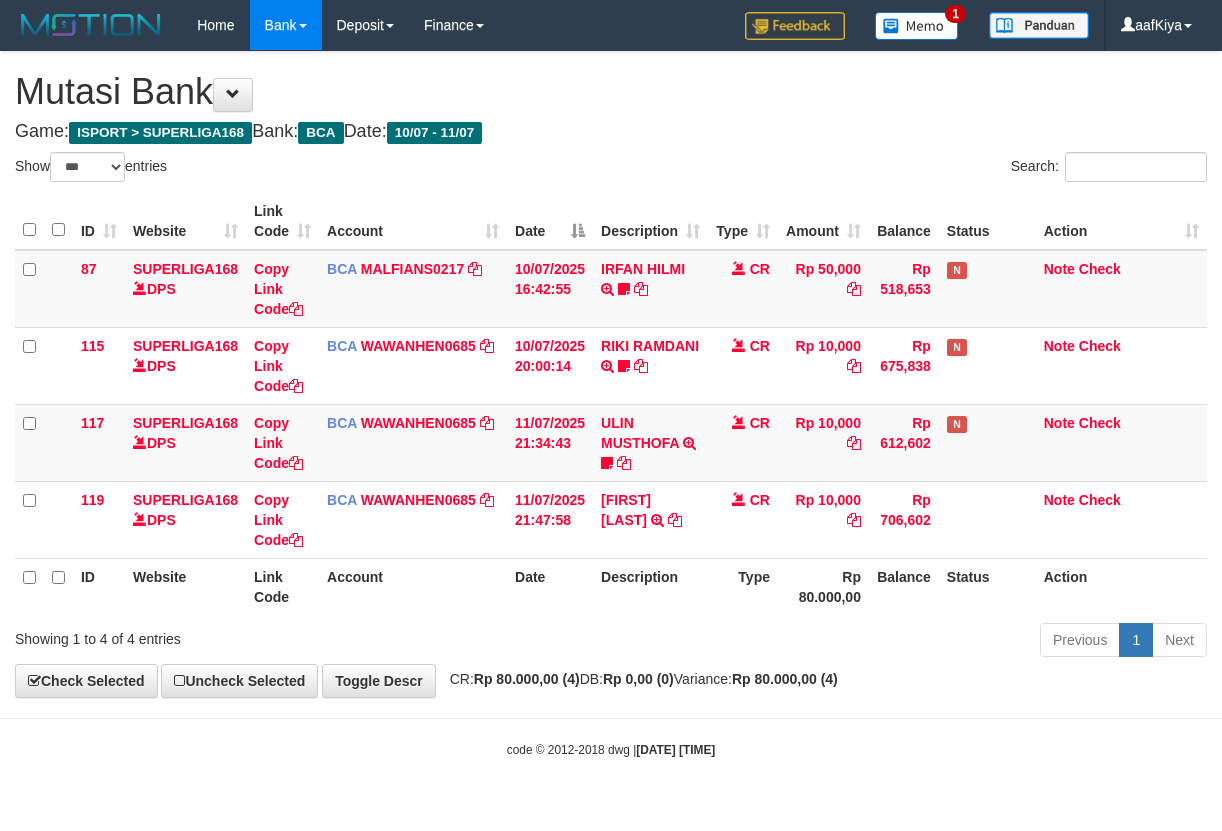 scroll, scrollTop: 0, scrollLeft: 0, axis: both 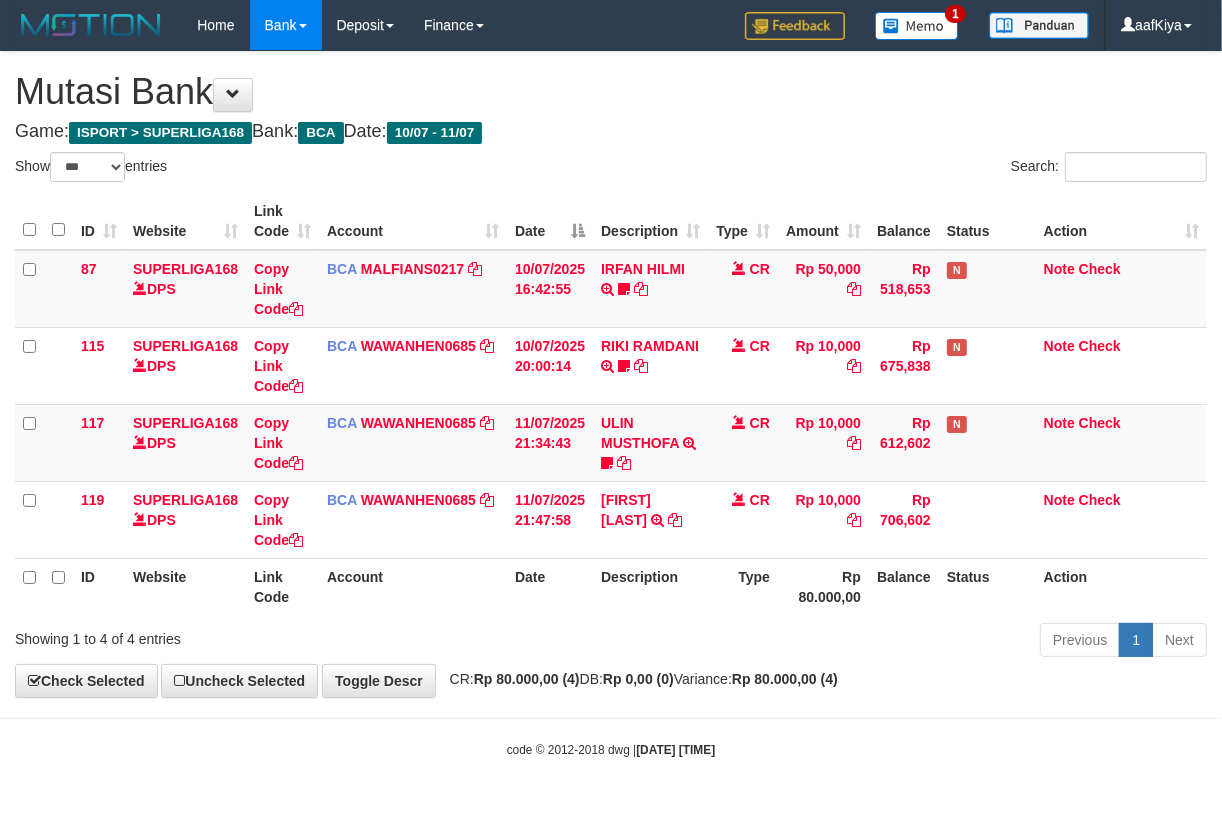 click on "Game:   ISPORT > SUPERLIGA168    		Bank:   BCA    		Date:  10/07 - 11/07" at bounding box center (611, 132) 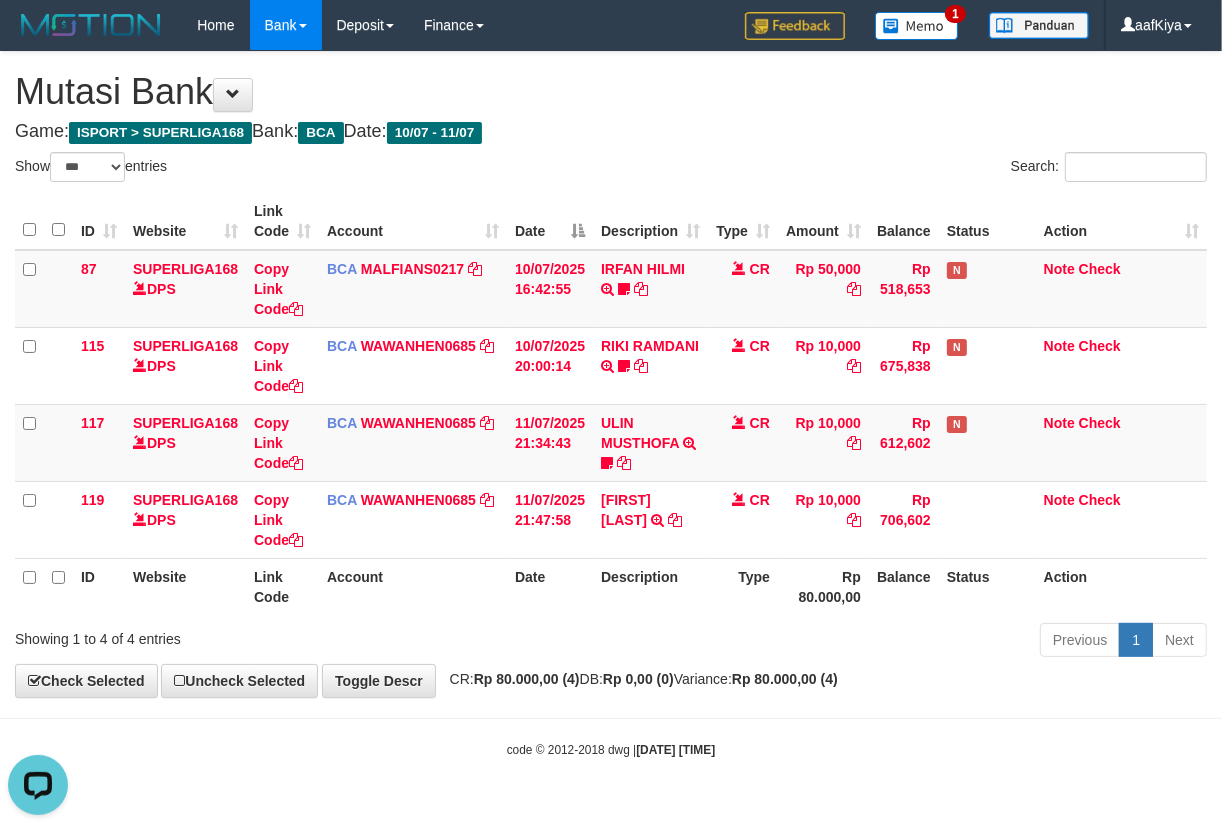scroll, scrollTop: 0, scrollLeft: 0, axis: both 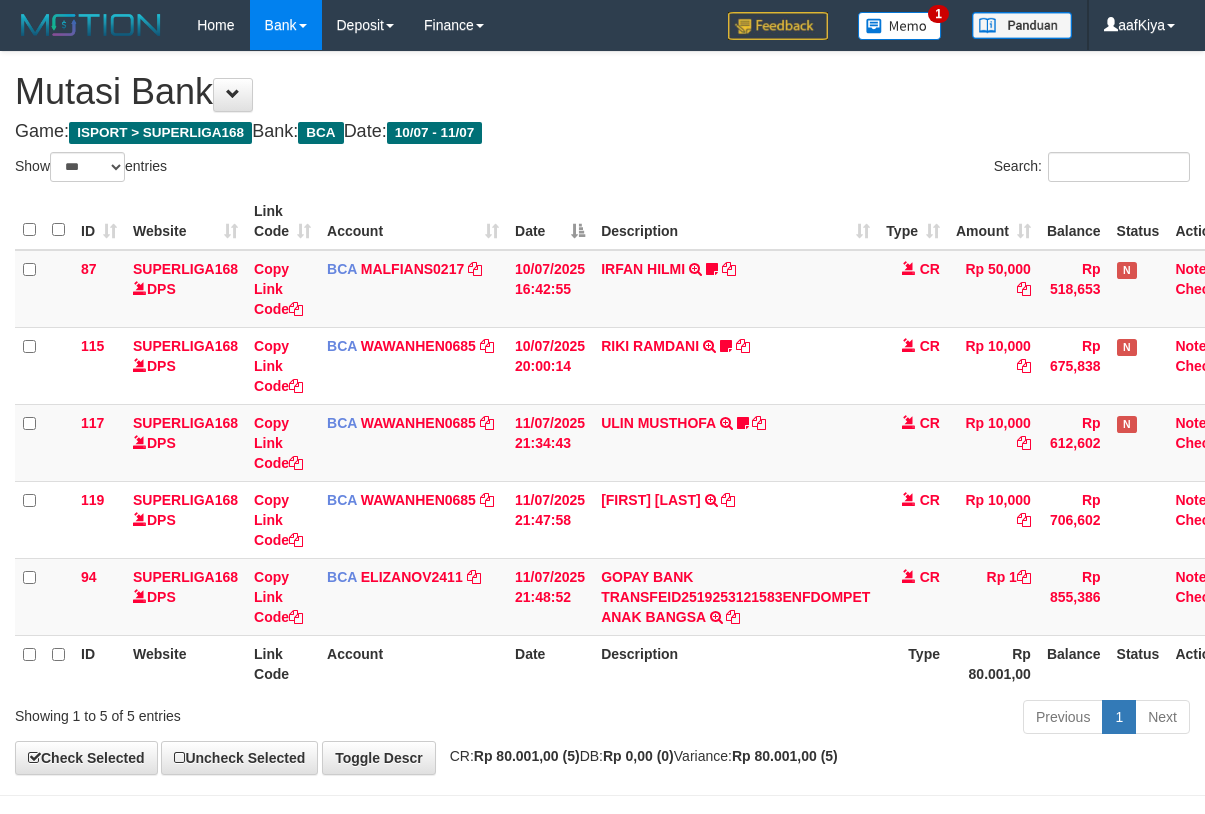 select on "***" 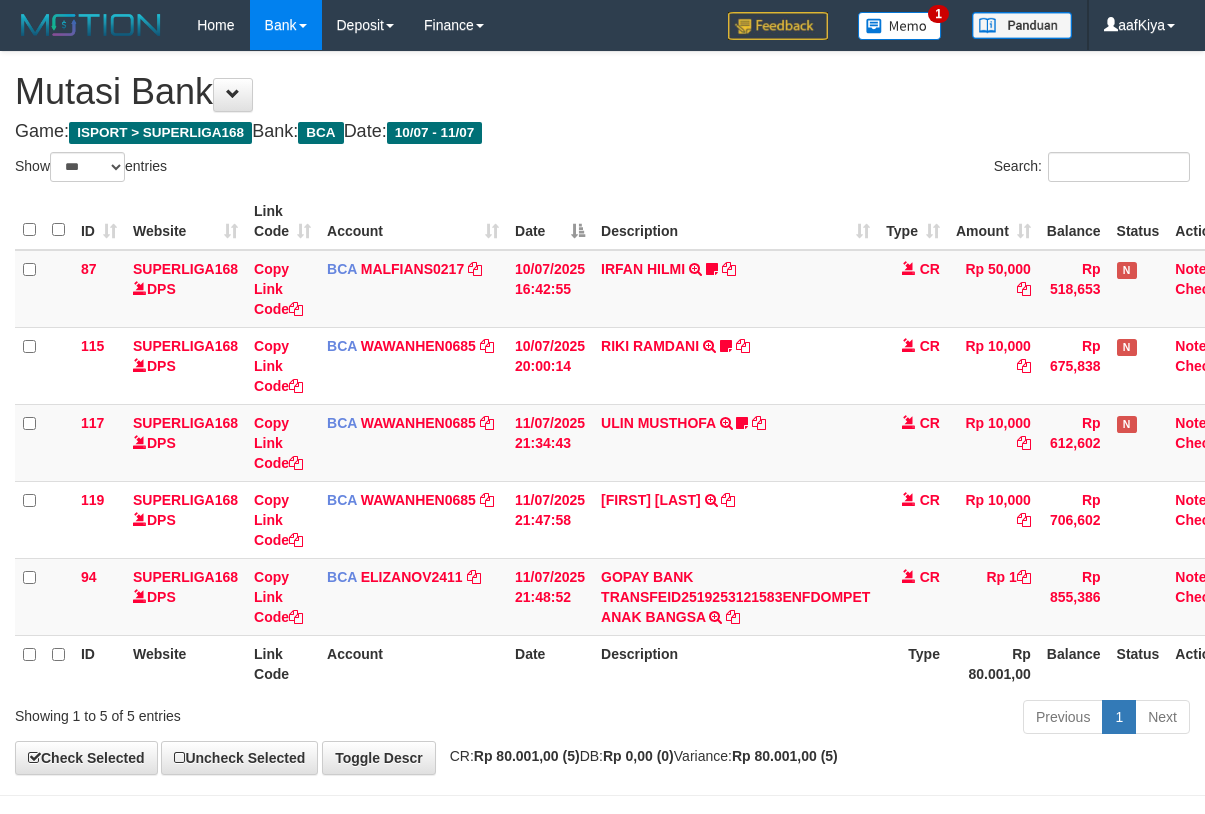 scroll, scrollTop: 0, scrollLeft: 0, axis: both 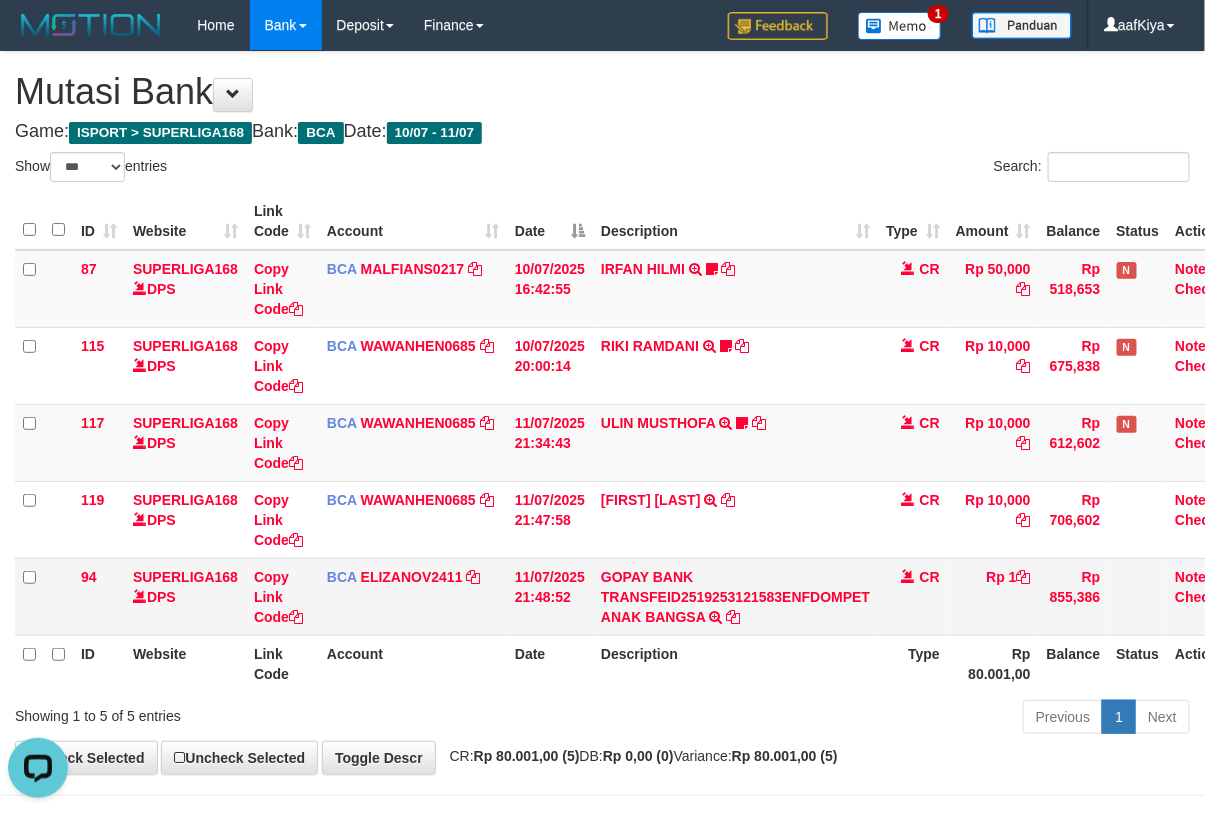 drag, startPoint x: 602, startPoint y: 123, endPoint x: 731, endPoint y: 567, distance: 462.36026 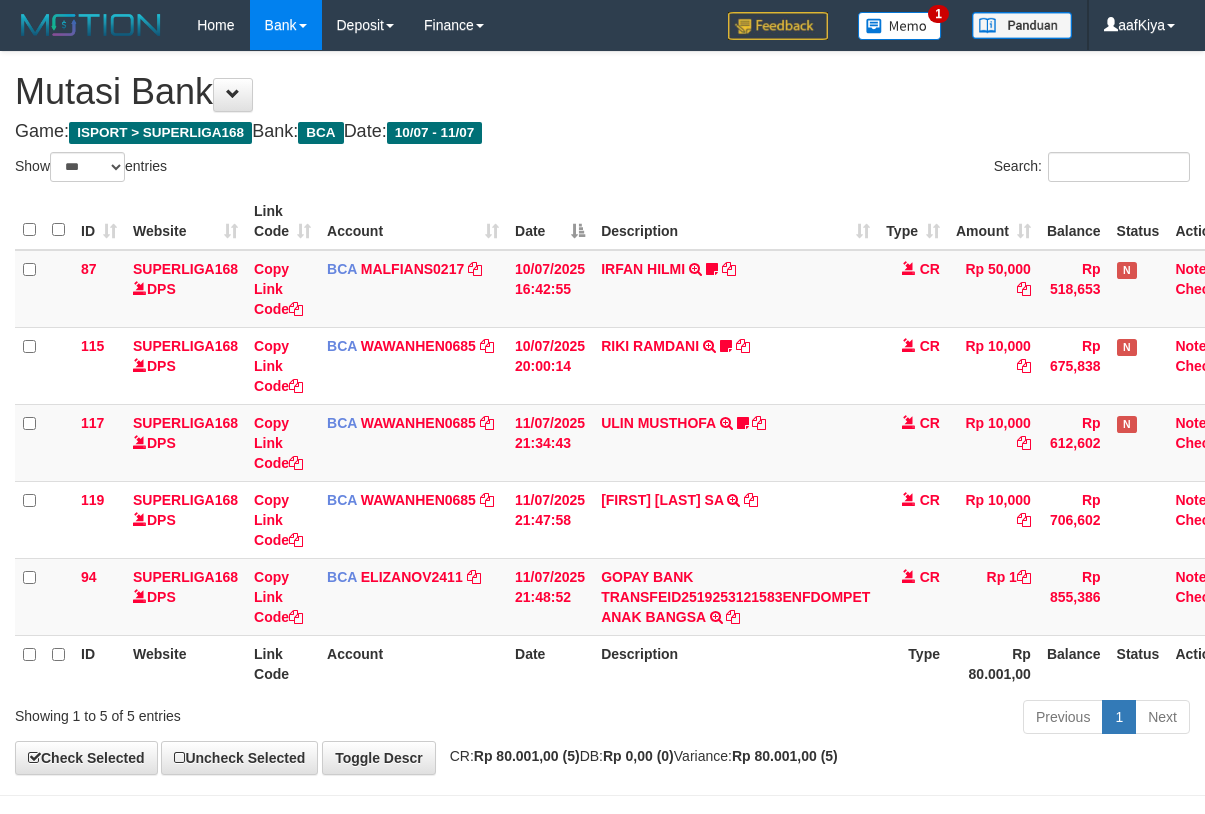 select on "***" 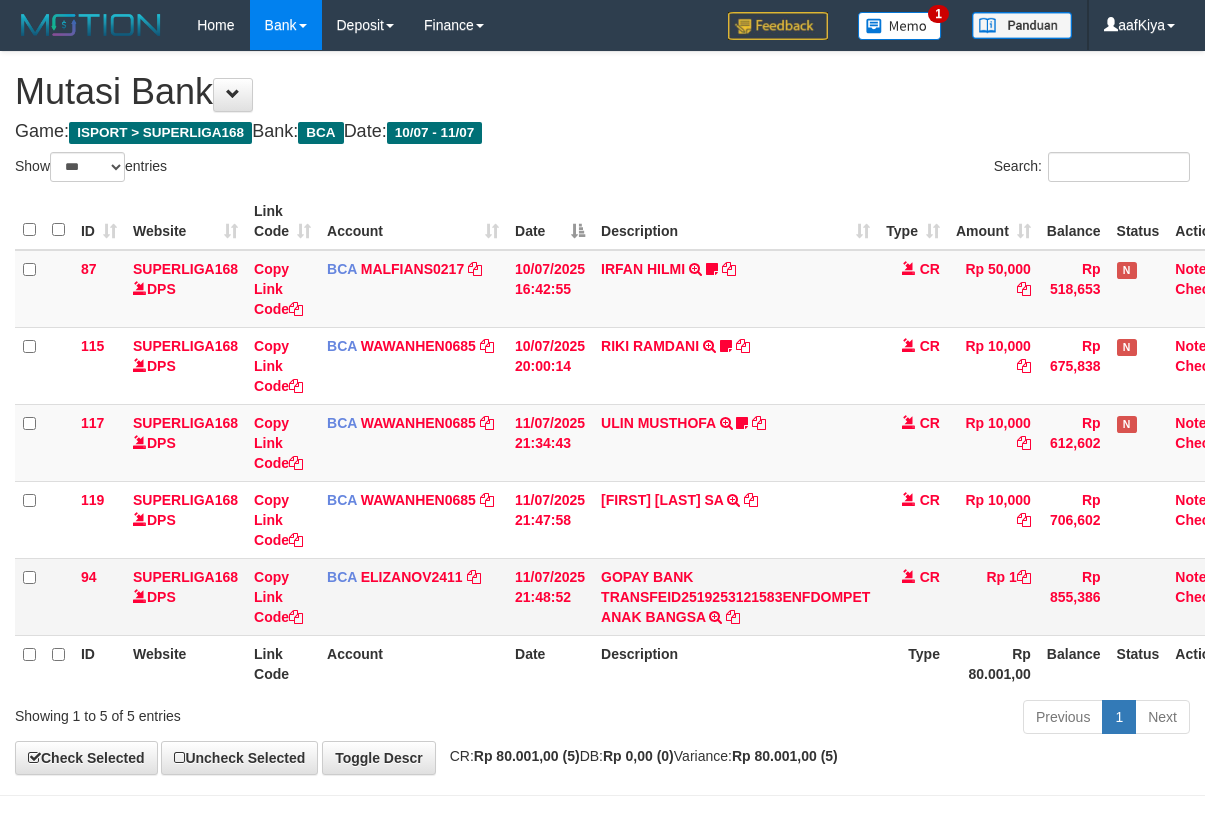 scroll, scrollTop: 0, scrollLeft: 0, axis: both 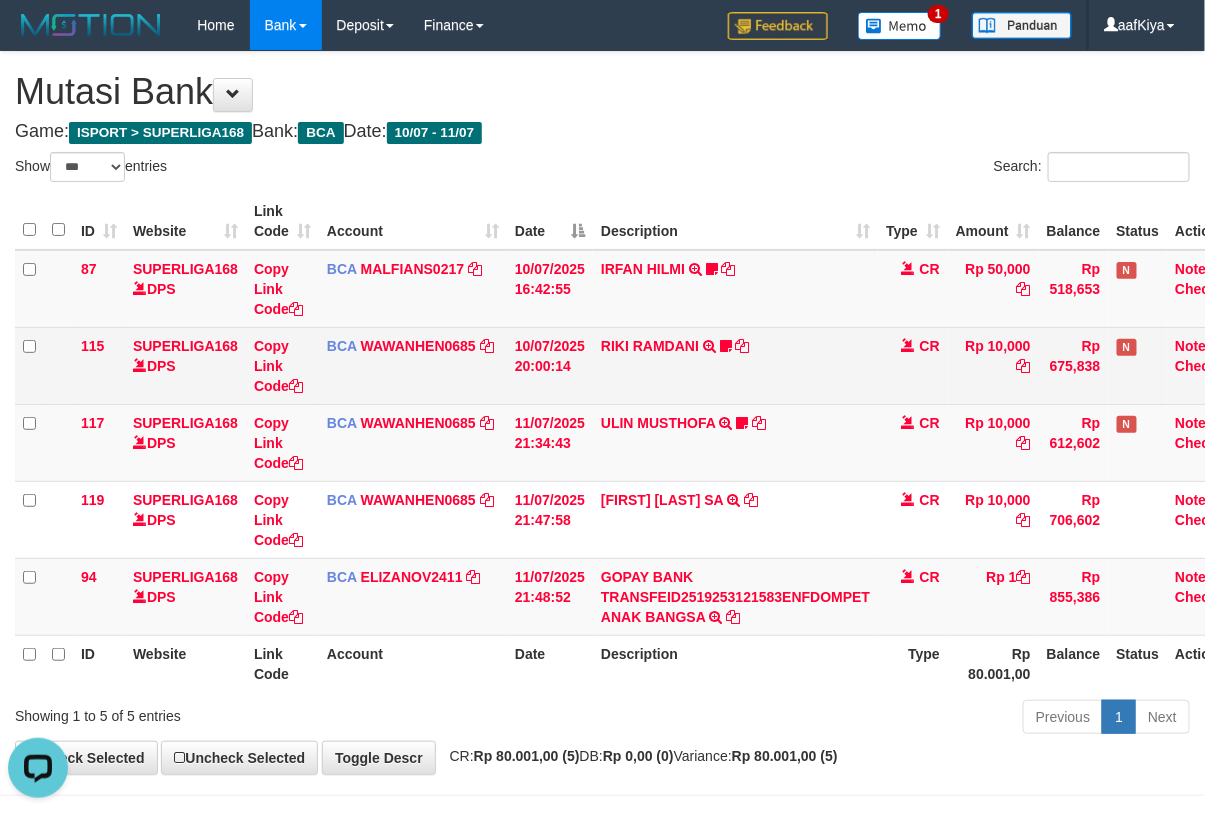 drag, startPoint x: 635, startPoint y: 175, endPoint x: 575, endPoint y: 370, distance: 204.02206 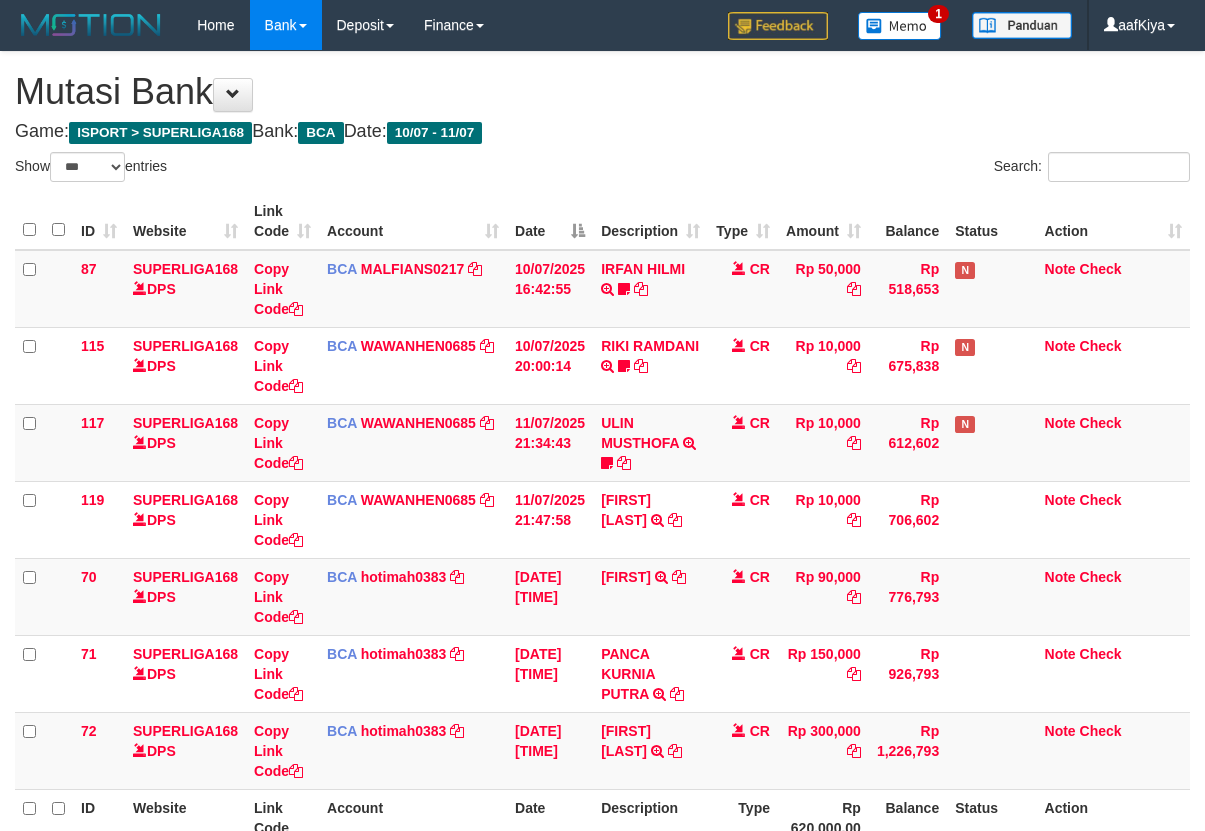 select on "***" 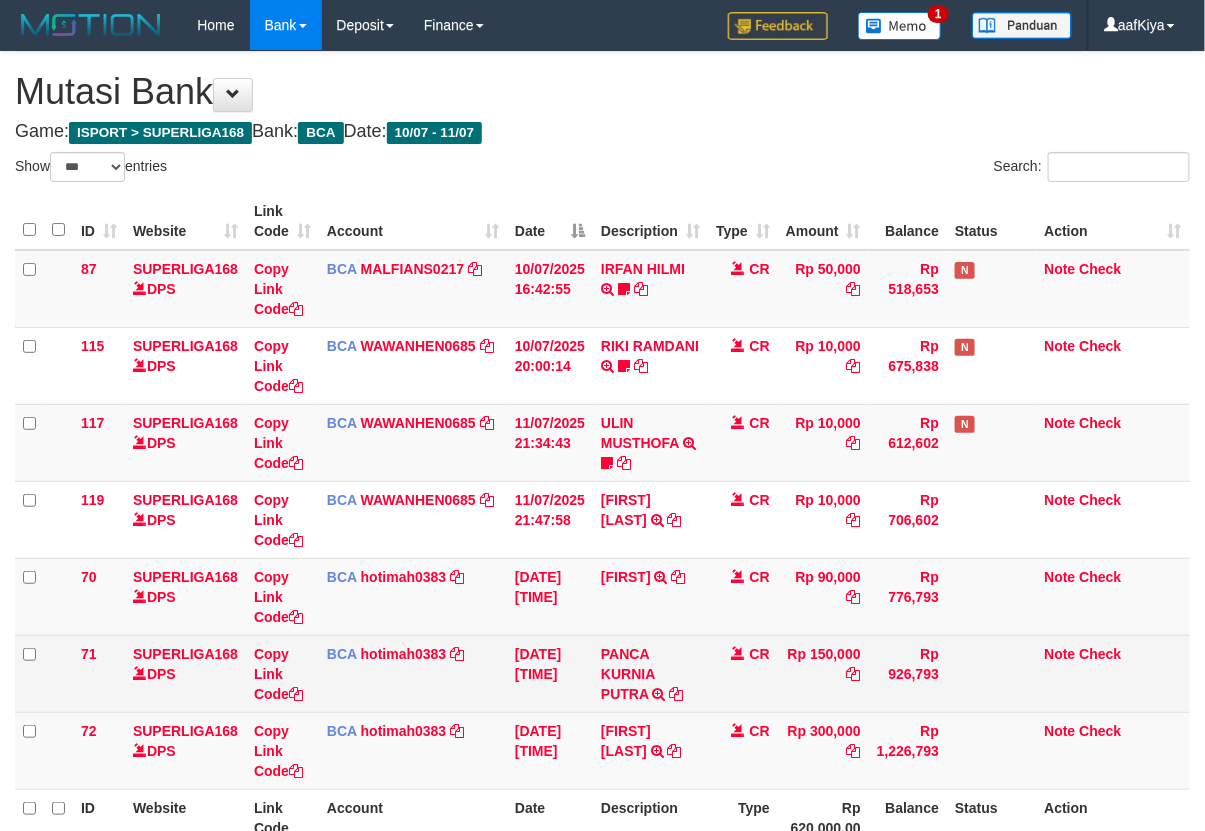 scroll, scrollTop: 210, scrollLeft: 0, axis: vertical 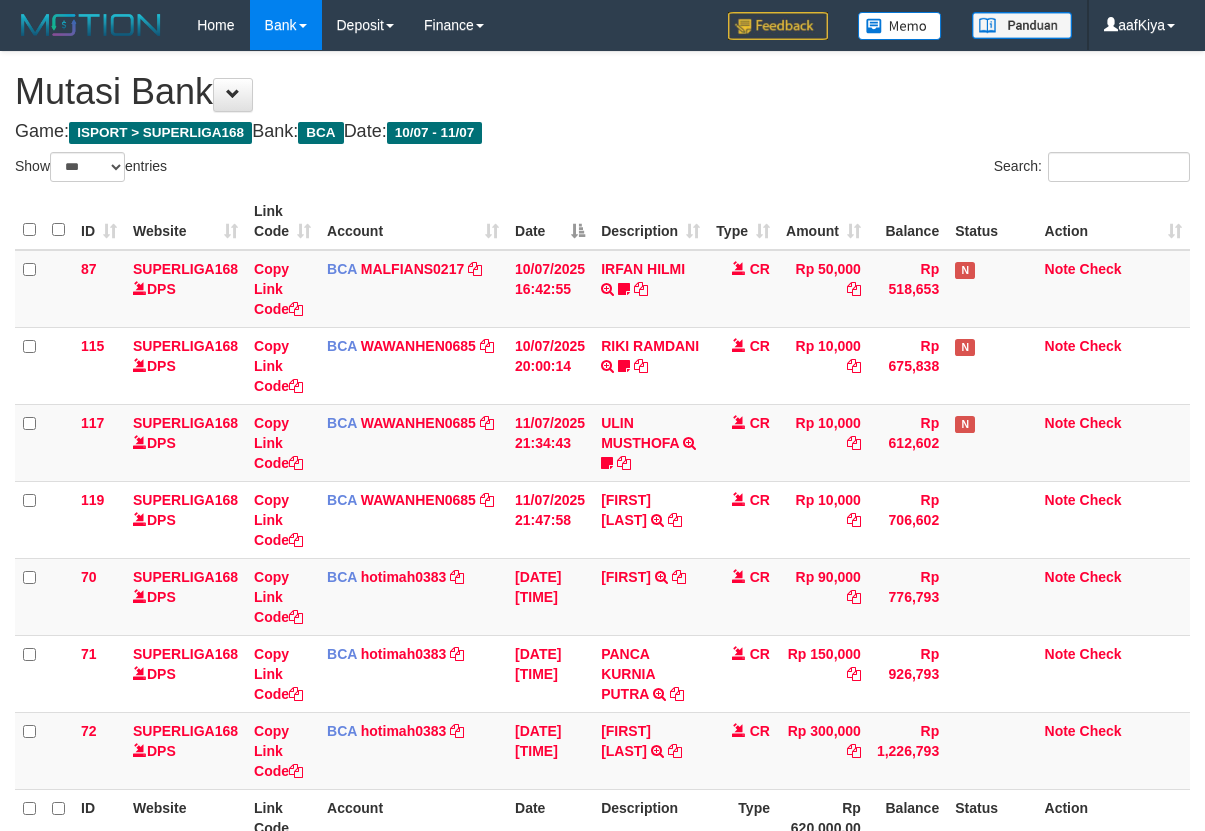select on "***" 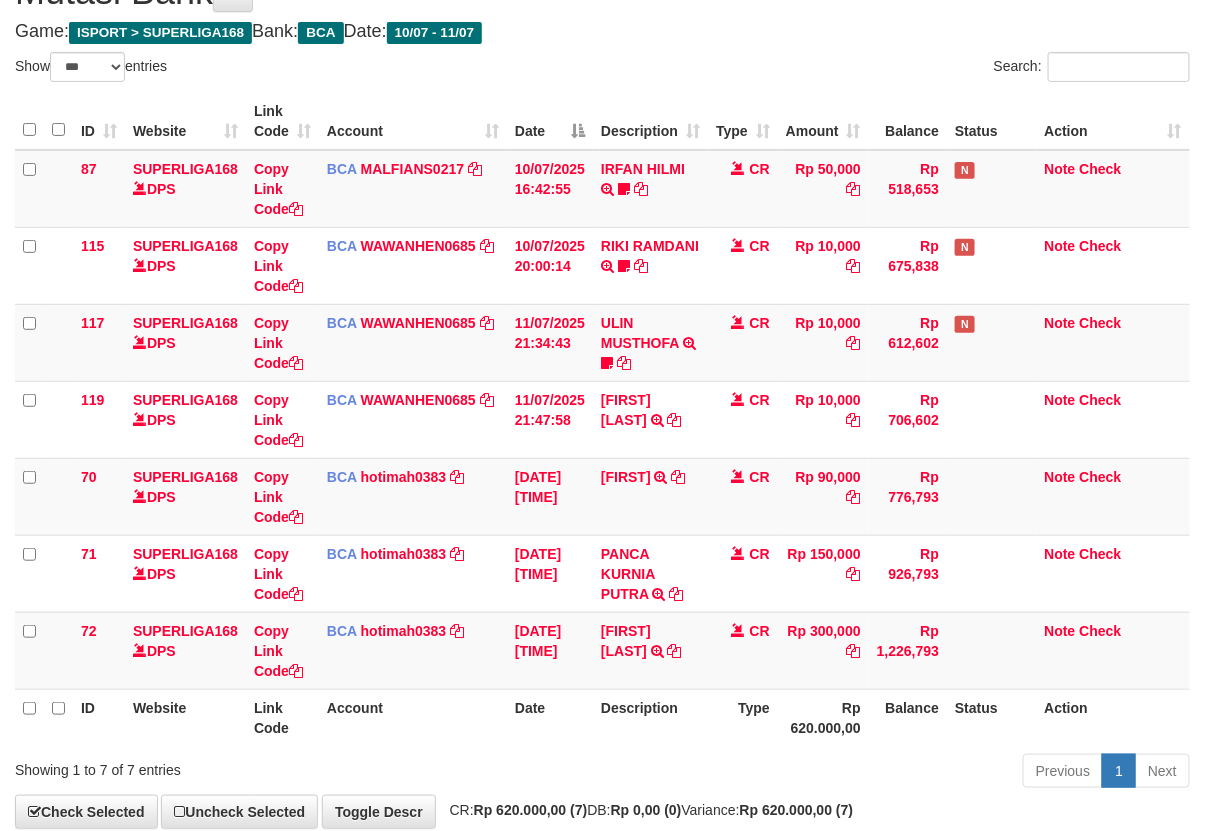 scroll, scrollTop: 210, scrollLeft: 0, axis: vertical 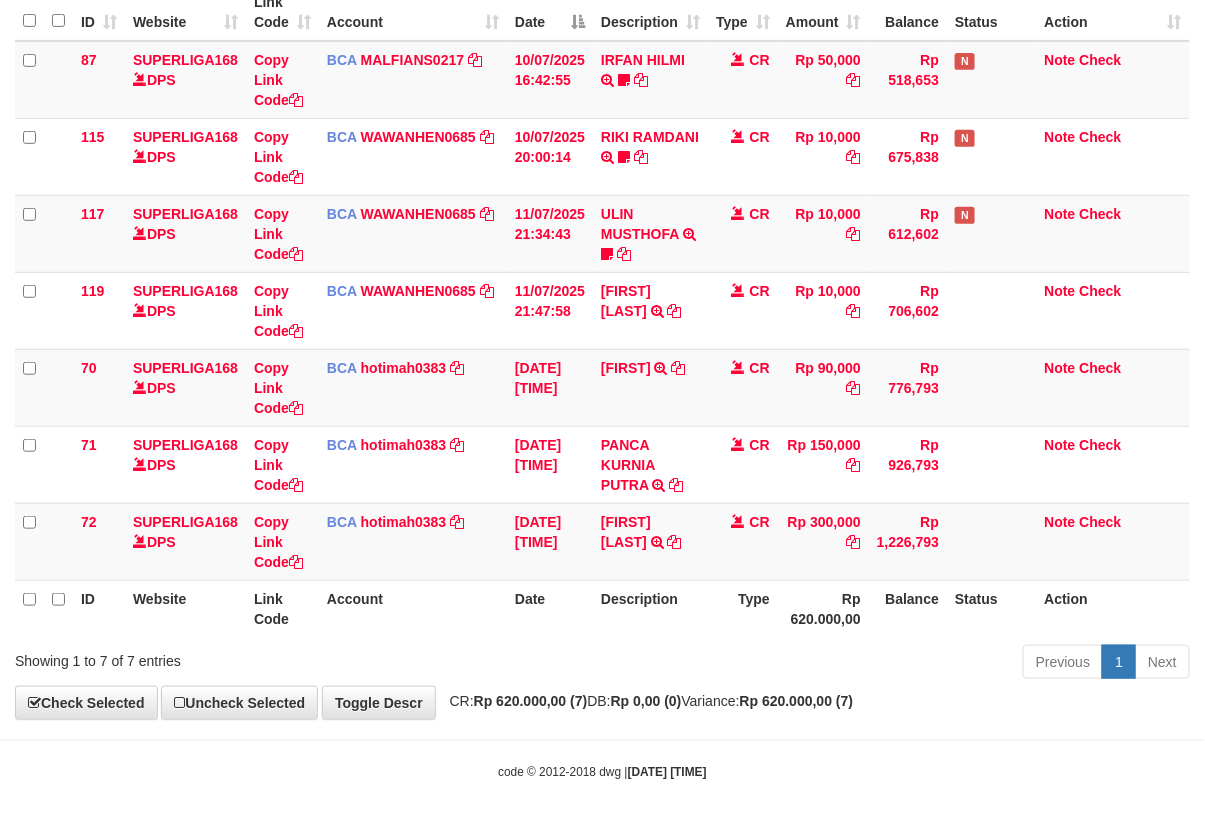 click on "Previous 1 Next" at bounding box center (853, 664) 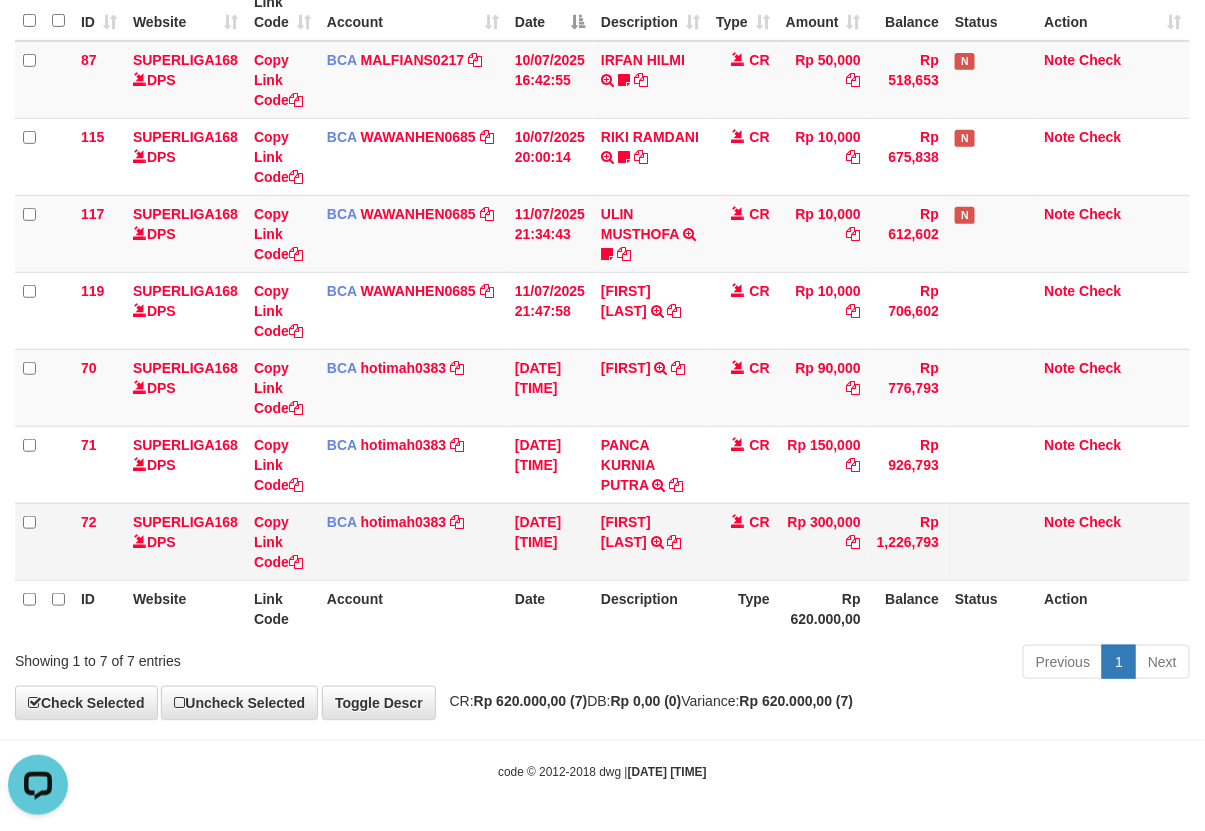 scroll, scrollTop: 0, scrollLeft: 0, axis: both 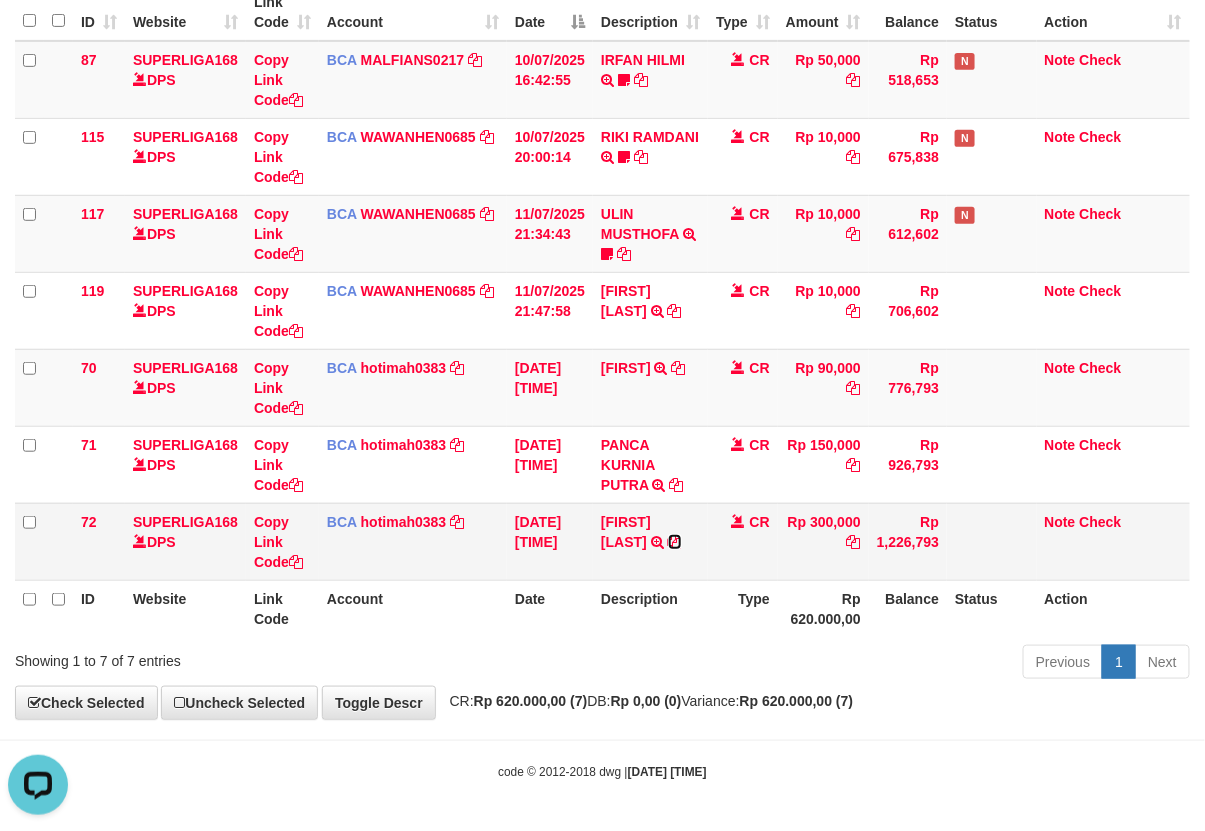 click at bounding box center (675, 542) 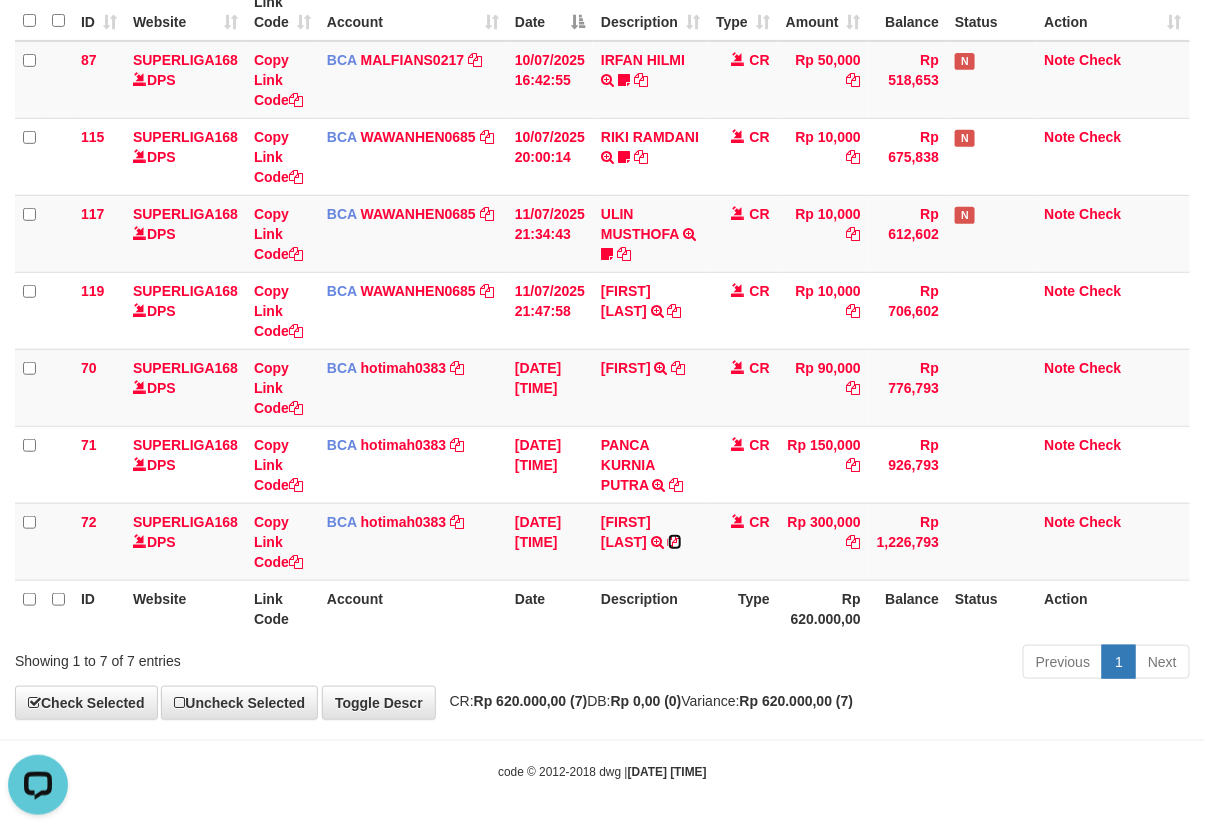 drag, startPoint x: 688, startPoint y: 542, endPoint x: 1214, endPoint y: 357, distance: 557.58496 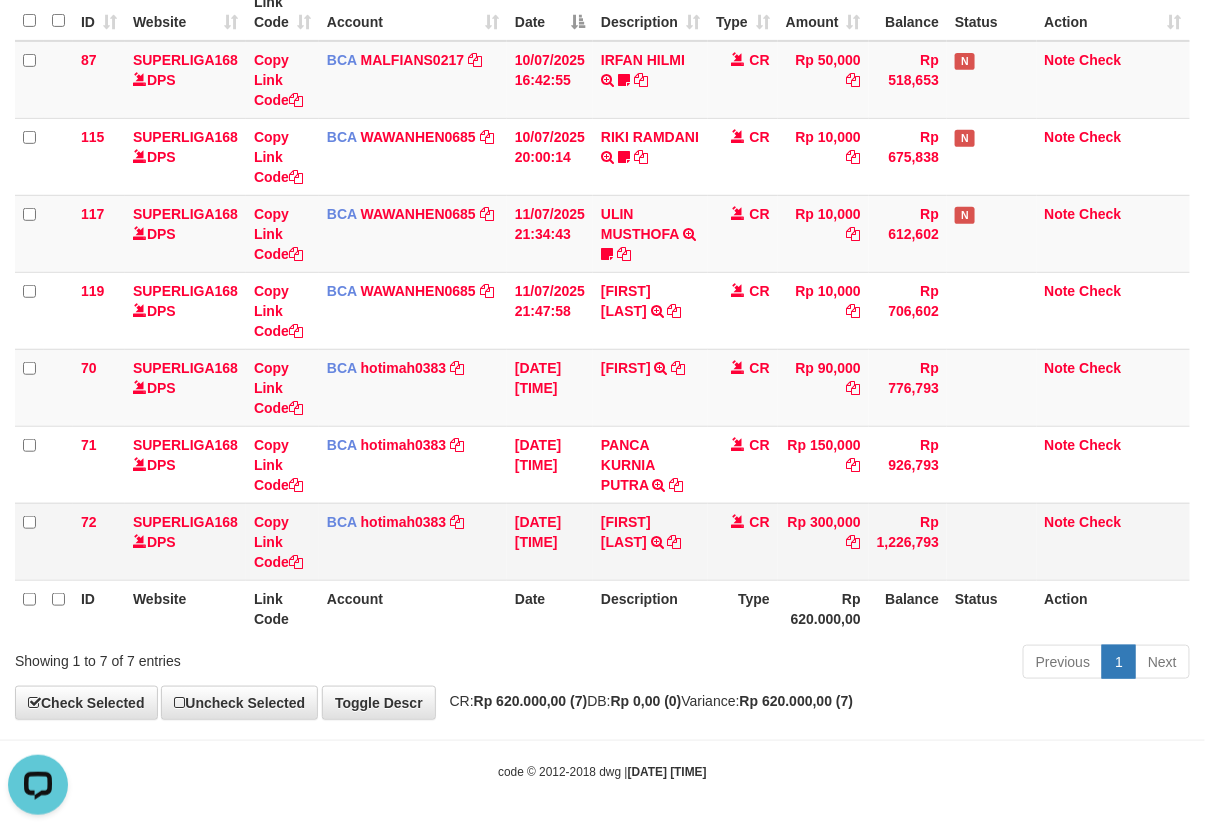 click at bounding box center (739, 521) 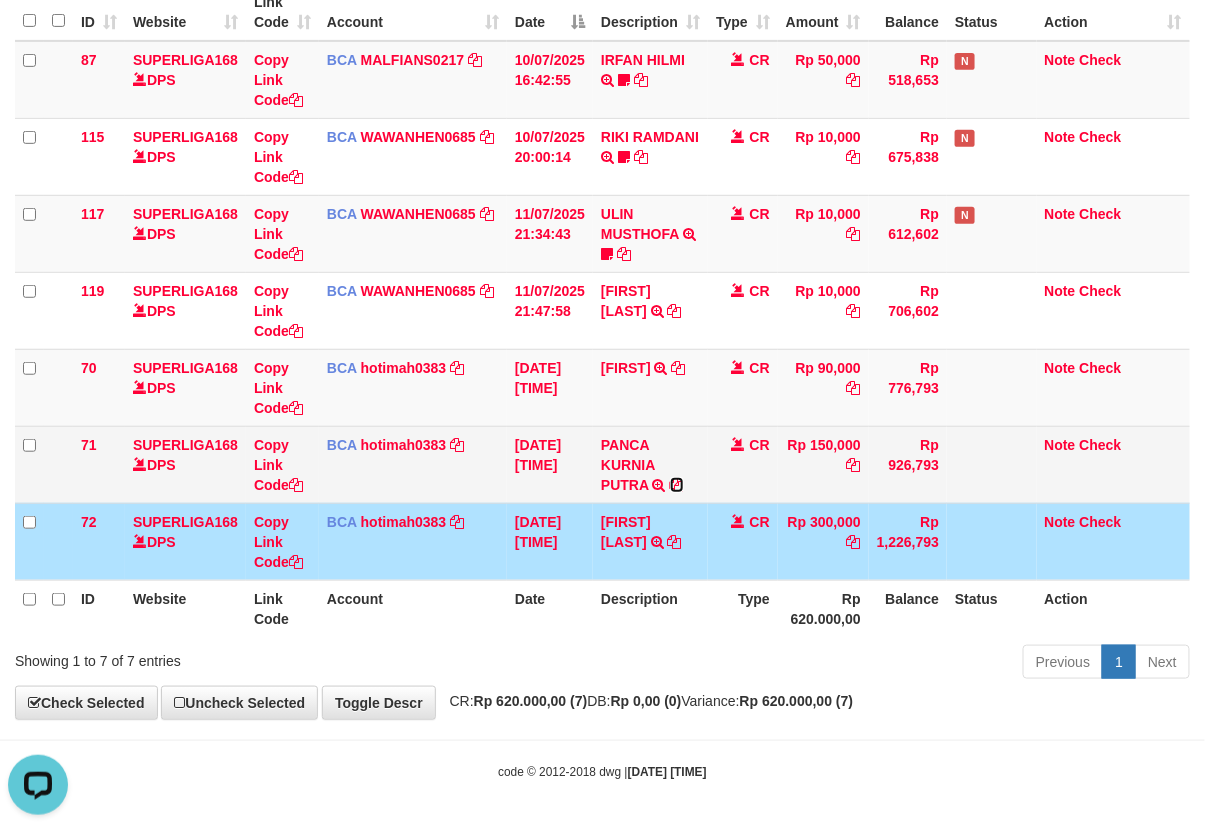click at bounding box center [677, 485] 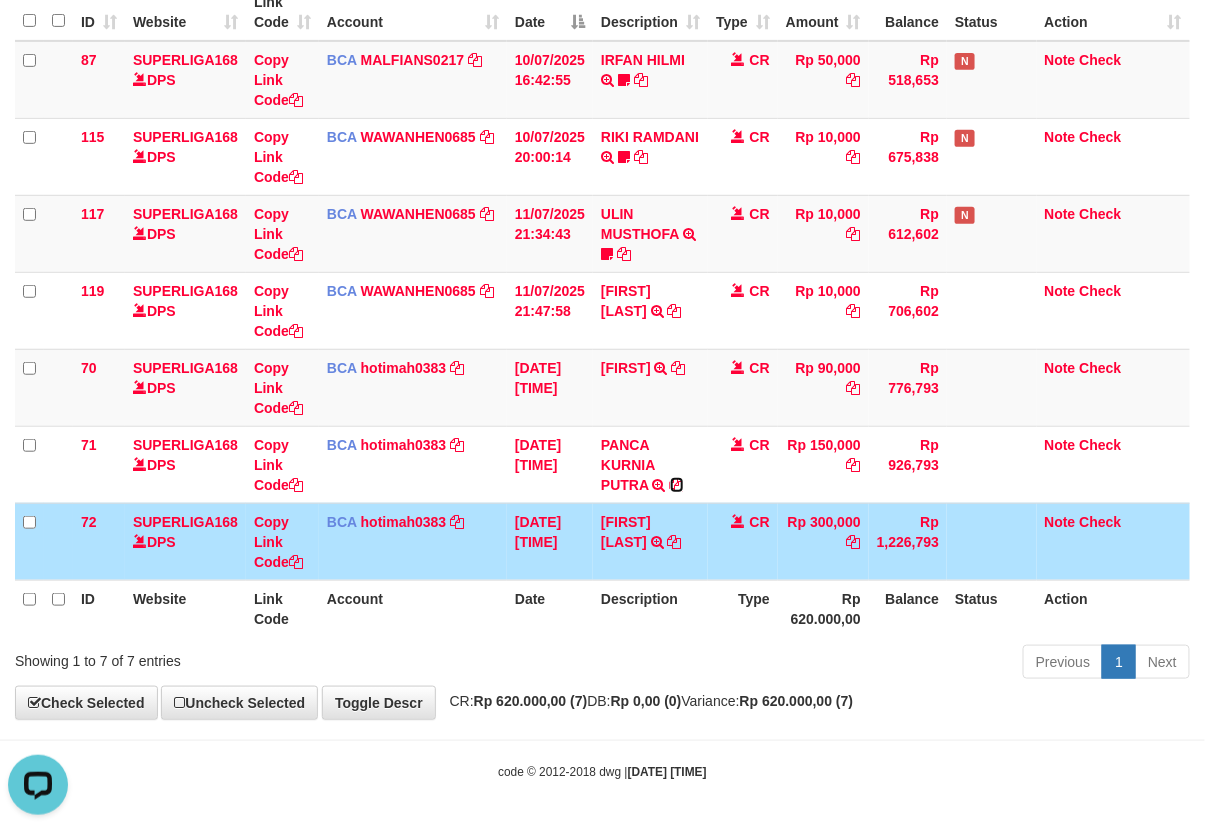 drag, startPoint x: 678, startPoint y: 483, endPoint x: 1221, endPoint y: 417, distance: 546.99634 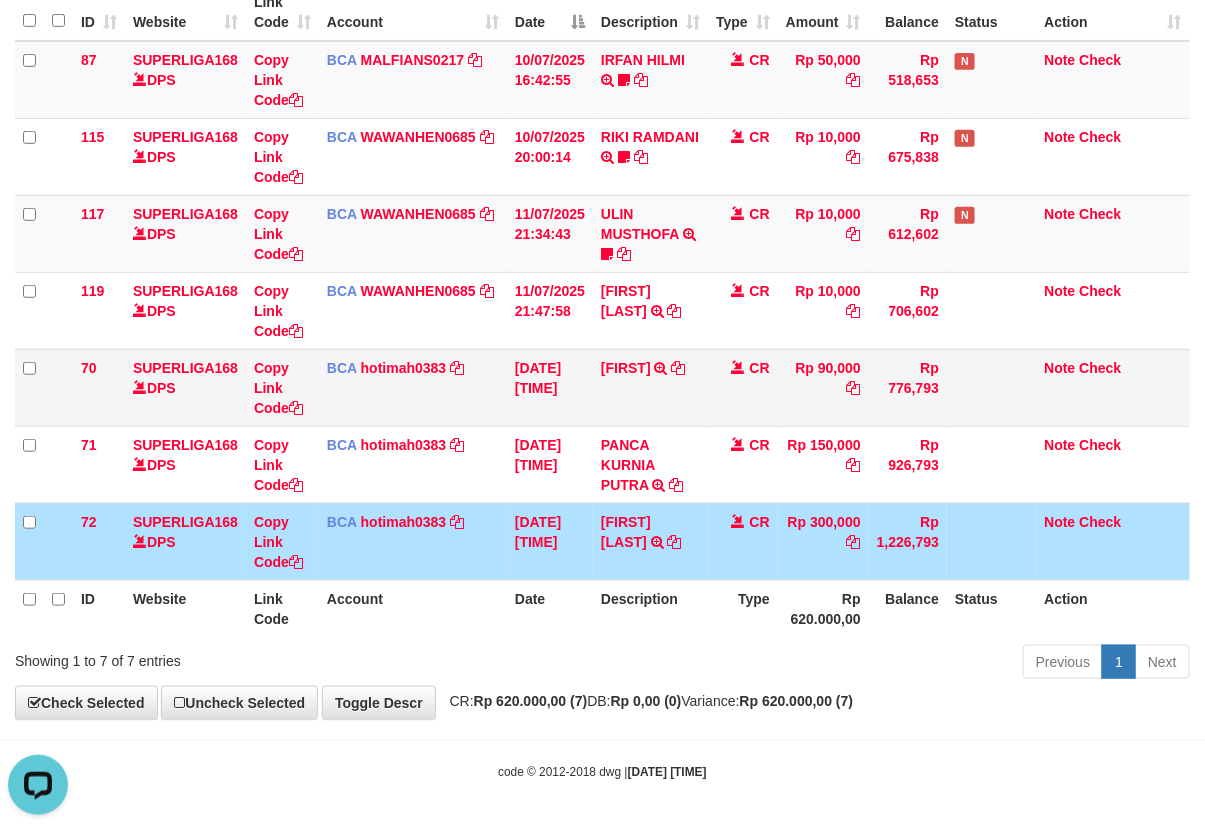click on "DAVID         TRSF E-BANKING CR 1107/FTSCY/WS95031
90000.00DAVID" at bounding box center [650, 387] 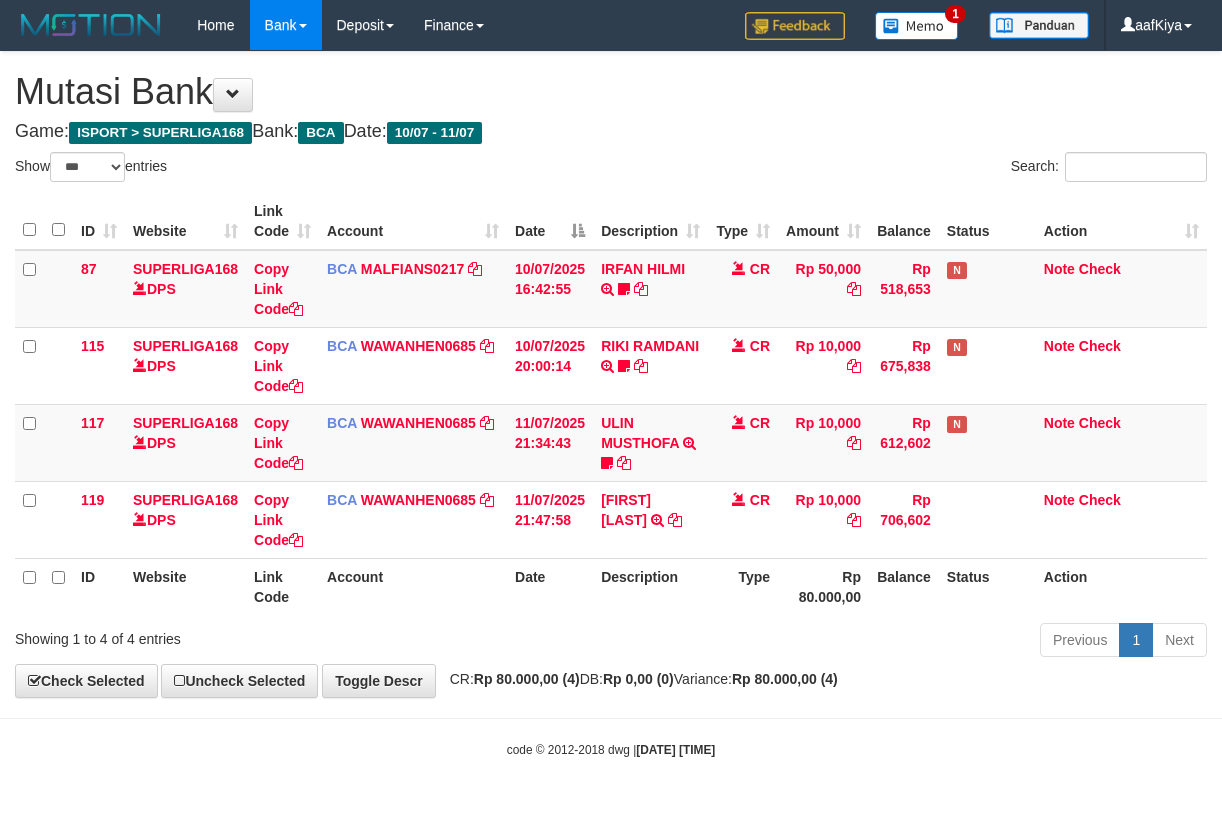 select on "***" 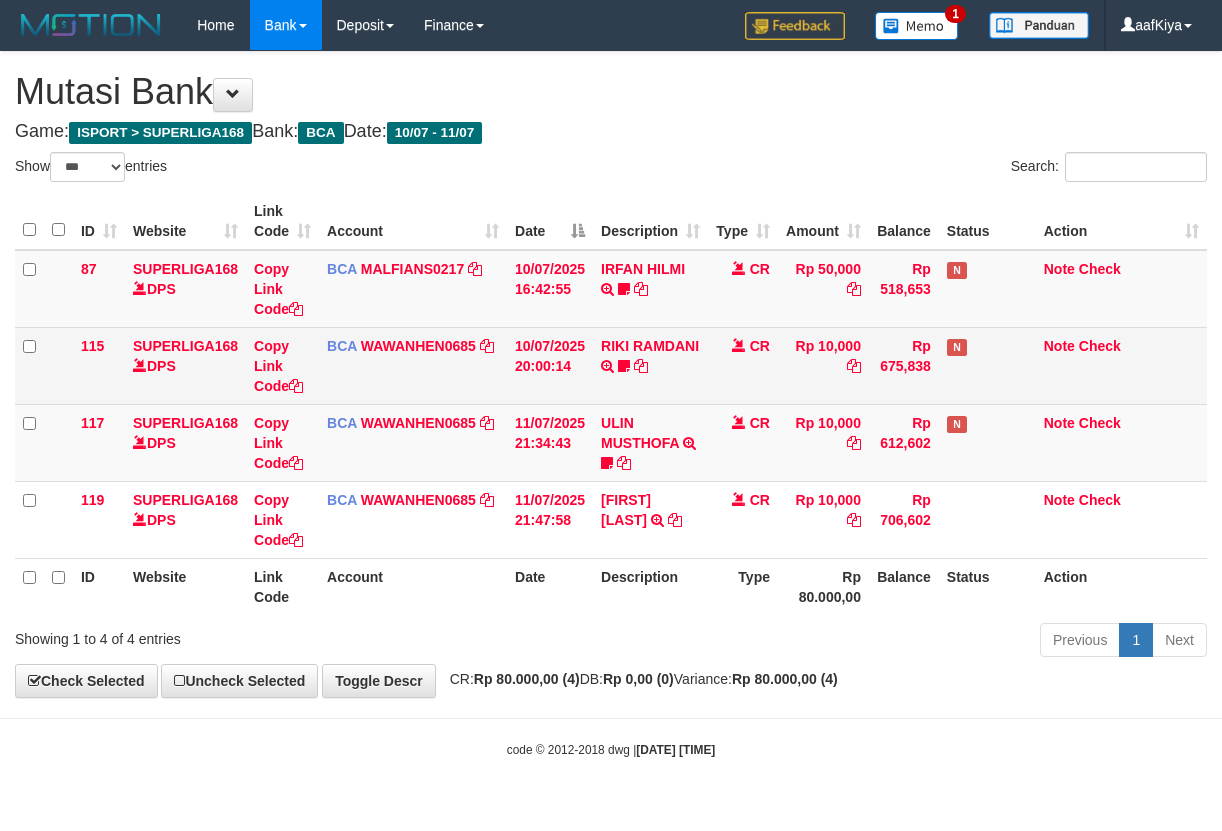scroll, scrollTop: 0, scrollLeft: 0, axis: both 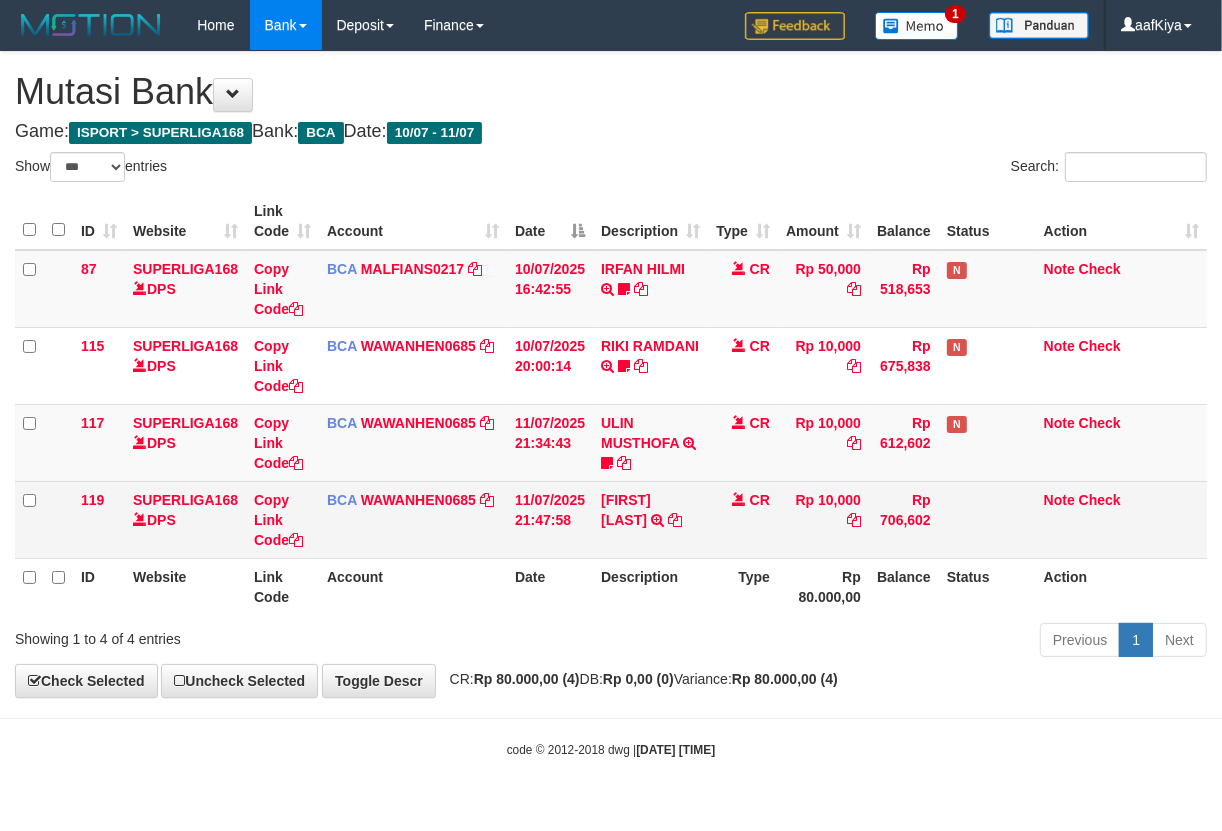 drag, startPoint x: 655, startPoint y: 531, endPoint x: 967, endPoint y: 563, distance: 313.63672 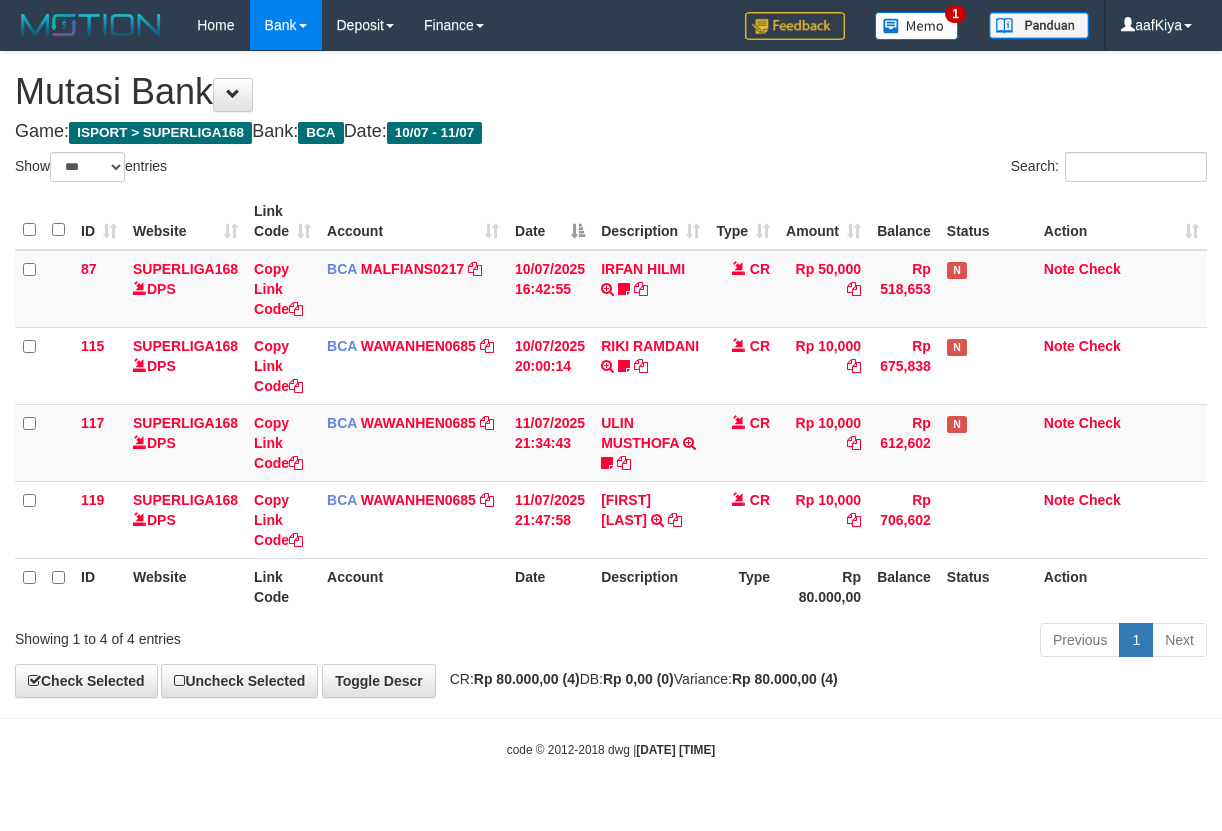 select on "***" 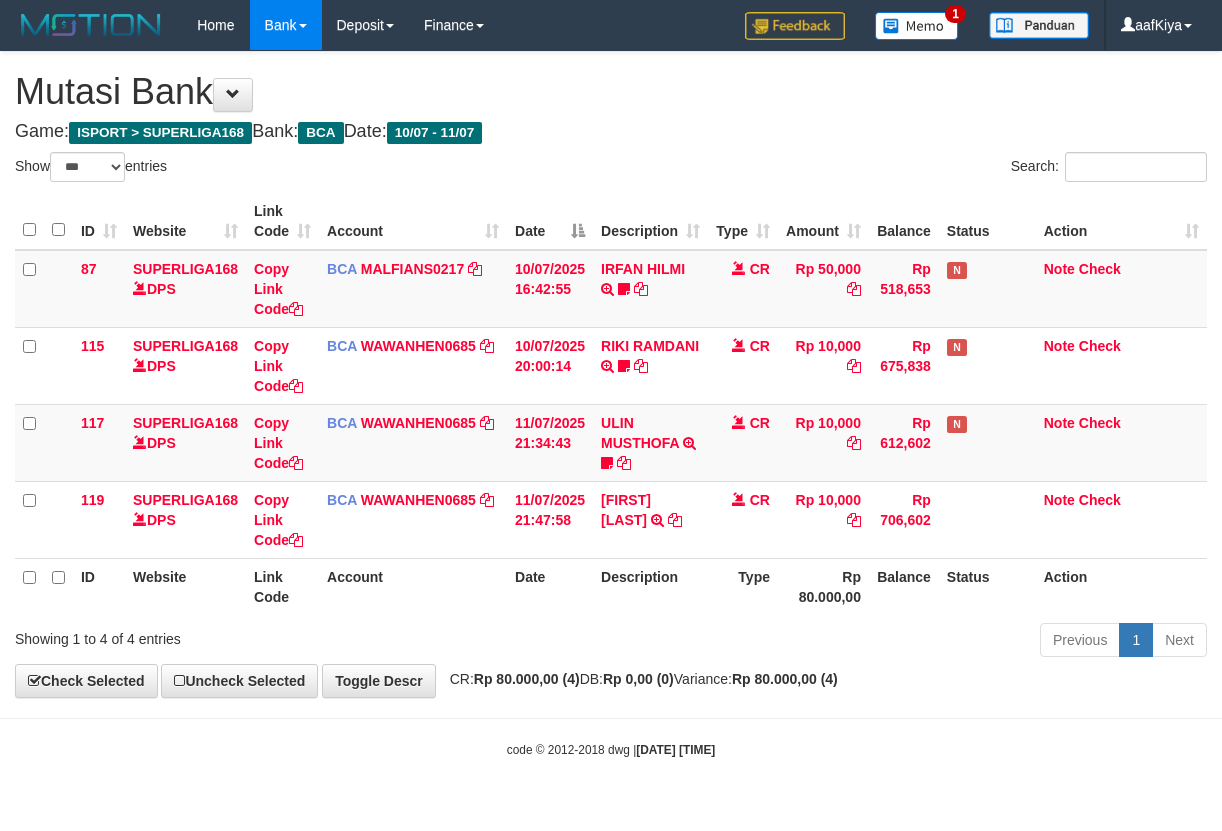 scroll, scrollTop: 0, scrollLeft: 0, axis: both 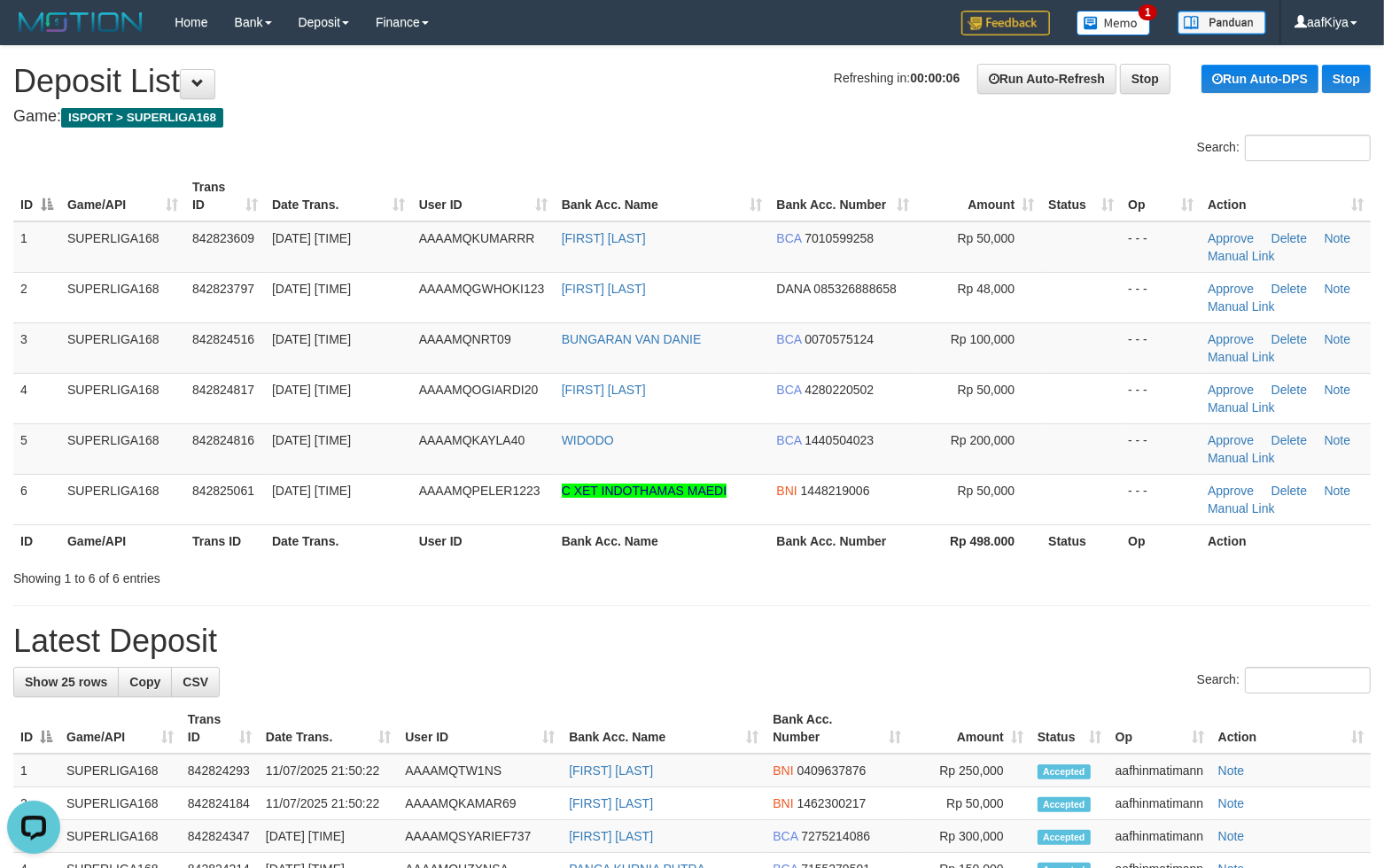 click on "**********" at bounding box center [692, 869] 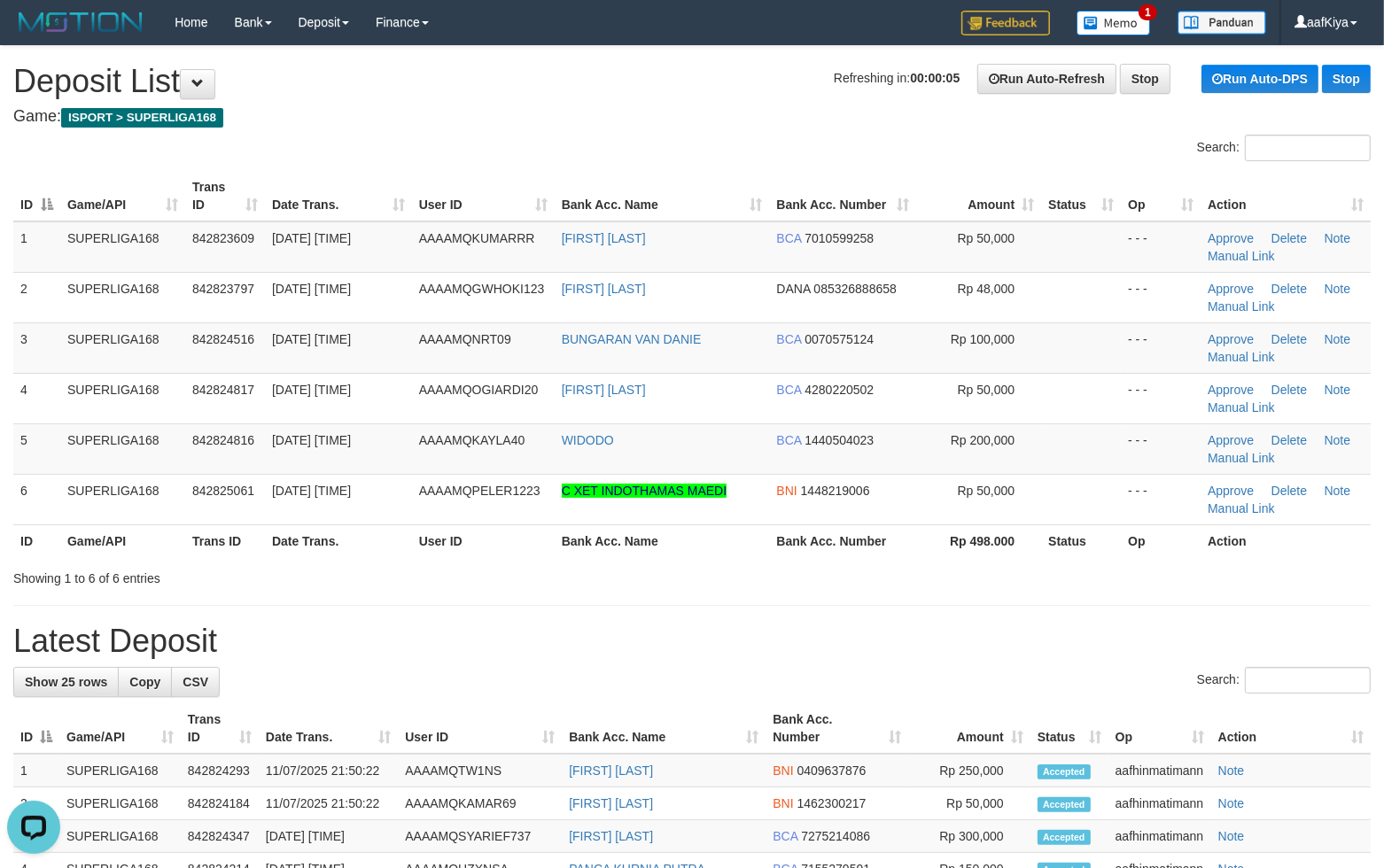 click on "**********" at bounding box center (692, 869) 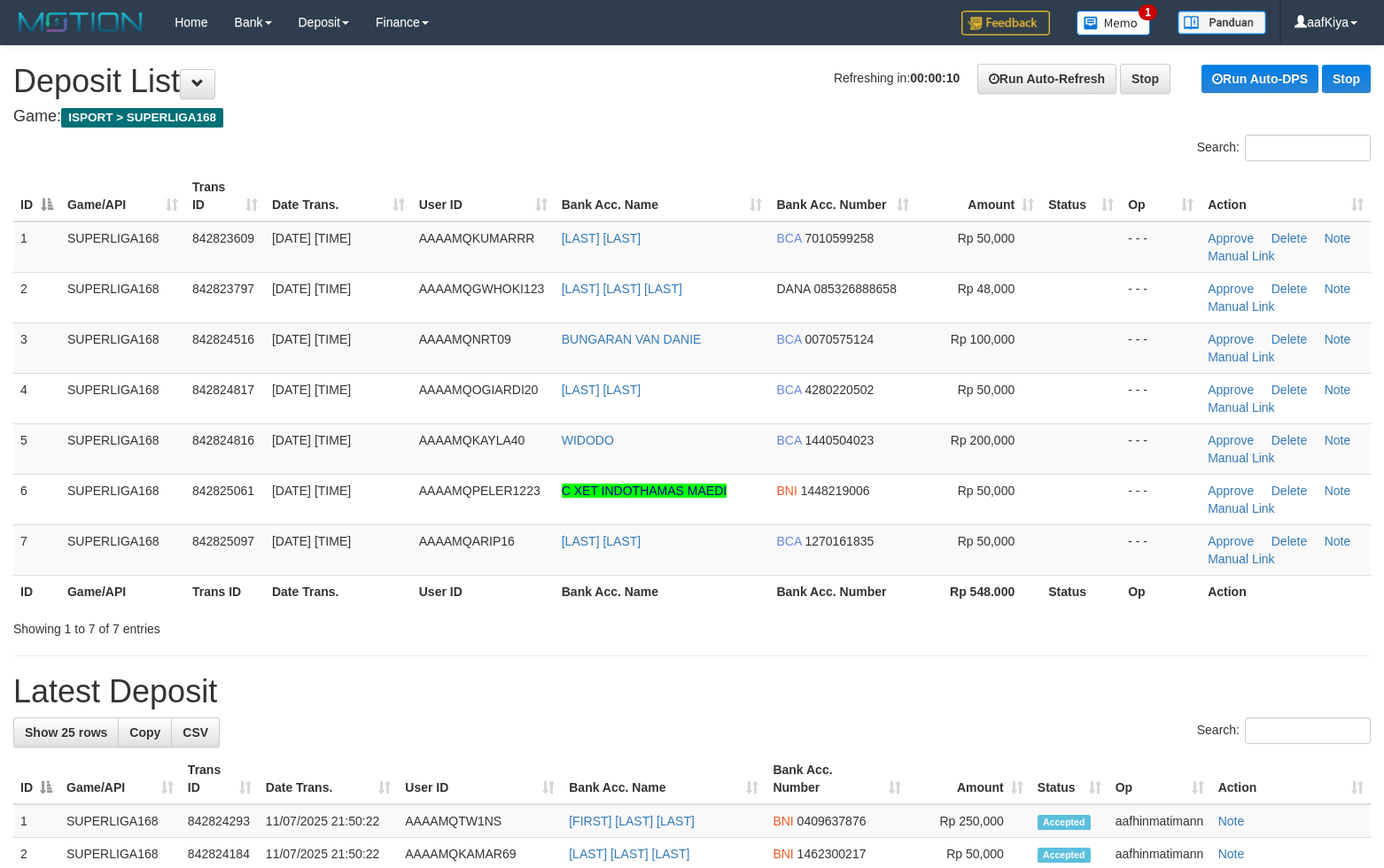 scroll, scrollTop: 0, scrollLeft: 0, axis: both 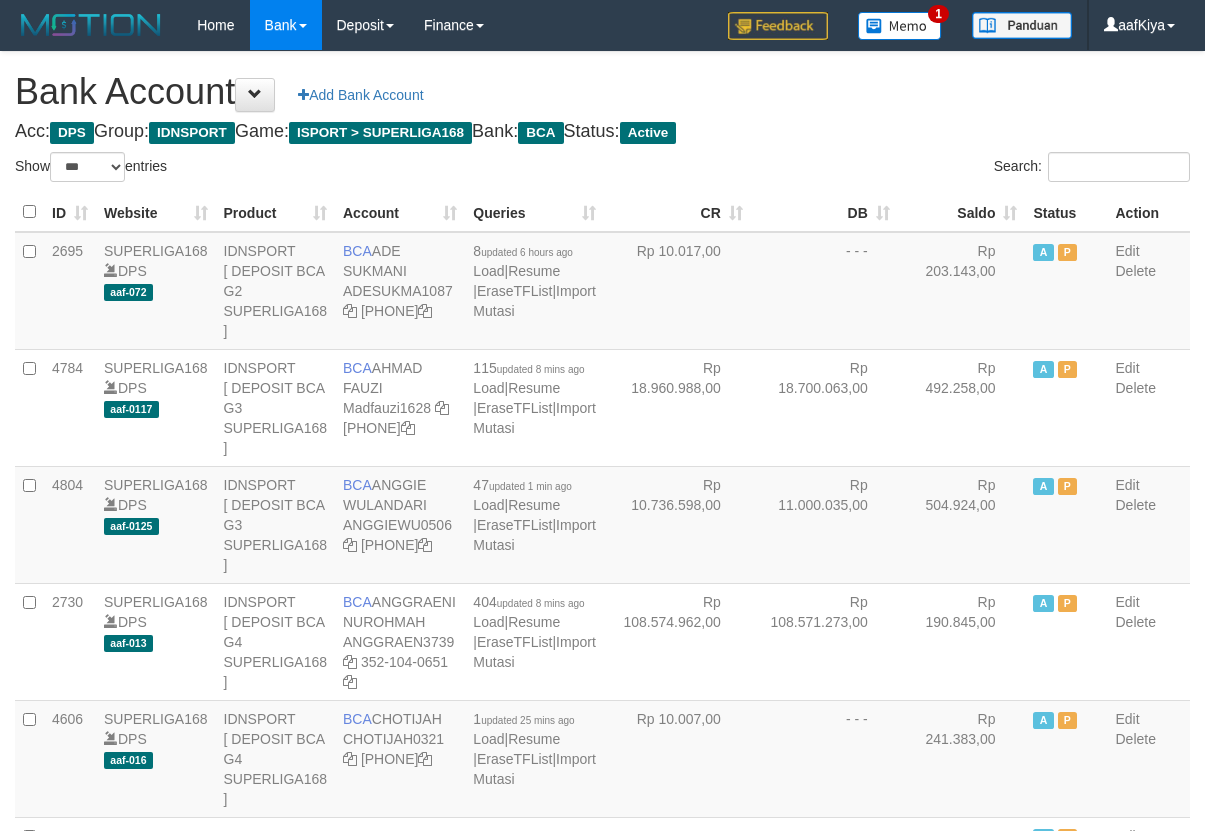 select on "***" 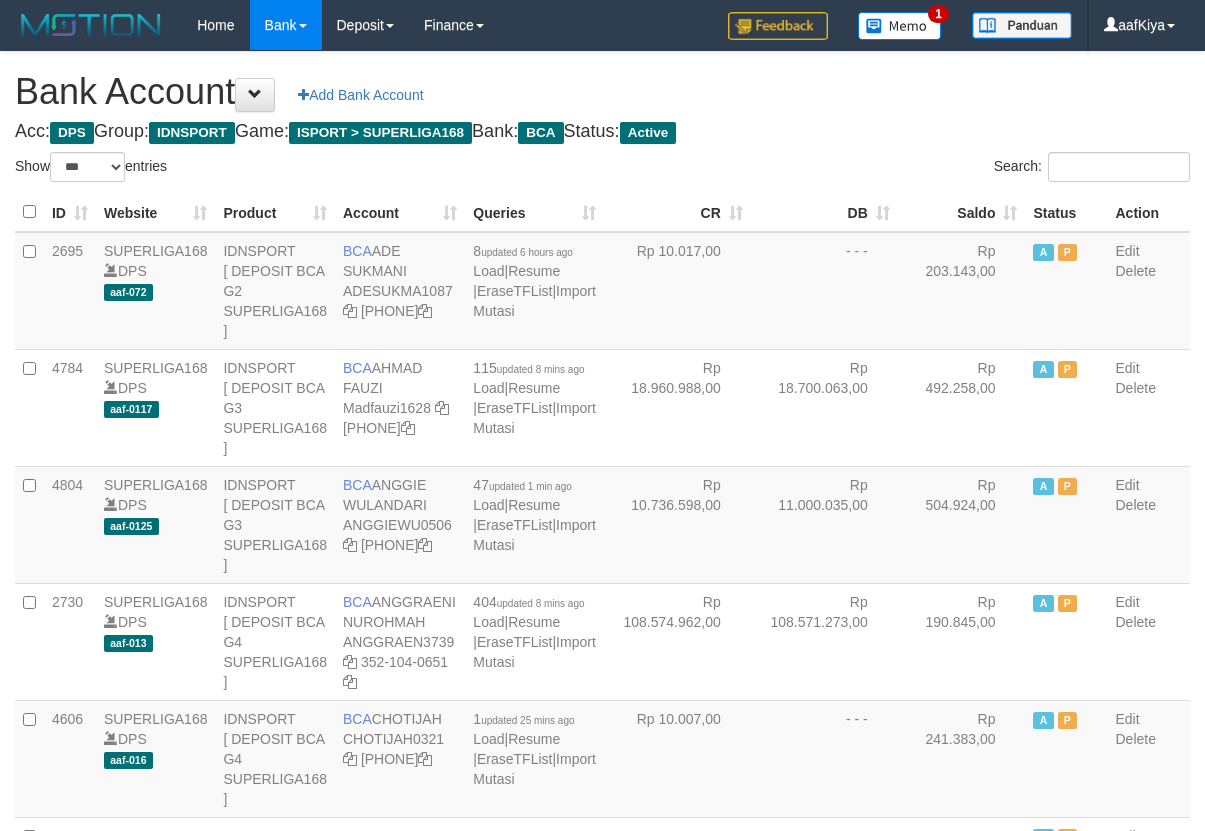 scroll, scrollTop: 786, scrollLeft: 0, axis: vertical 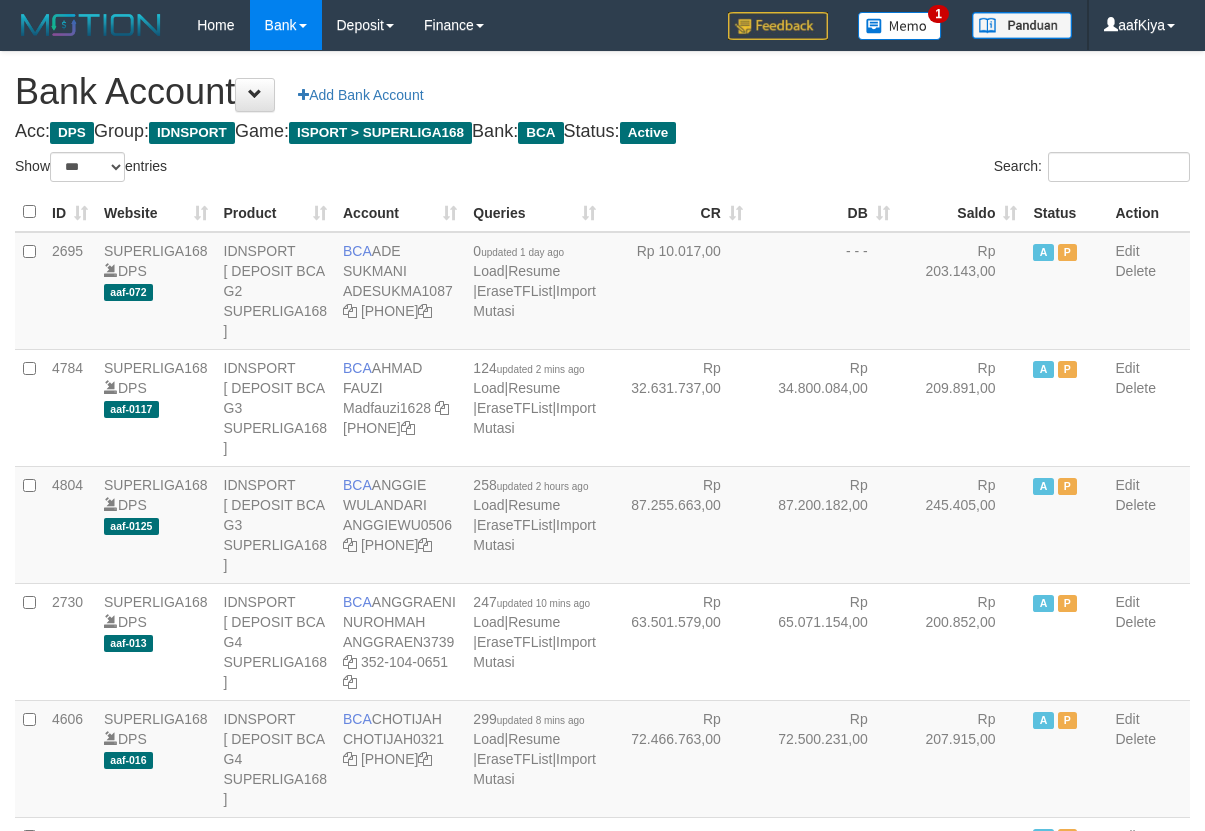 select on "***" 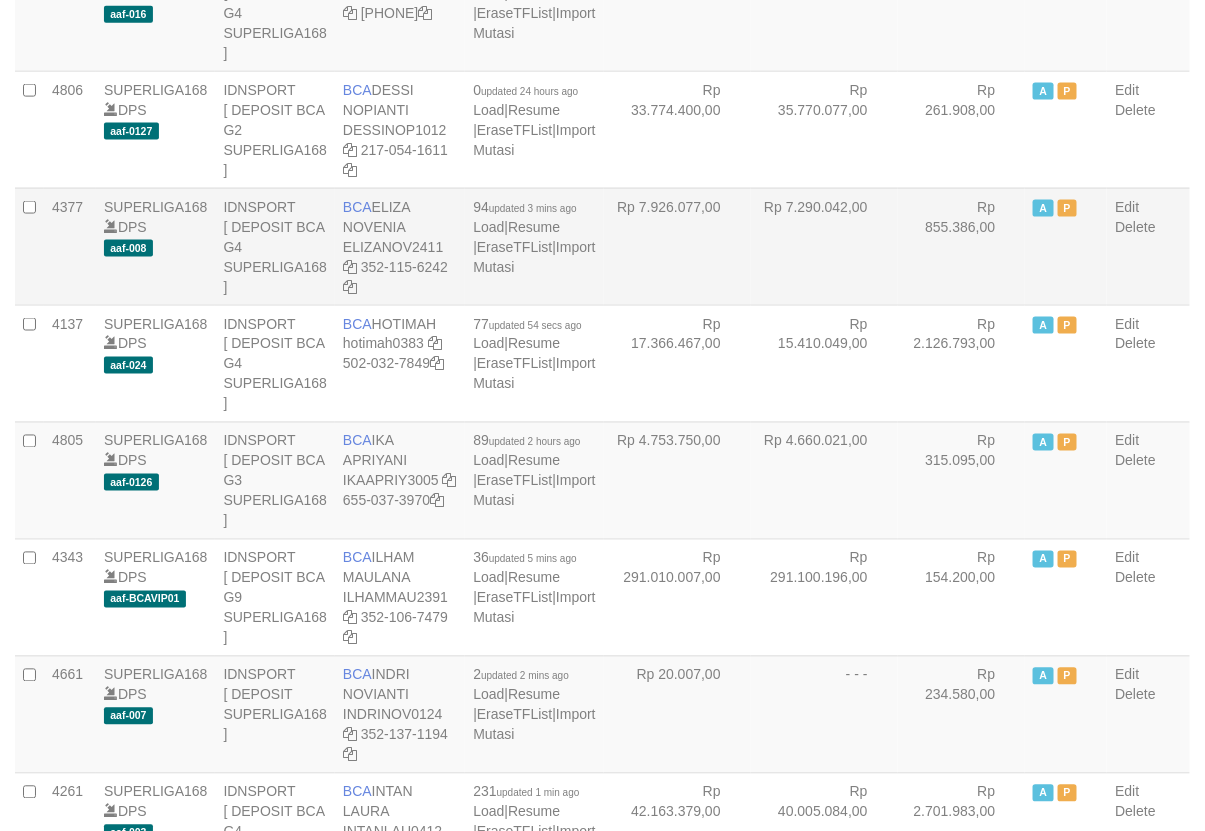 scroll, scrollTop: 786, scrollLeft: 0, axis: vertical 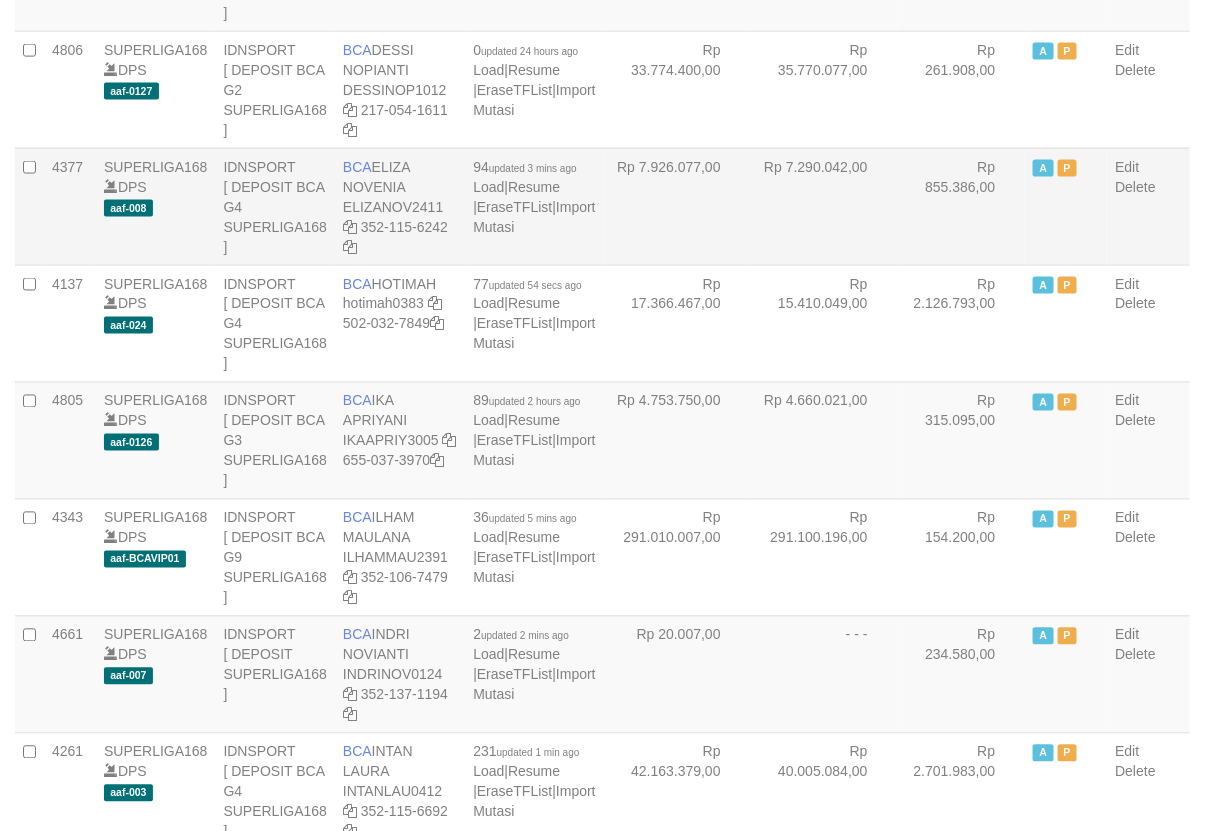 click on "Rp 7.926.077,00" at bounding box center [677, 206] 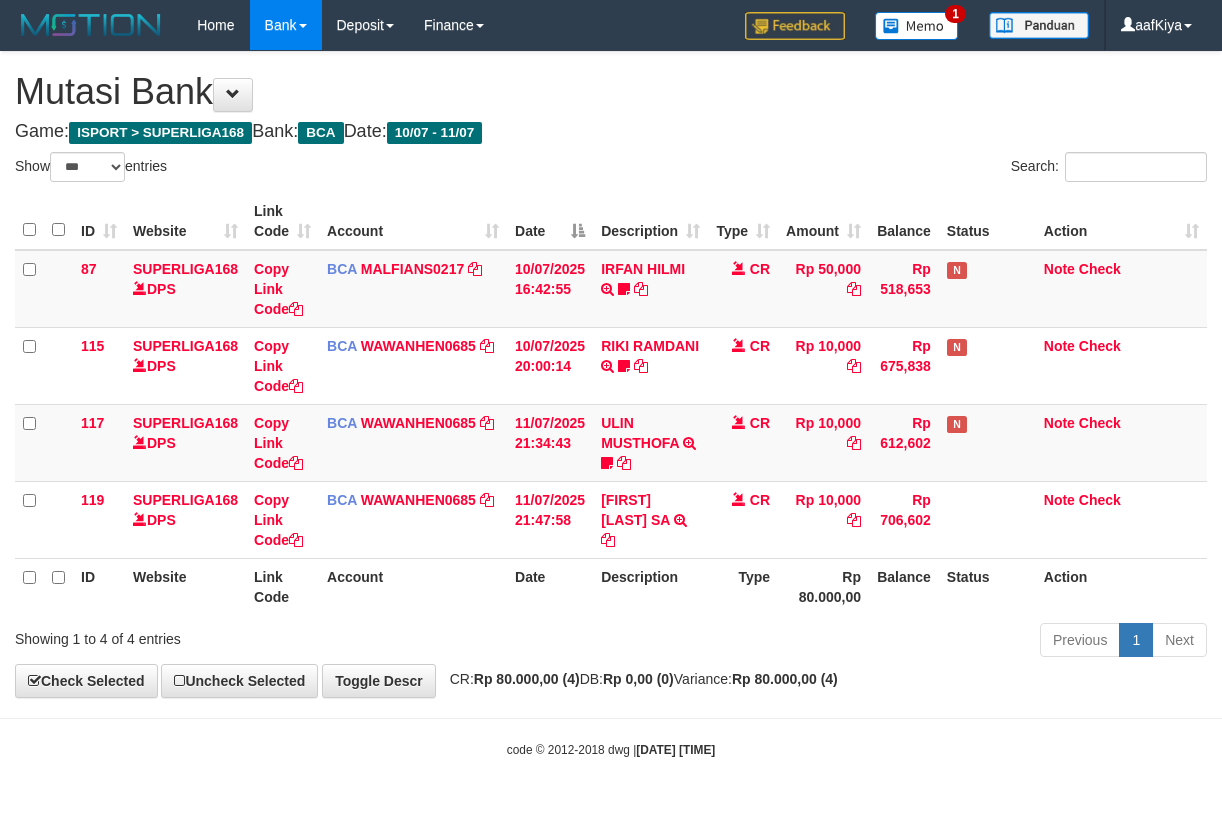 select on "***" 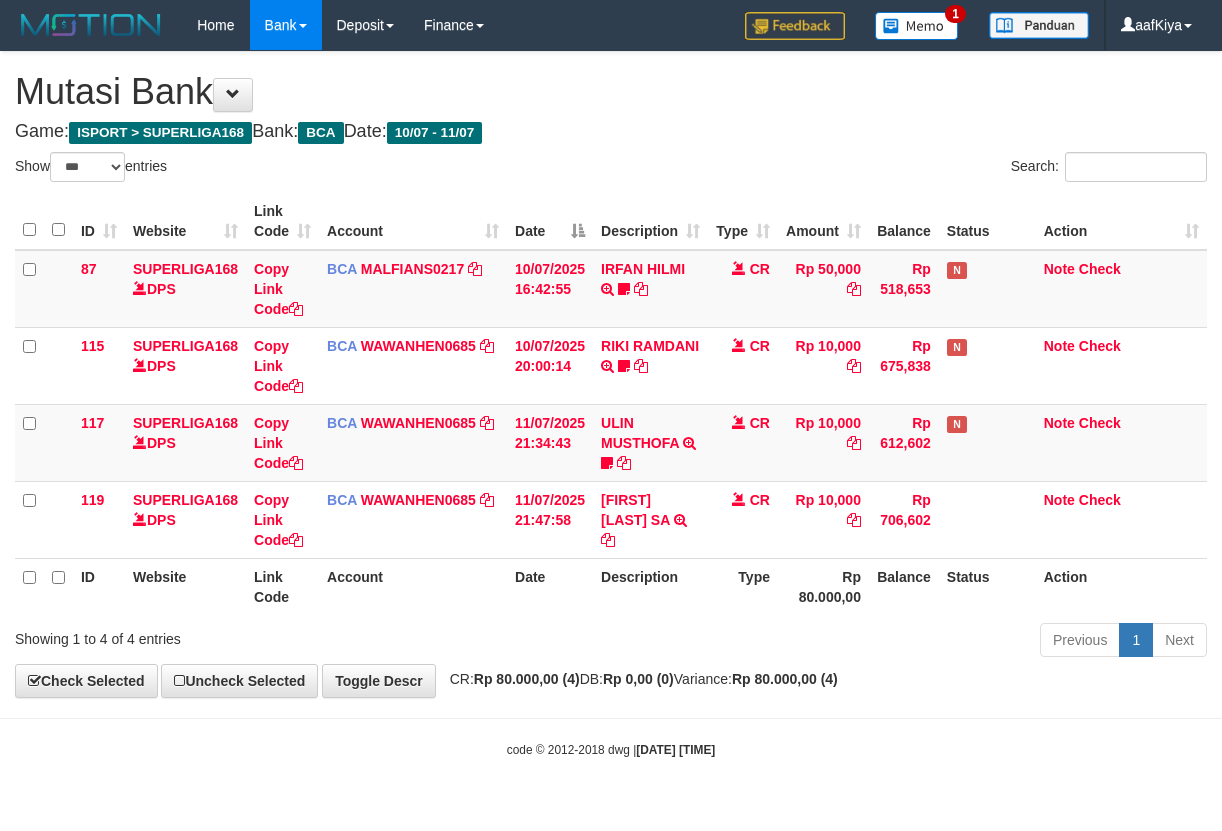 scroll, scrollTop: 0, scrollLeft: 0, axis: both 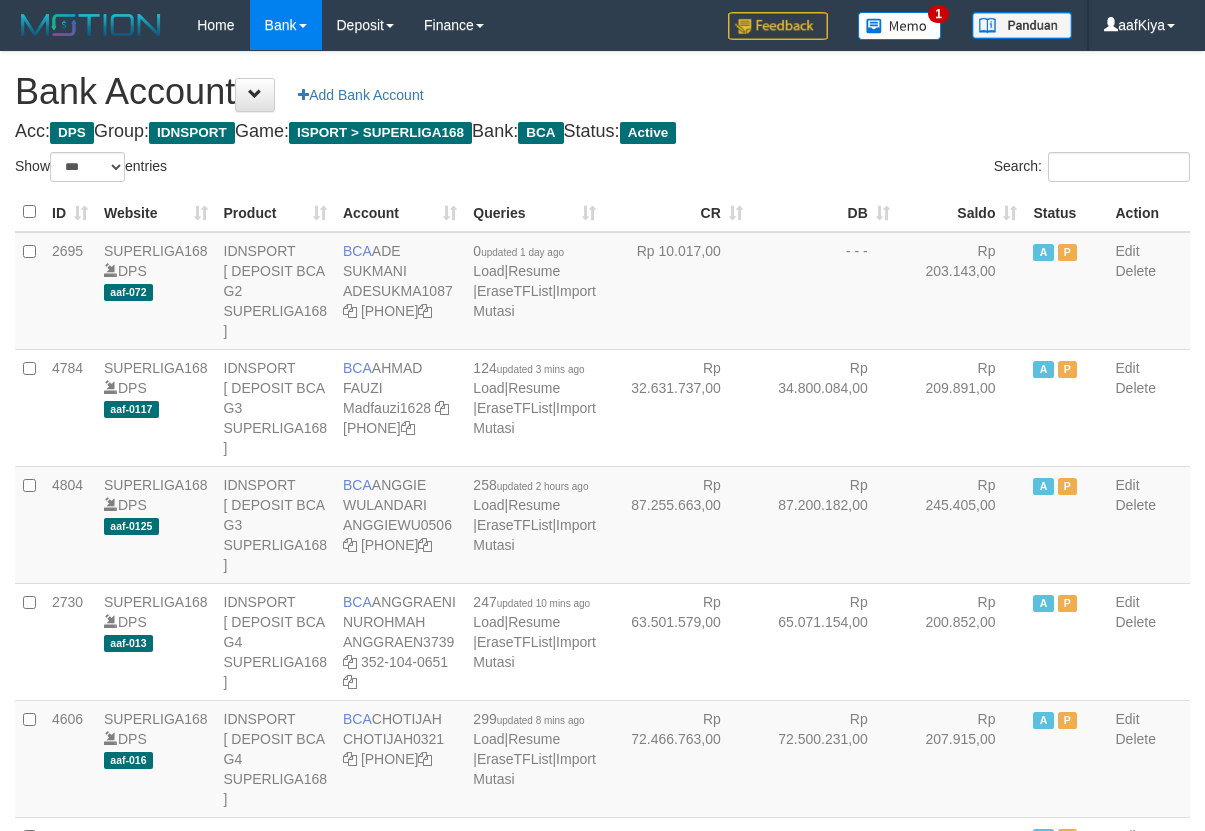 select on "***" 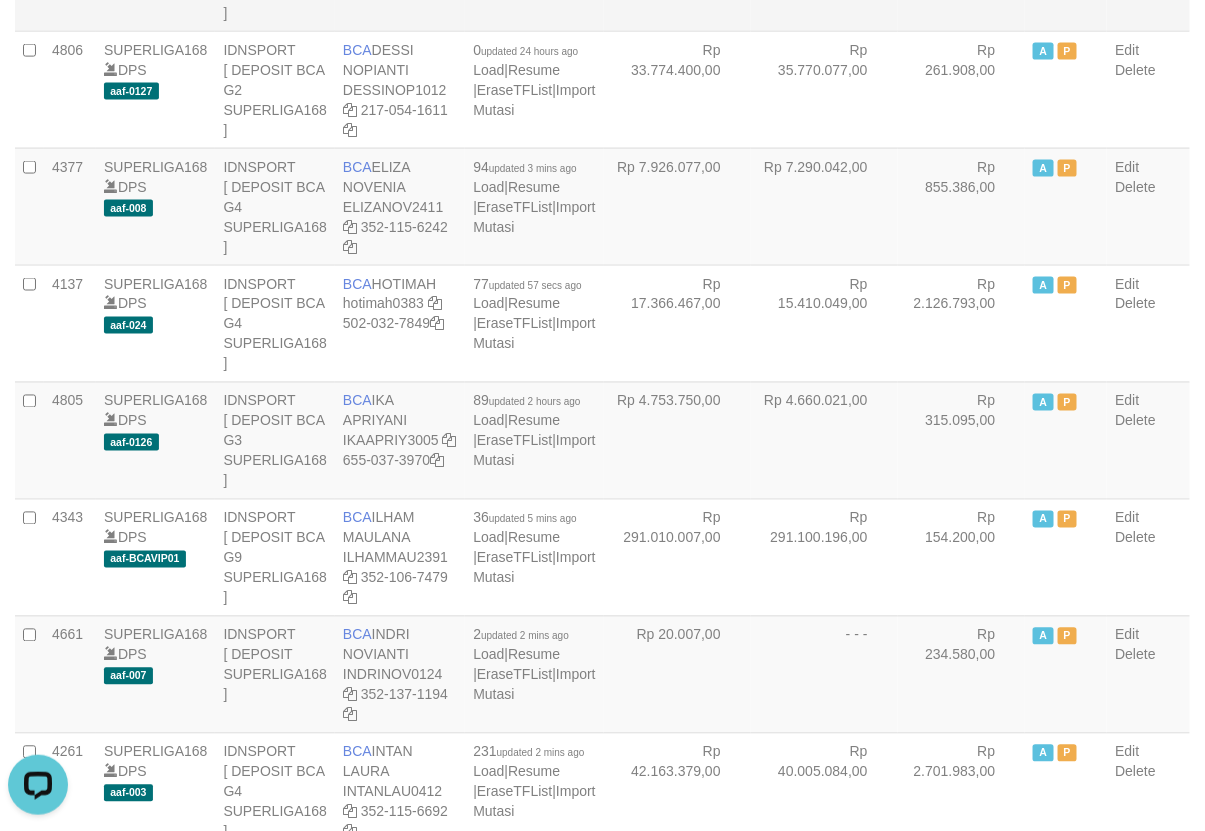 scroll, scrollTop: 786, scrollLeft: 0, axis: vertical 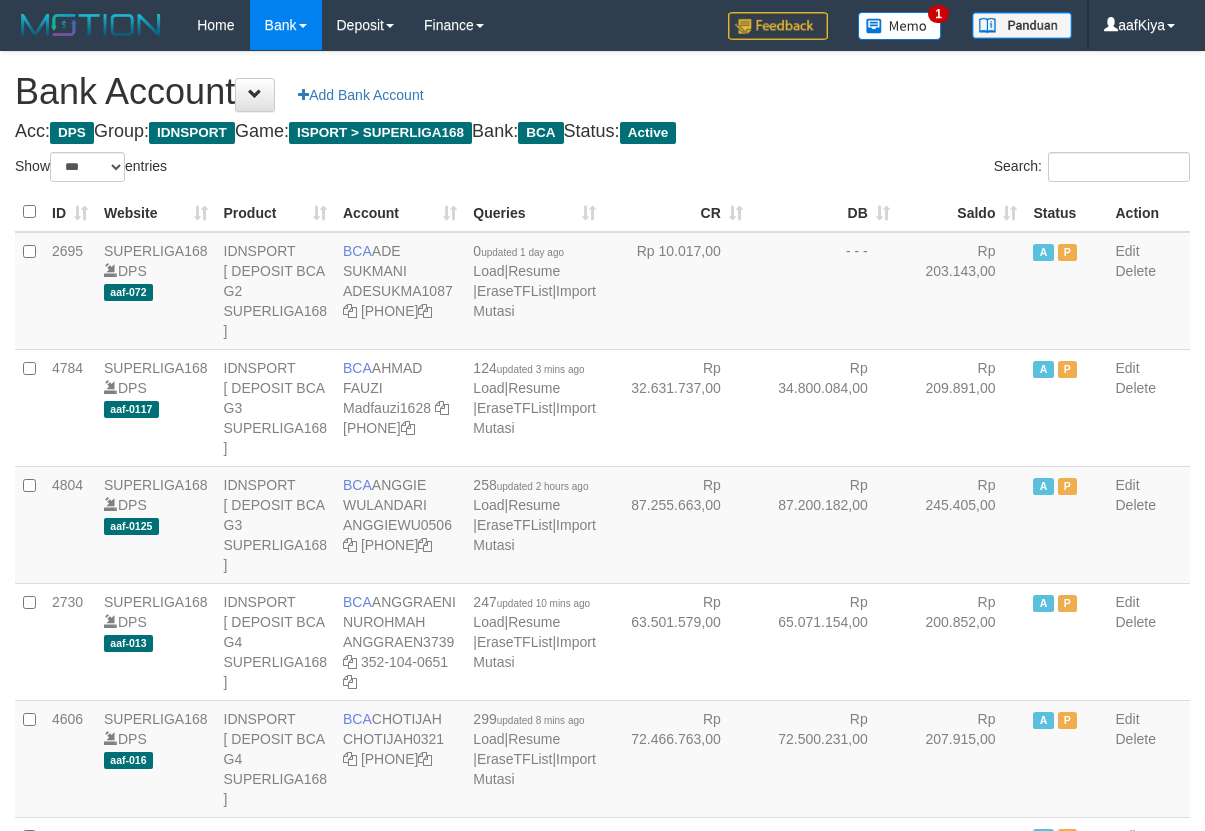 select on "***" 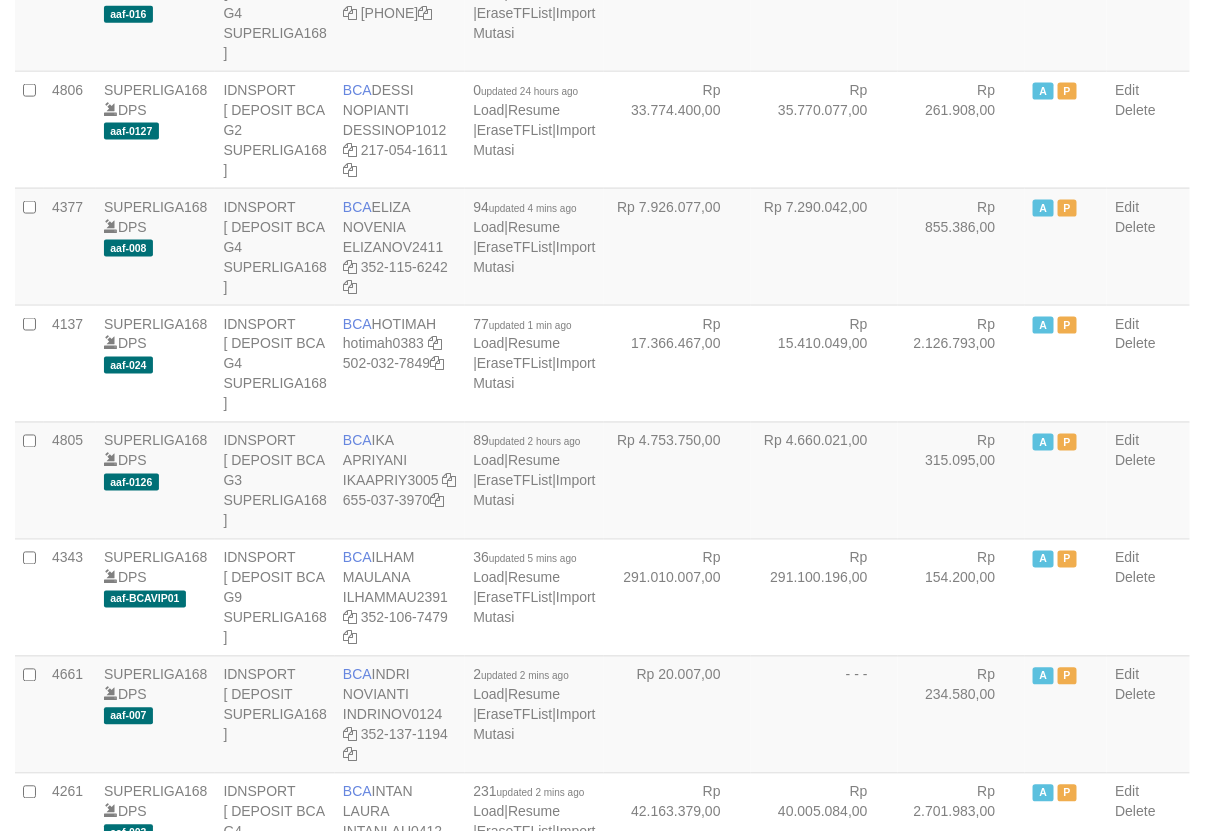 scroll, scrollTop: 786, scrollLeft: 0, axis: vertical 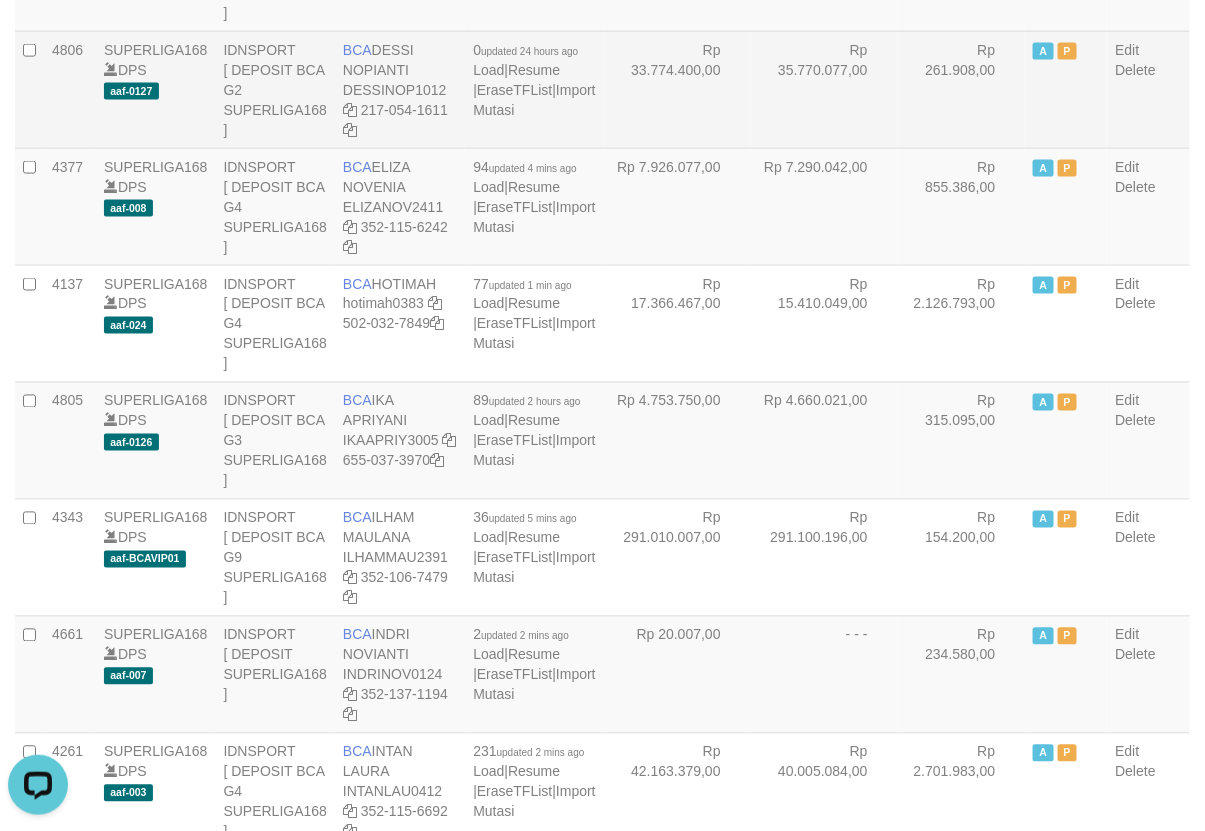 click on "Rp 33.774.400,00" at bounding box center [677, 89] 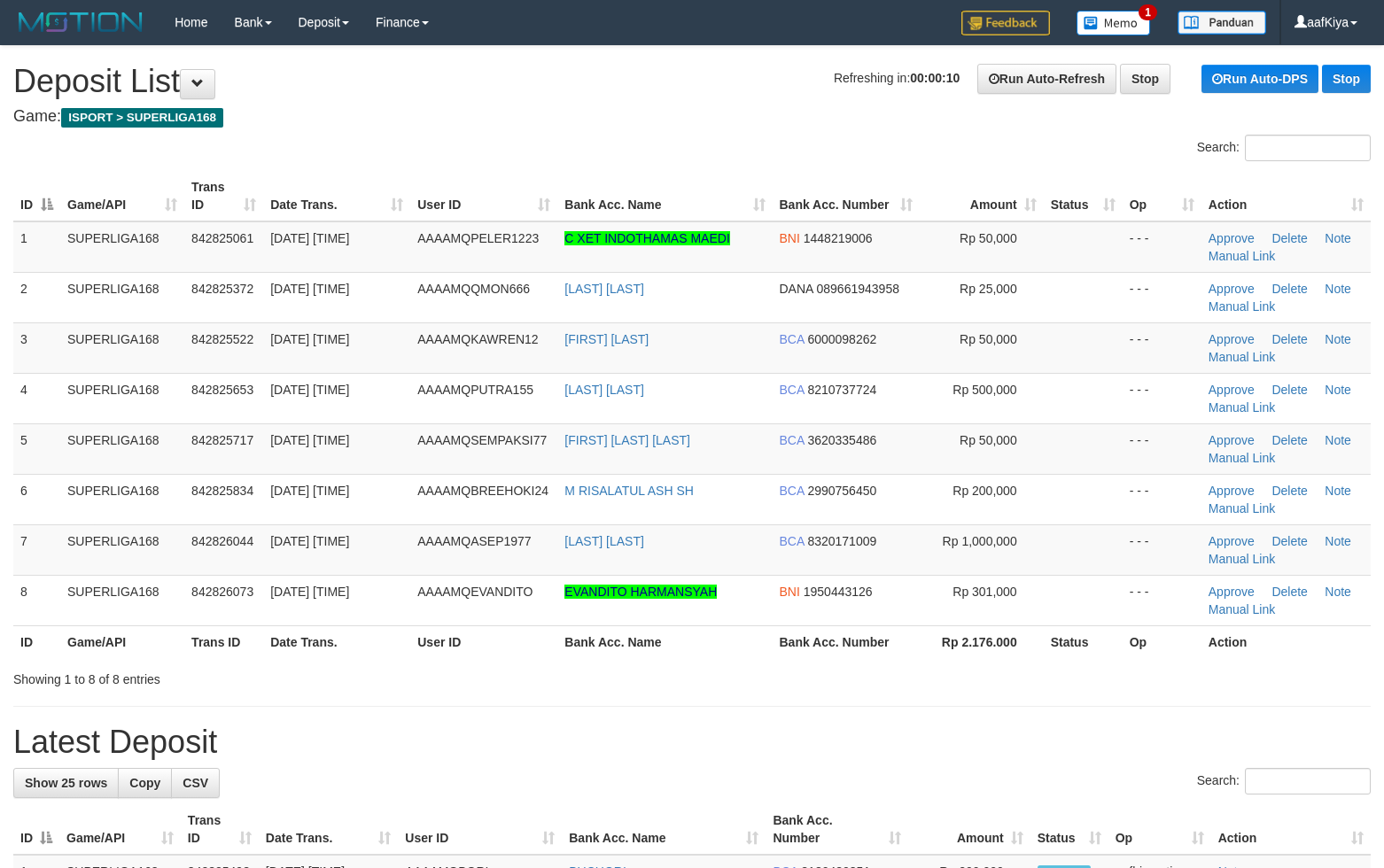 scroll, scrollTop: 0, scrollLeft: 0, axis: both 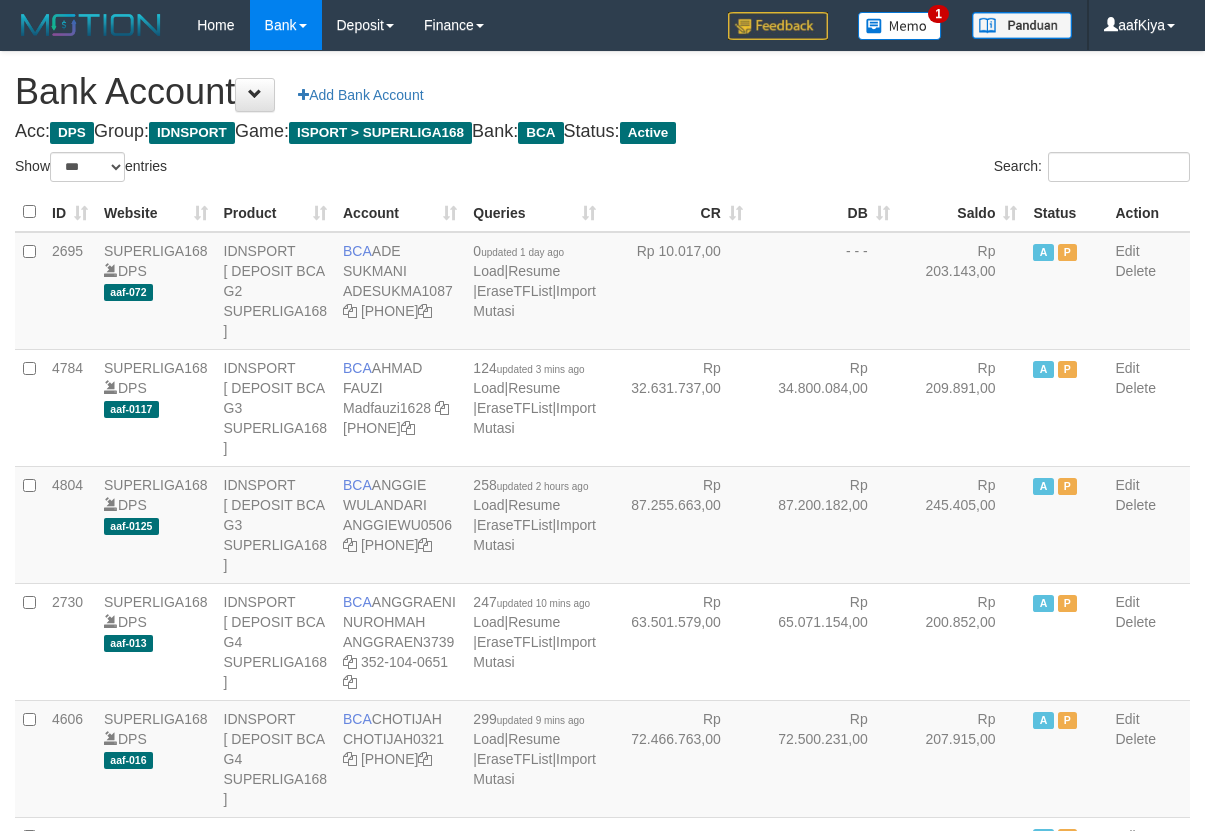 select on "***" 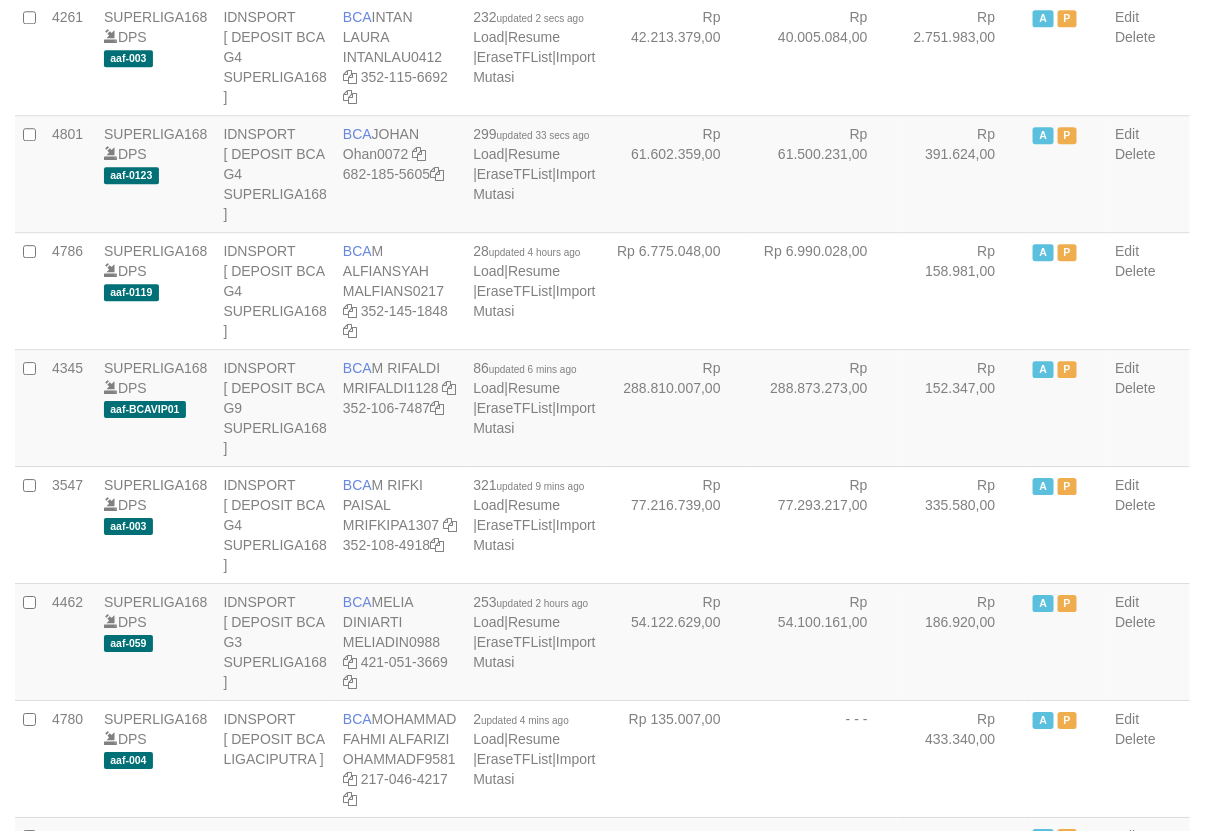 scroll, scrollTop: 1562, scrollLeft: 0, axis: vertical 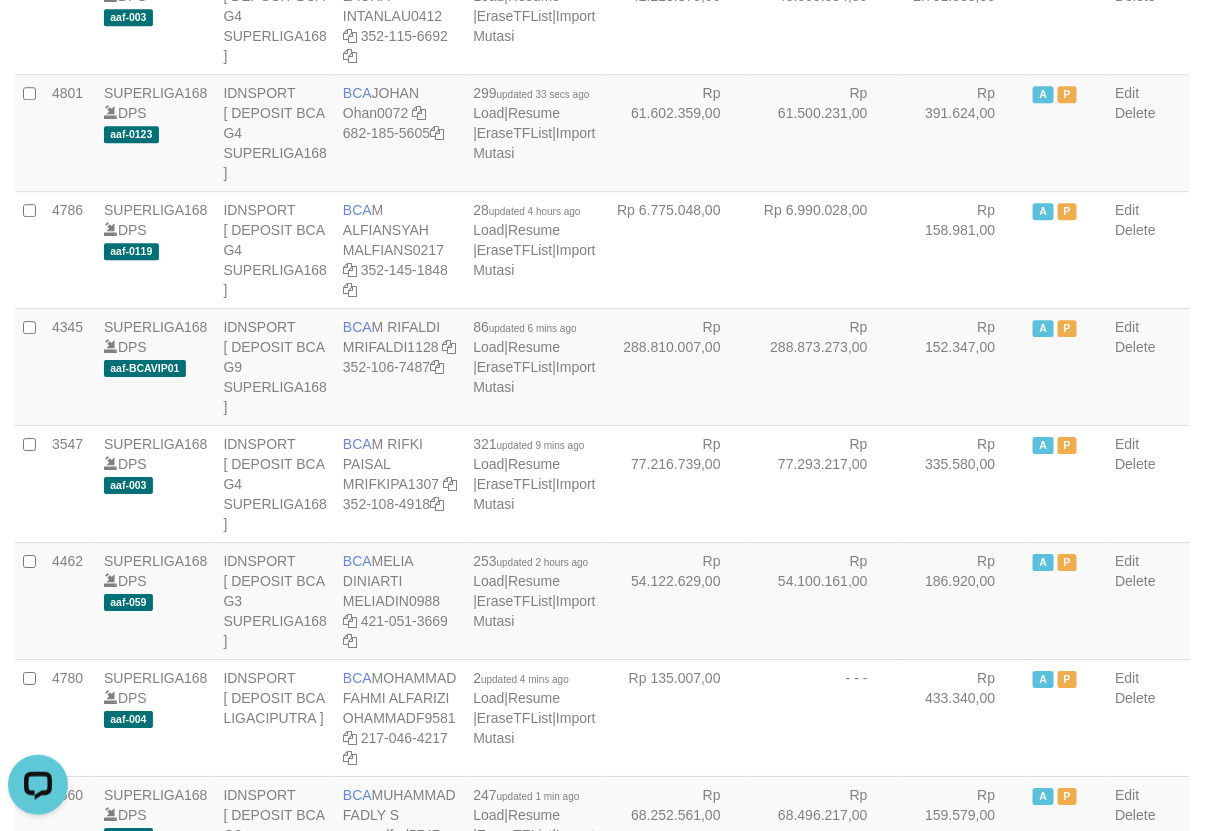 drag, startPoint x: 663, startPoint y: 303, endPoint x: 662, endPoint y: 325, distance: 22.022715 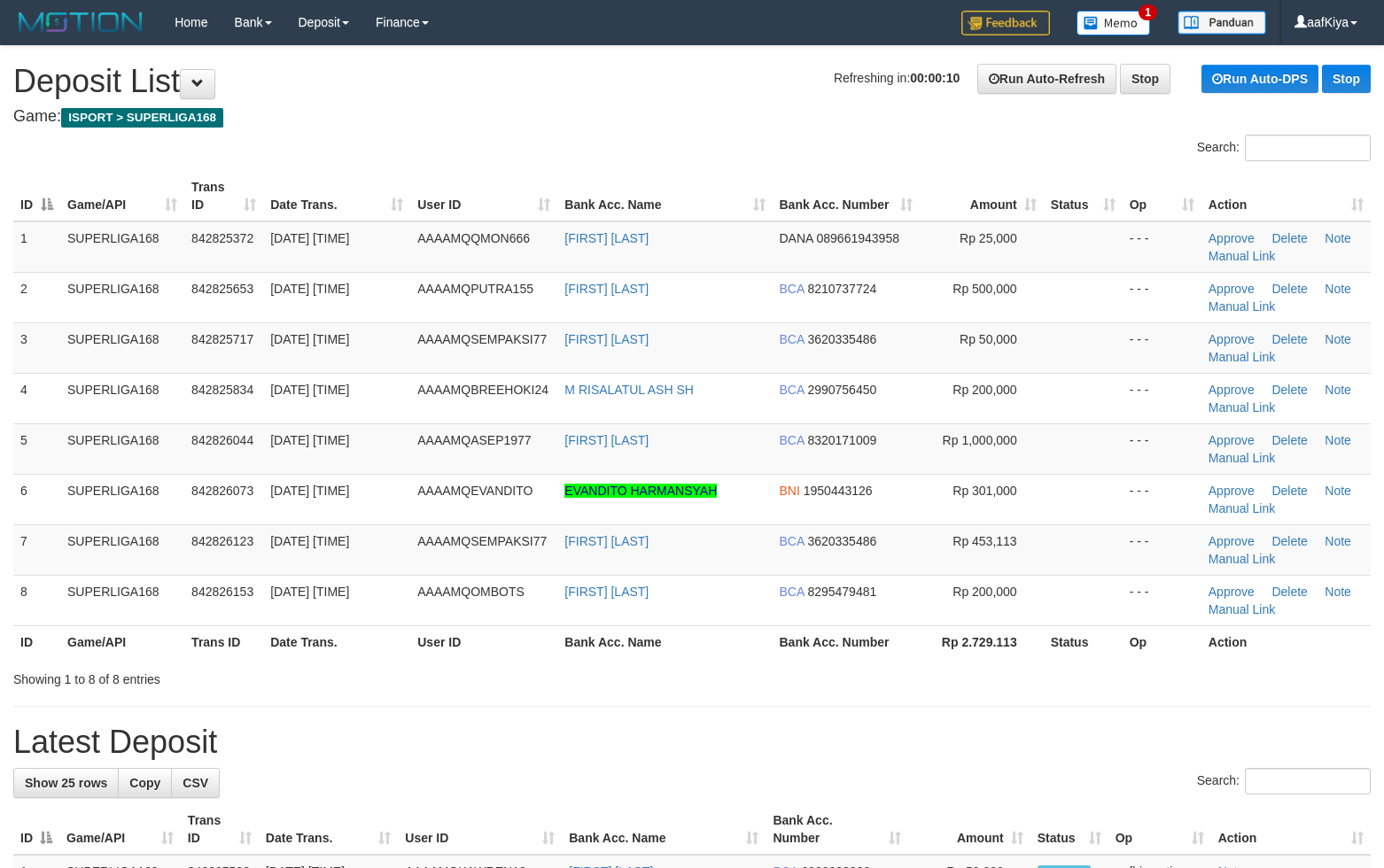 scroll, scrollTop: 0, scrollLeft: 0, axis: both 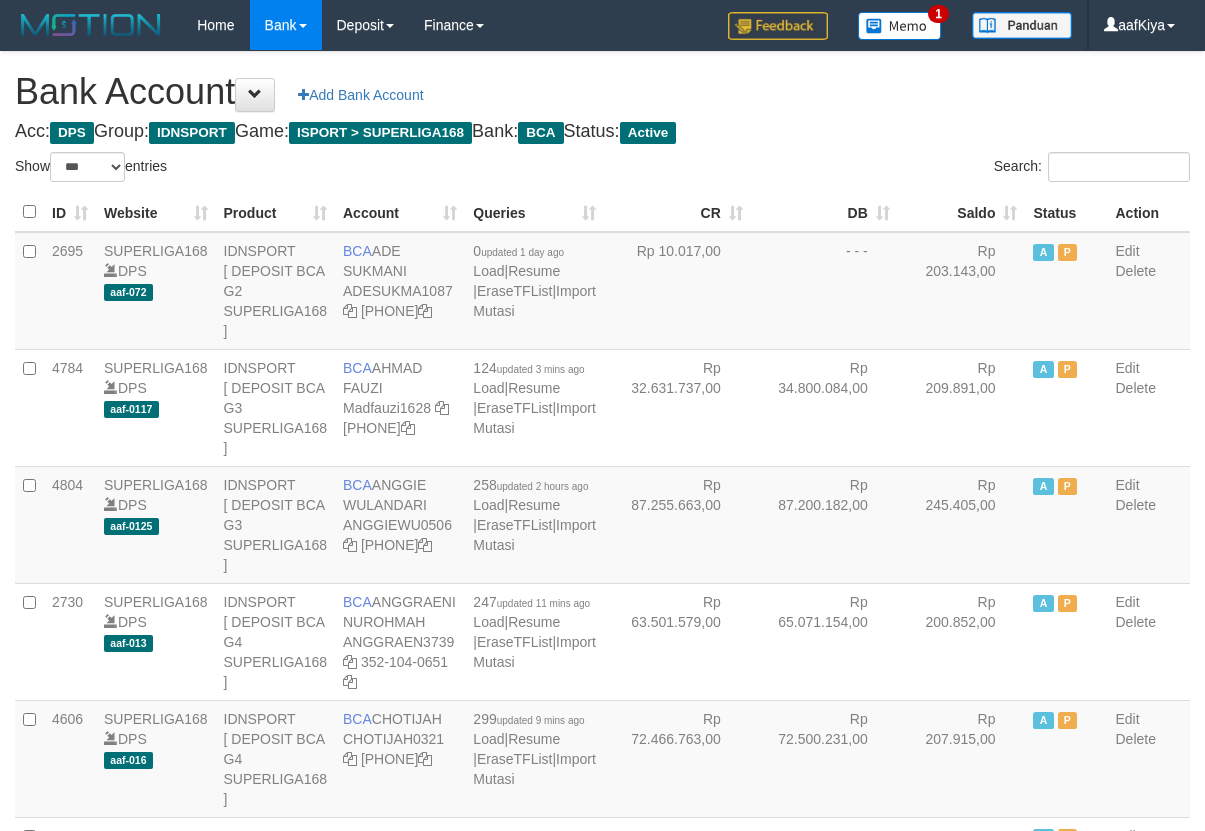 select on "***" 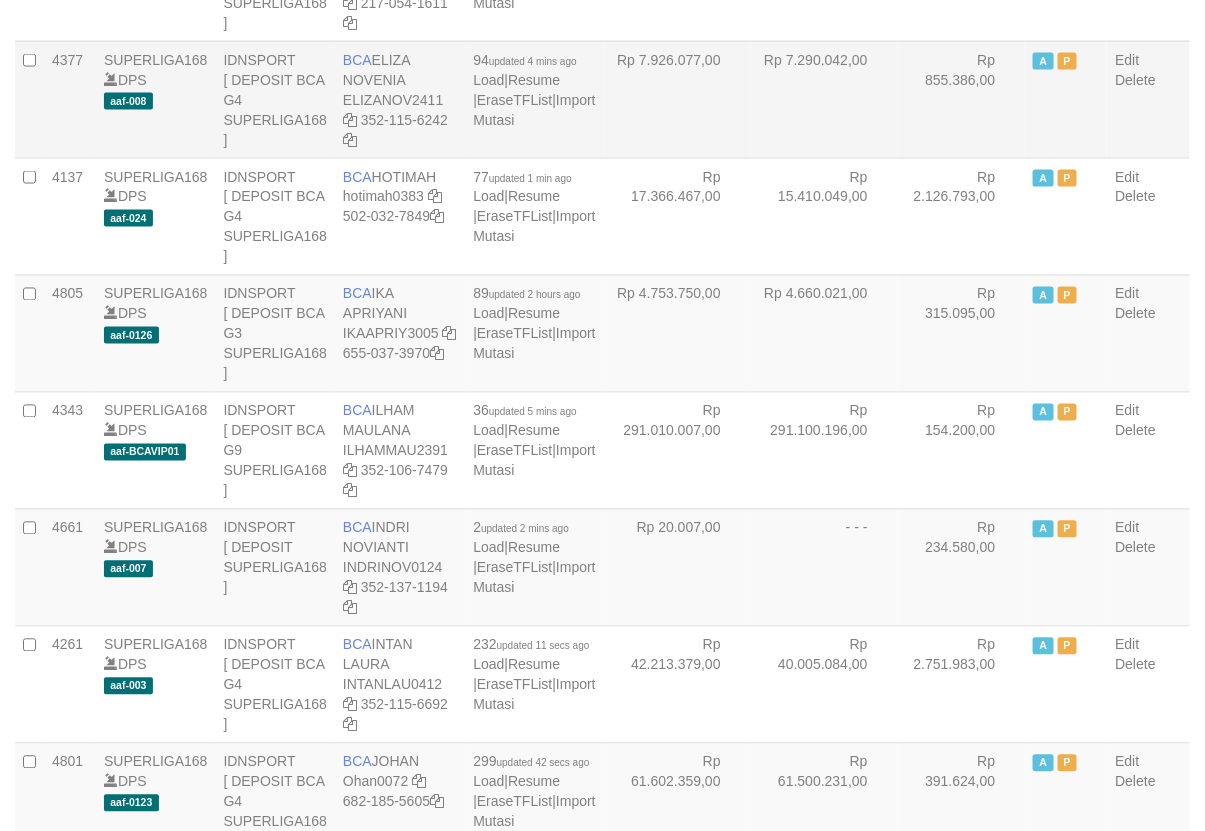 scroll, scrollTop: 934, scrollLeft: 0, axis: vertical 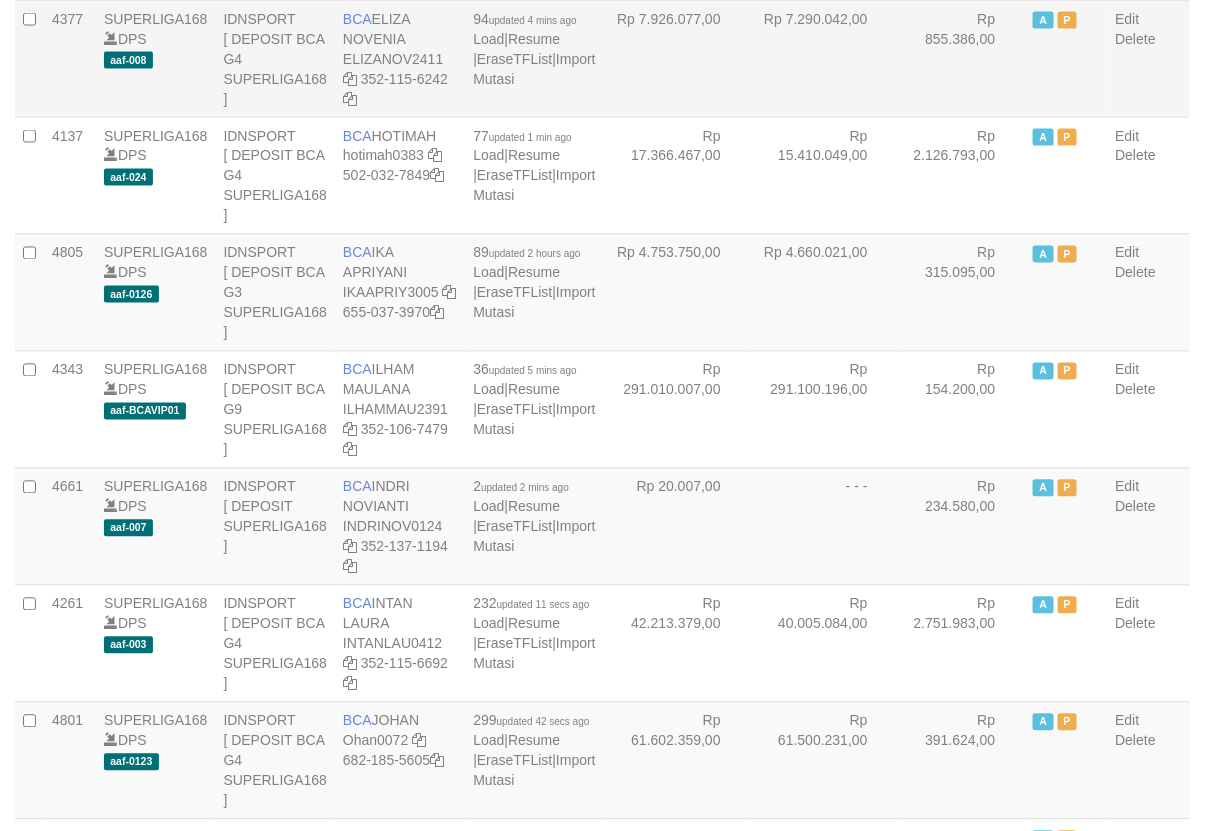 click on "Rp 7.290.042,00" at bounding box center [824, 58] 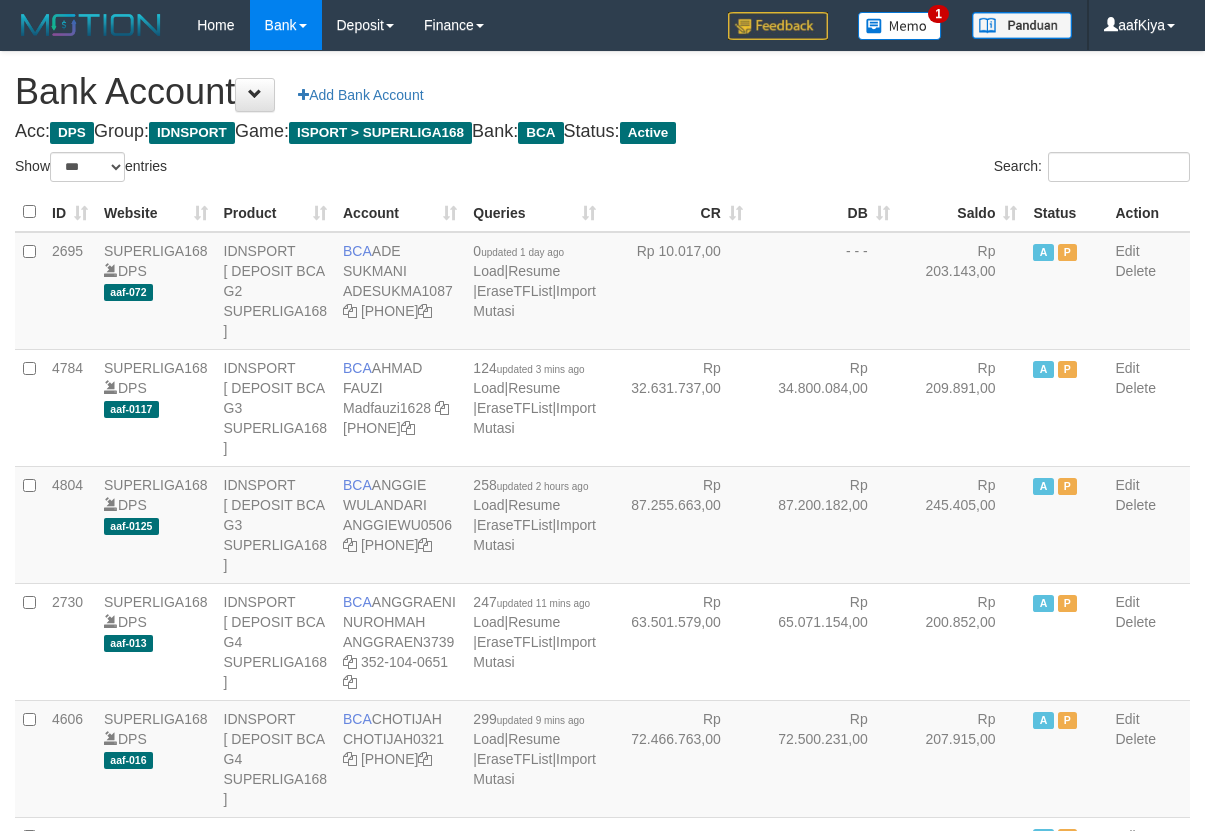 select on "***" 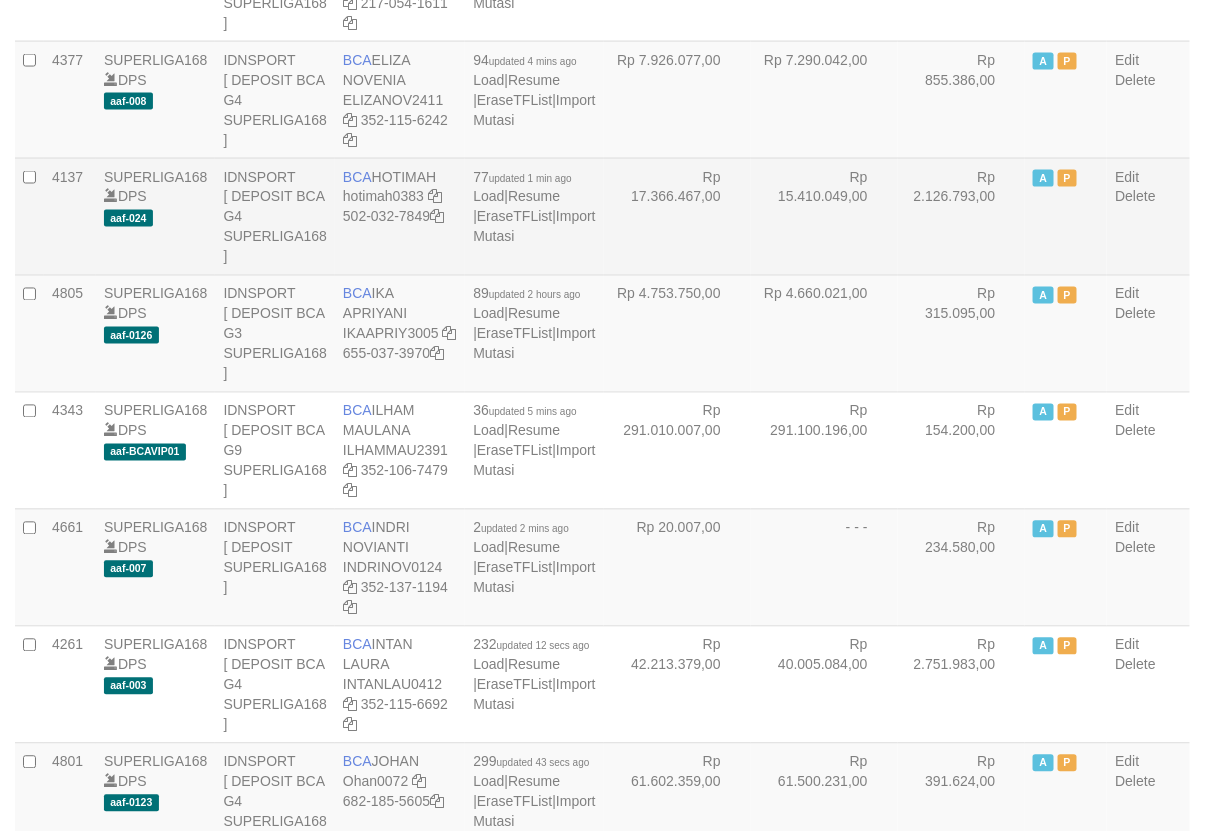 scroll, scrollTop: 934, scrollLeft: 0, axis: vertical 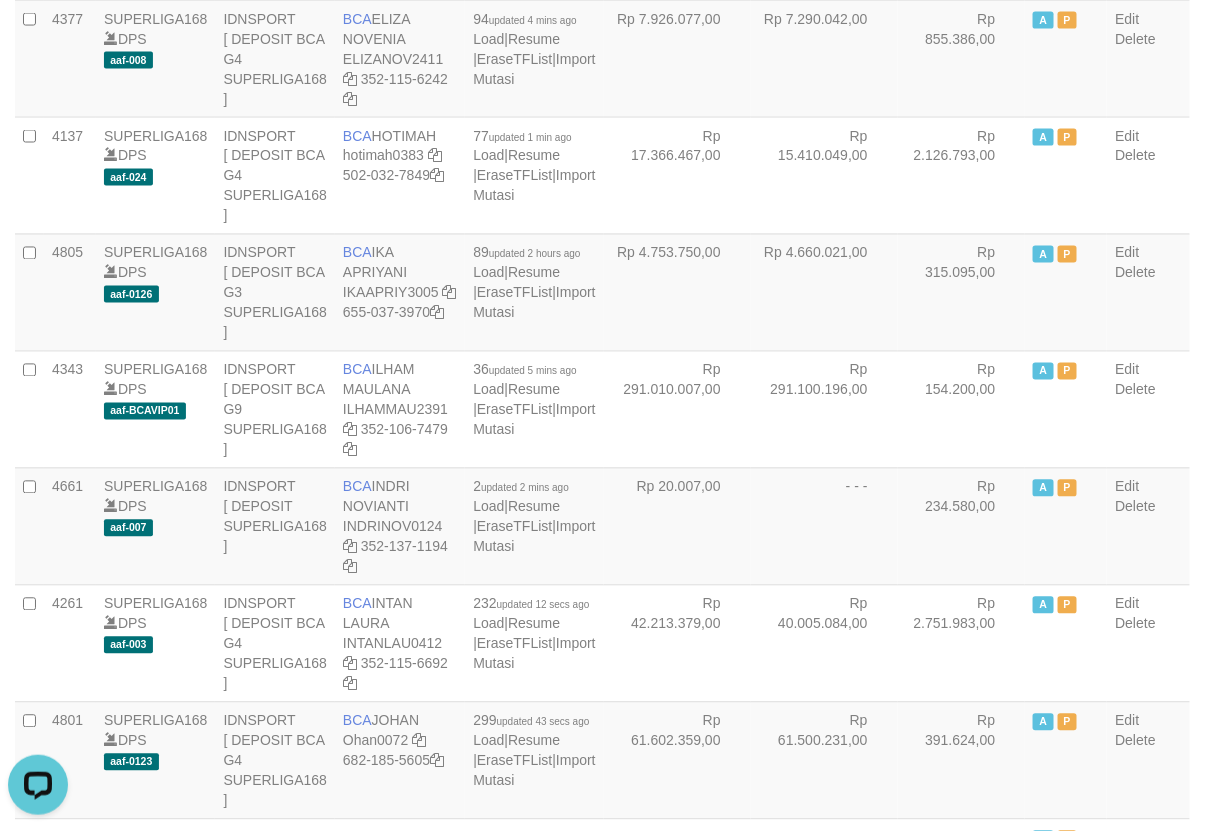 click on "Rp 33.774.400,00" at bounding box center [677, -59] 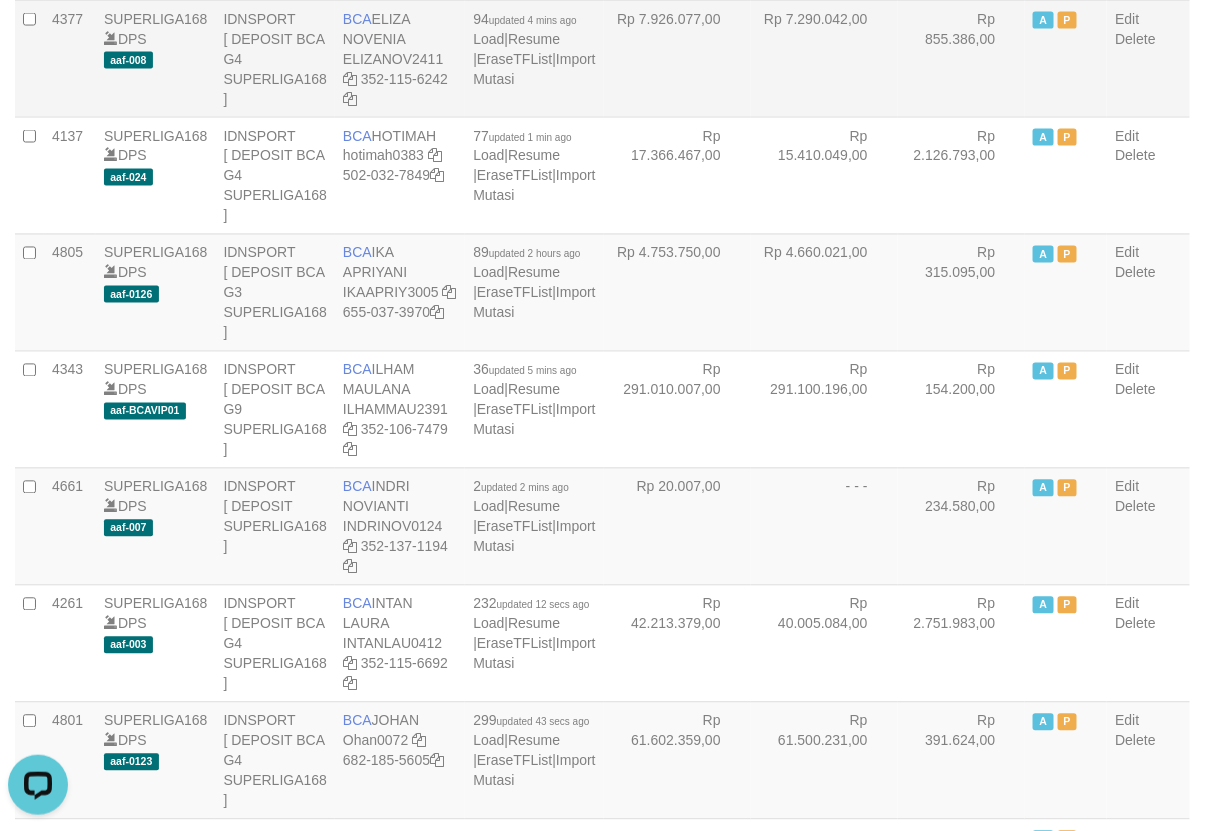 click on "Rp 7.290.042,00" at bounding box center [824, 58] 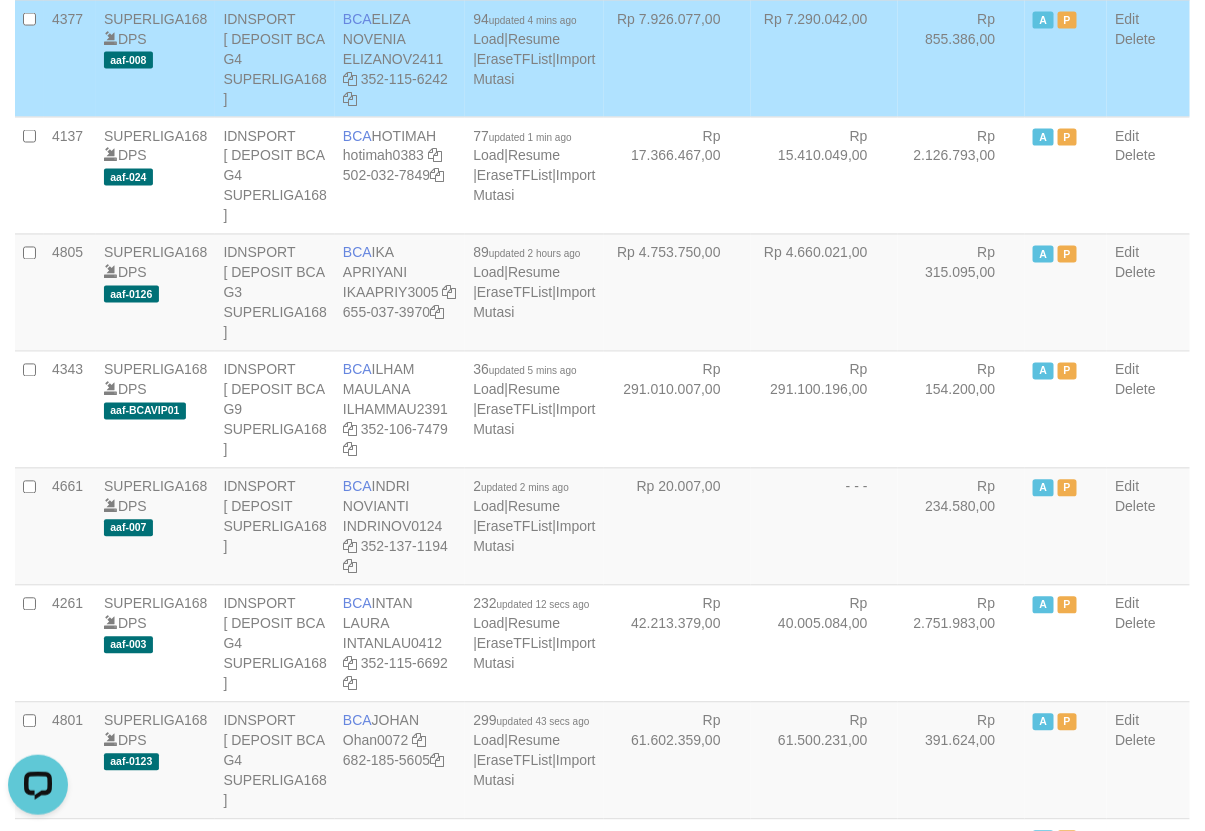 click on "Rp 7.926.077,00" at bounding box center (677, 58) 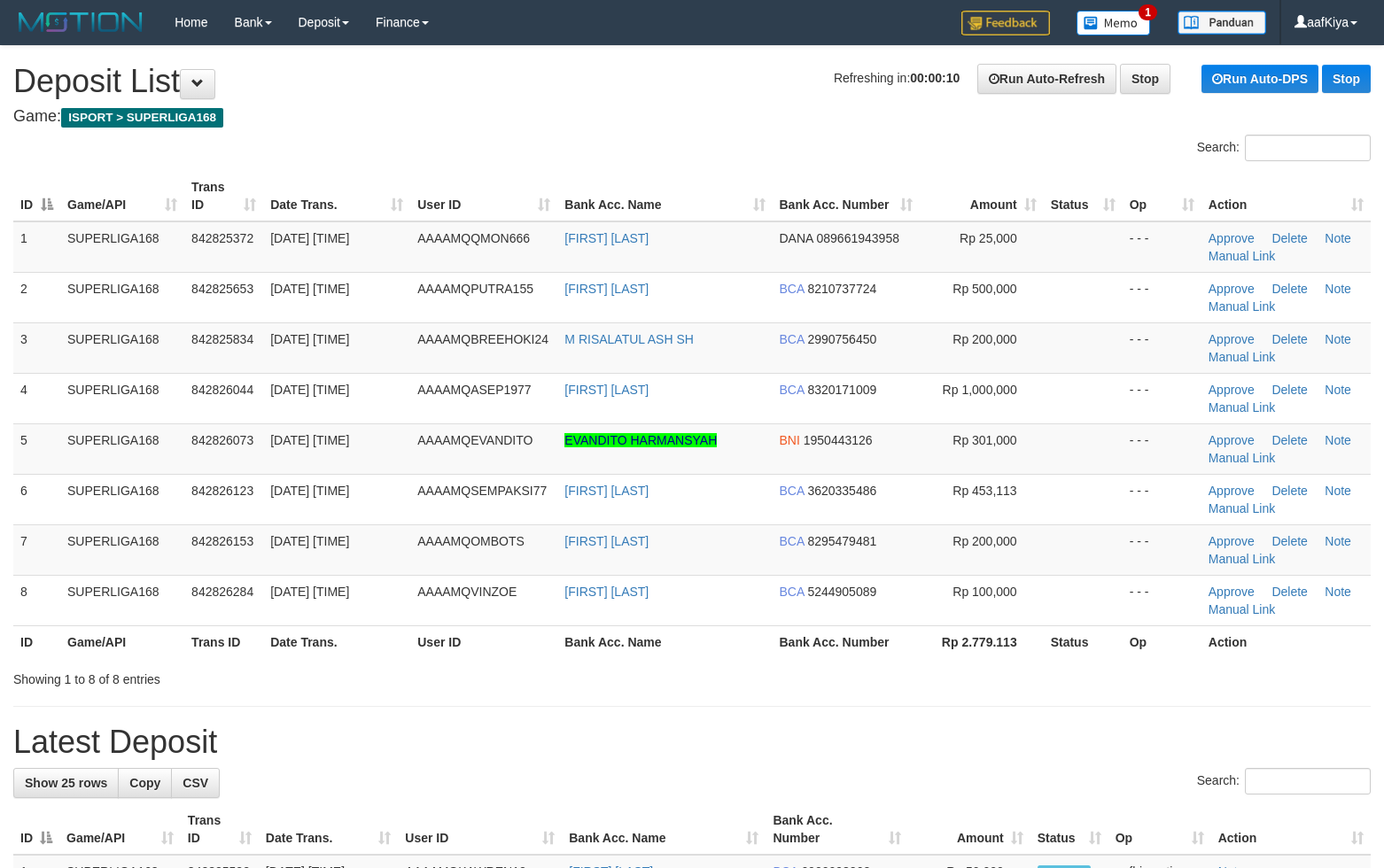 scroll, scrollTop: 0, scrollLeft: 0, axis: both 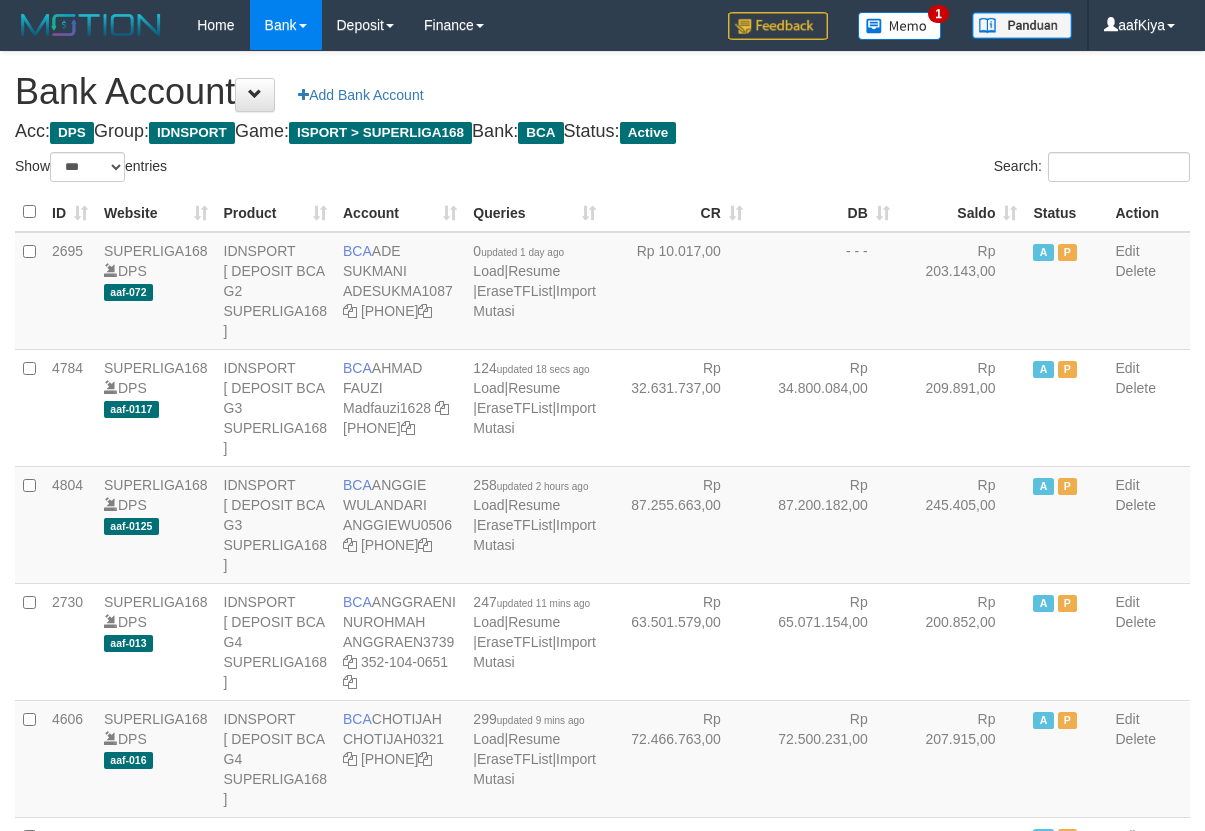 select on "***" 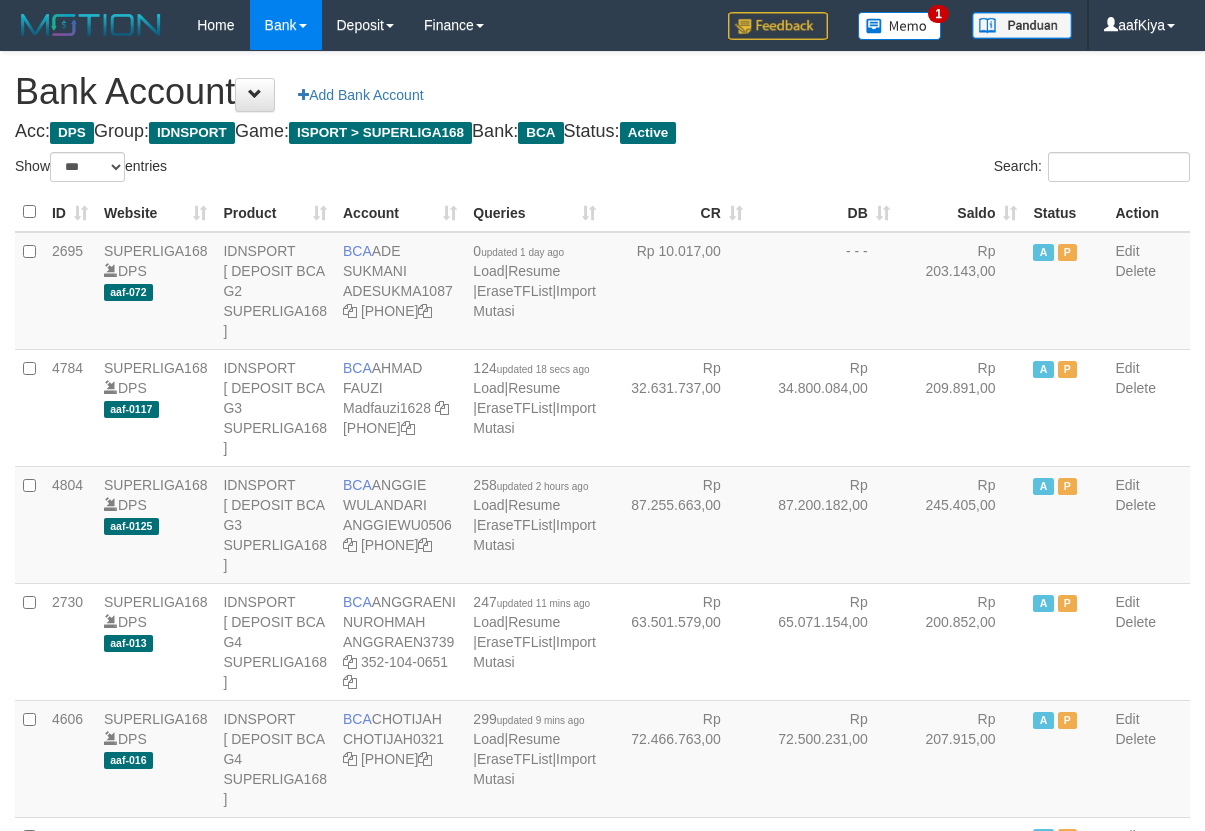 scroll, scrollTop: 893, scrollLeft: 0, axis: vertical 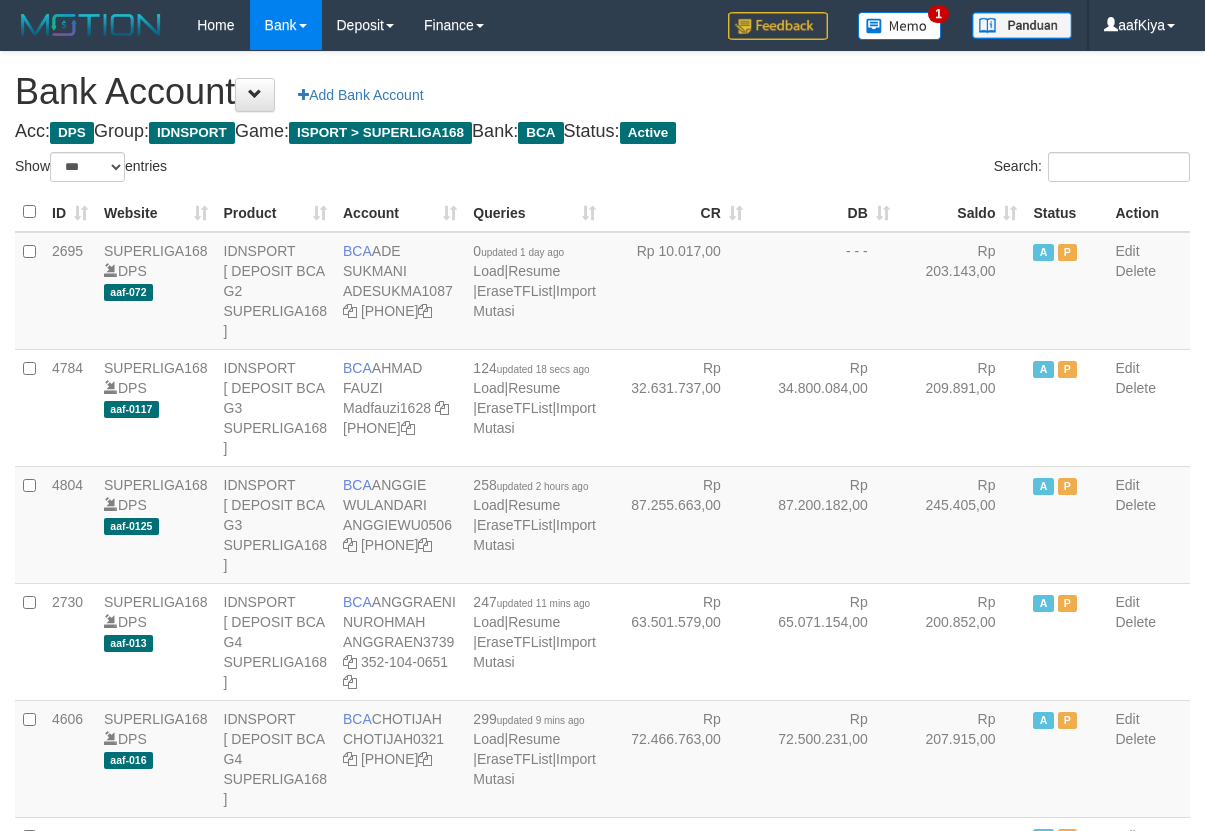 select on "***" 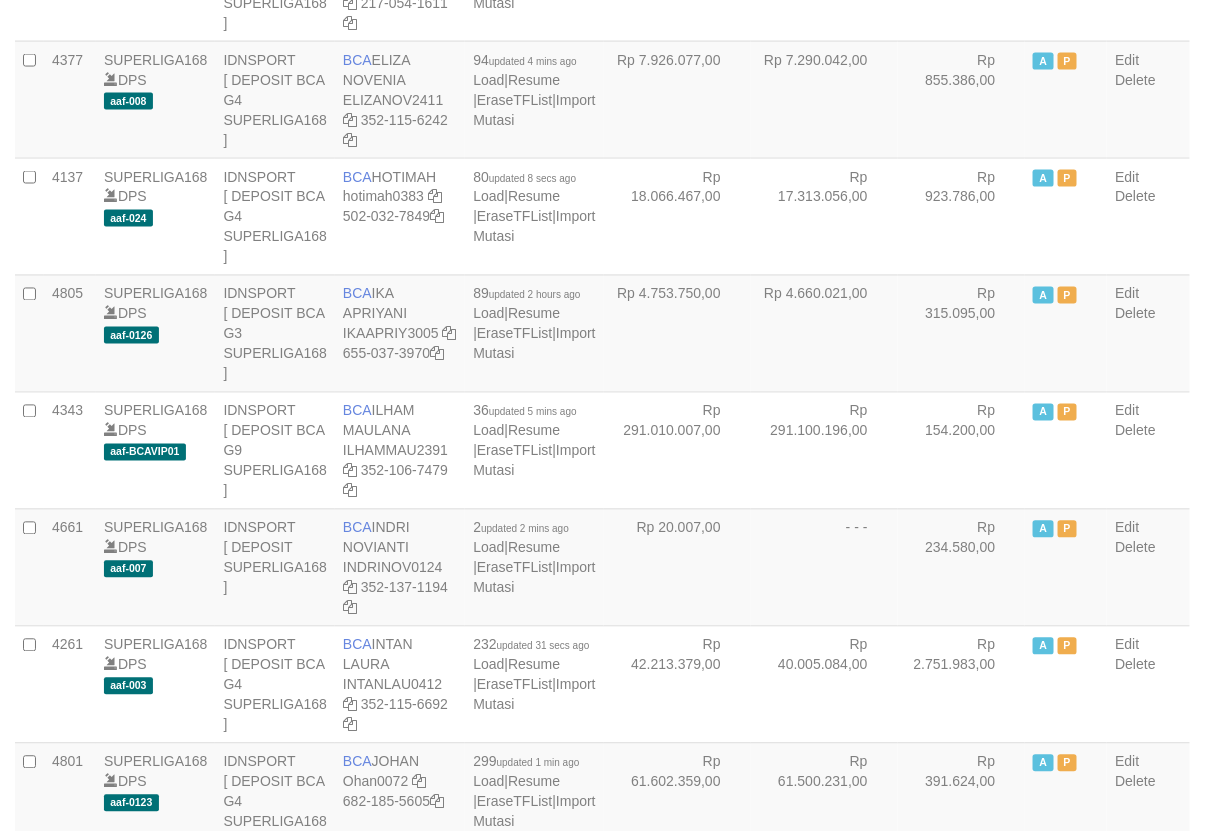 scroll, scrollTop: 934, scrollLeft: 0, axis: vertical 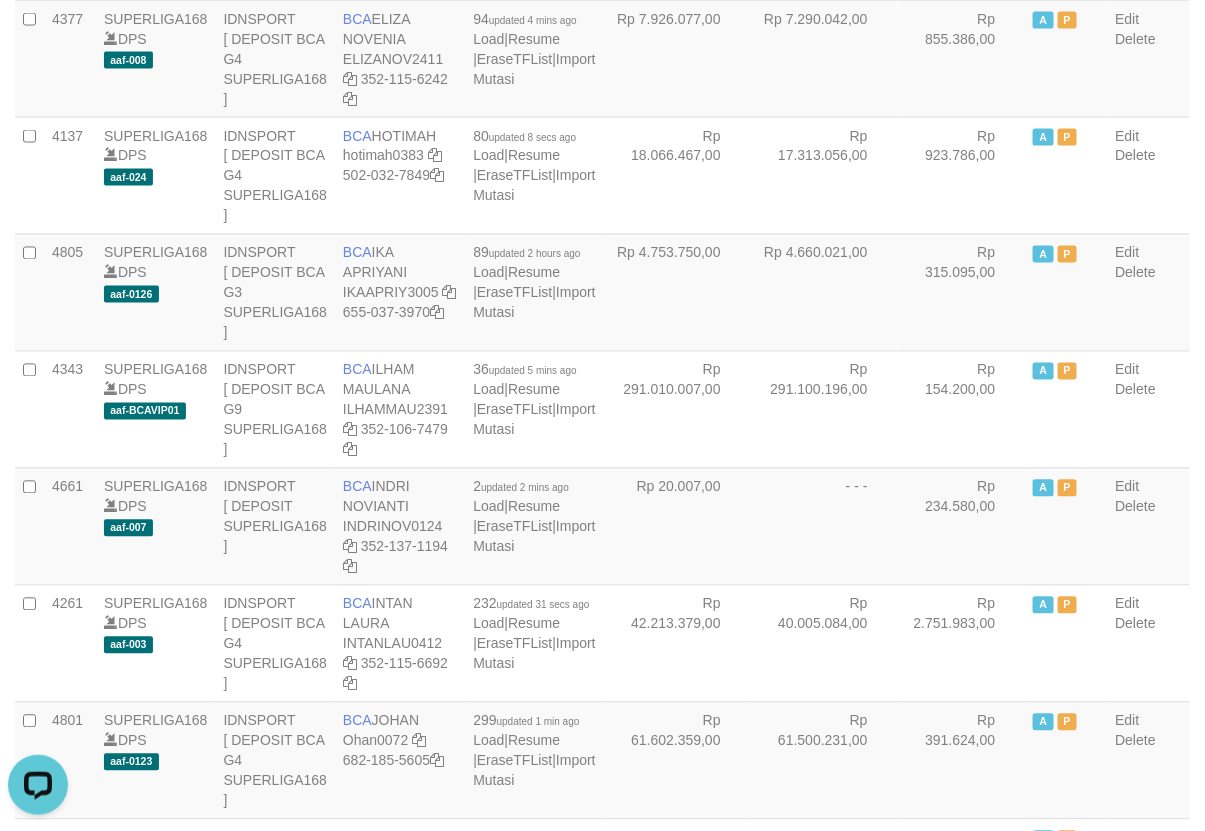 drag, startPoint x: 635, startPoint y: 126, endPoint x: 711, endPoint y: 76, distance: 90.97253 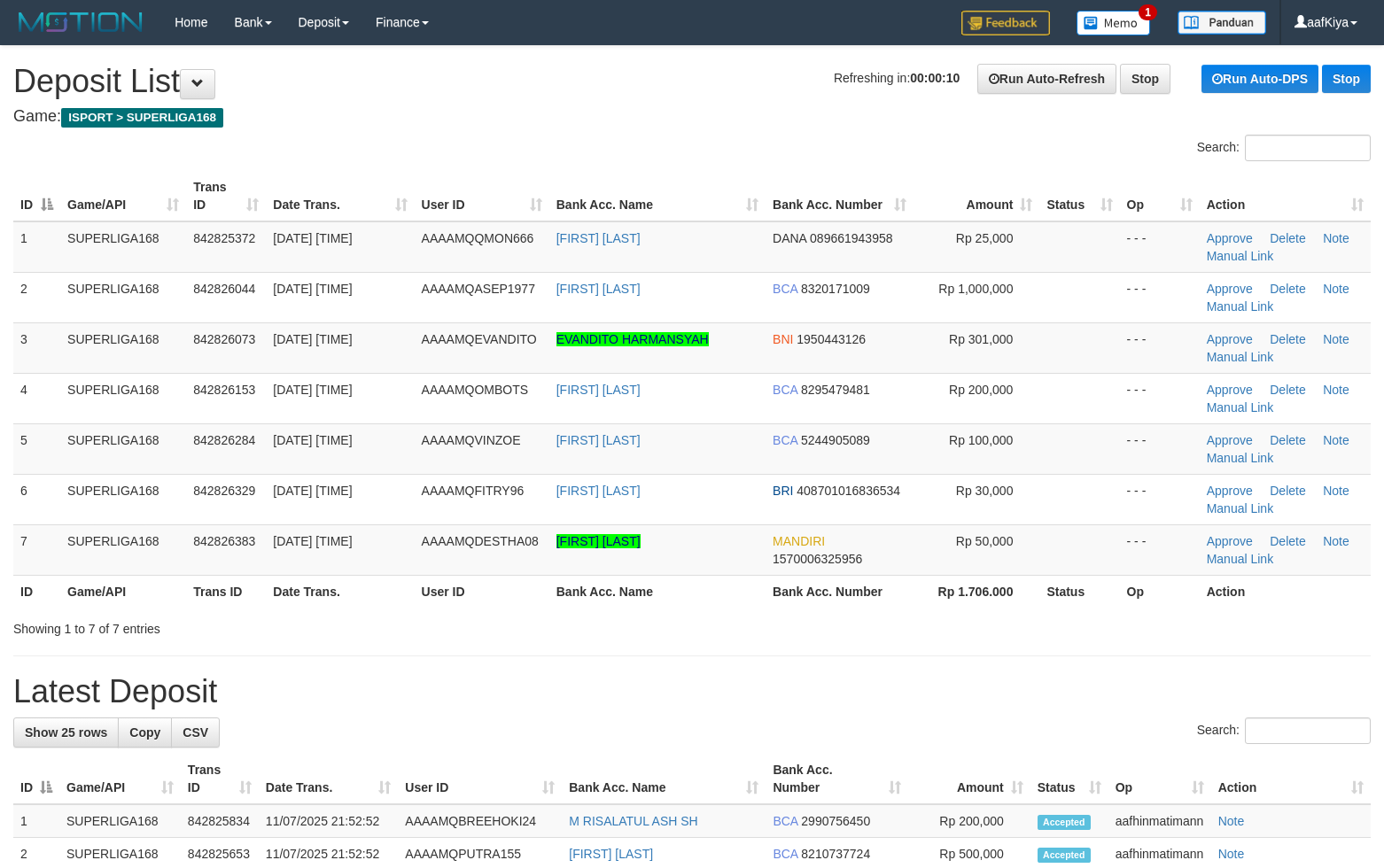 scroll, scrollTop: 0, scrollLeft: 0, axis: both 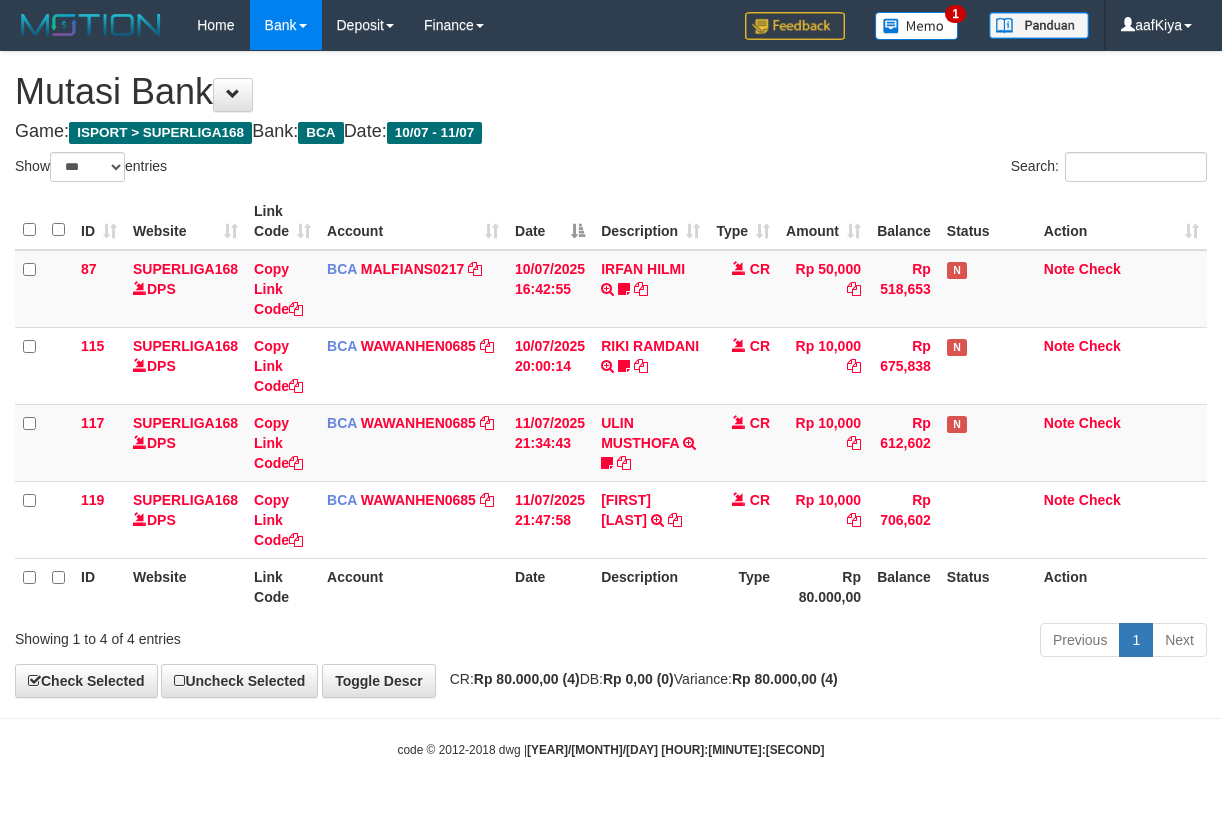 select on "***" 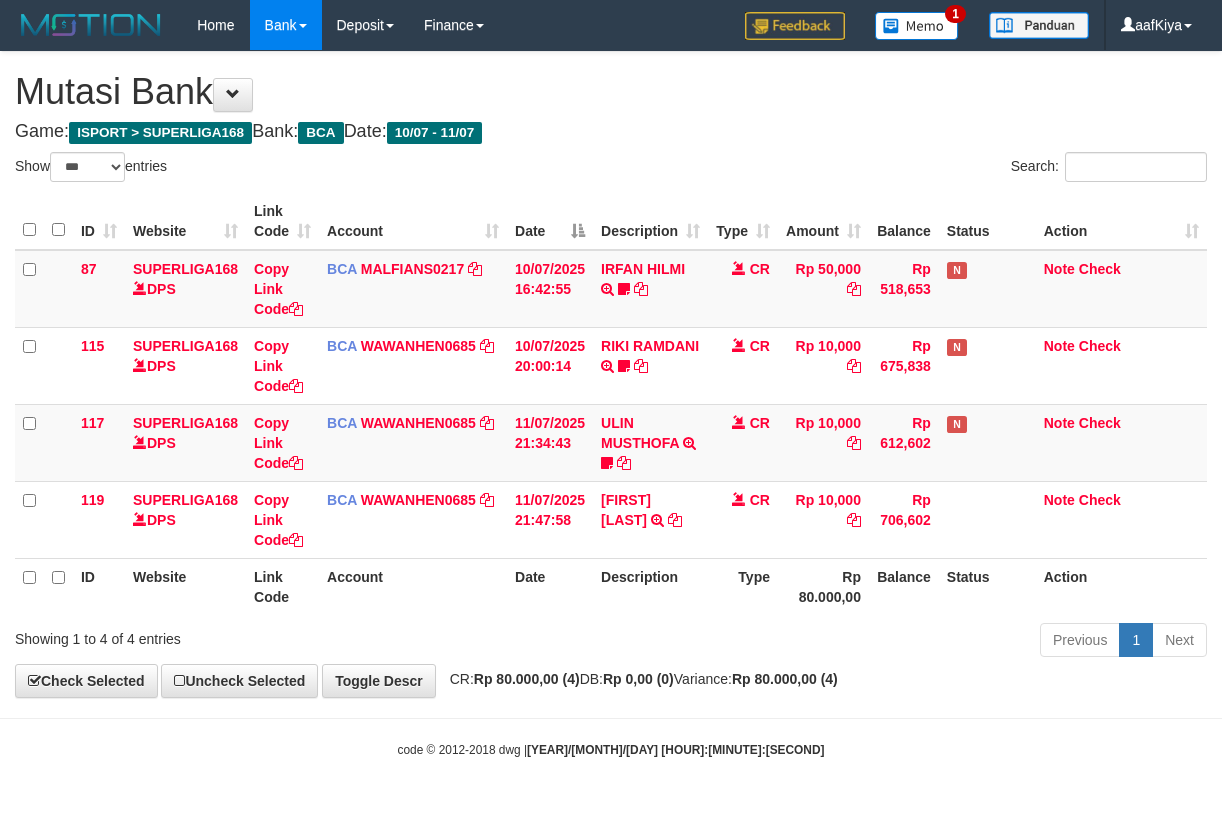 scroll, scrollTop: 0, scrollLeft: 0, axis: both 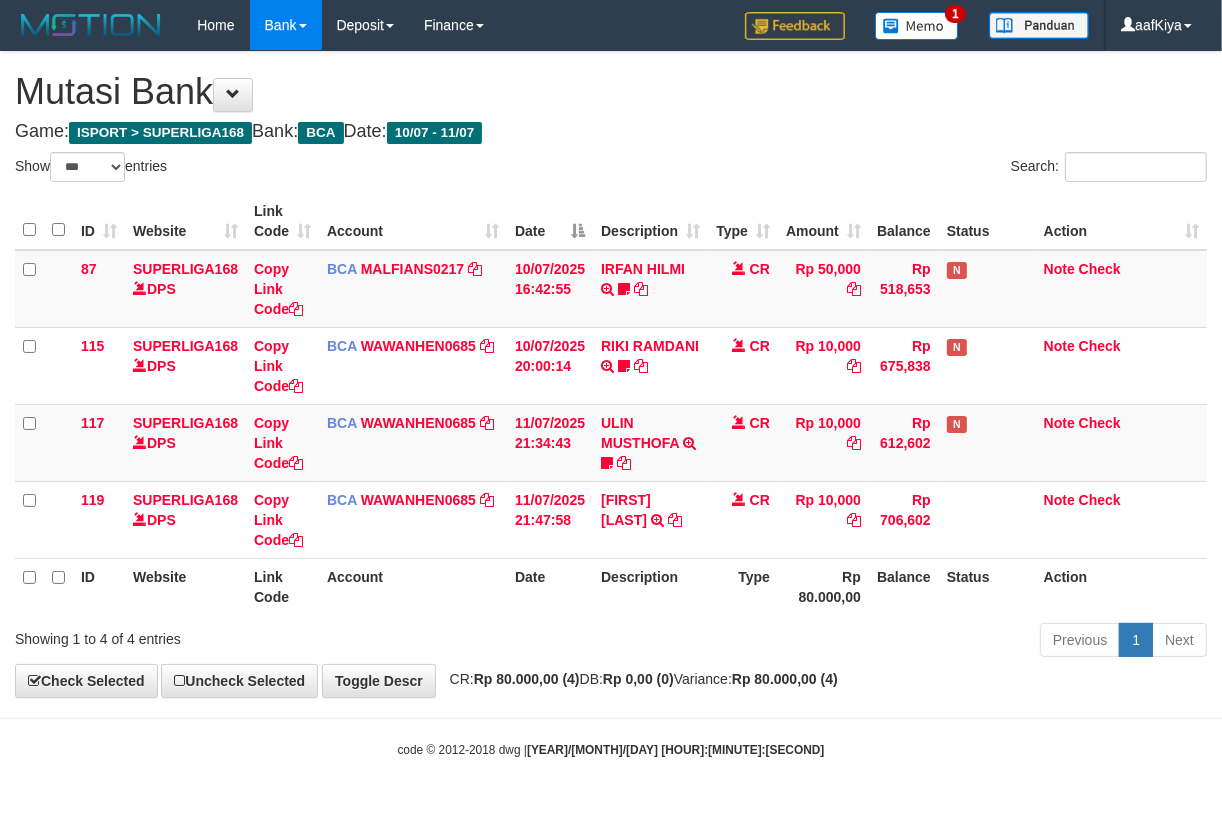 click on "CR" at bounding box center (743, 519) 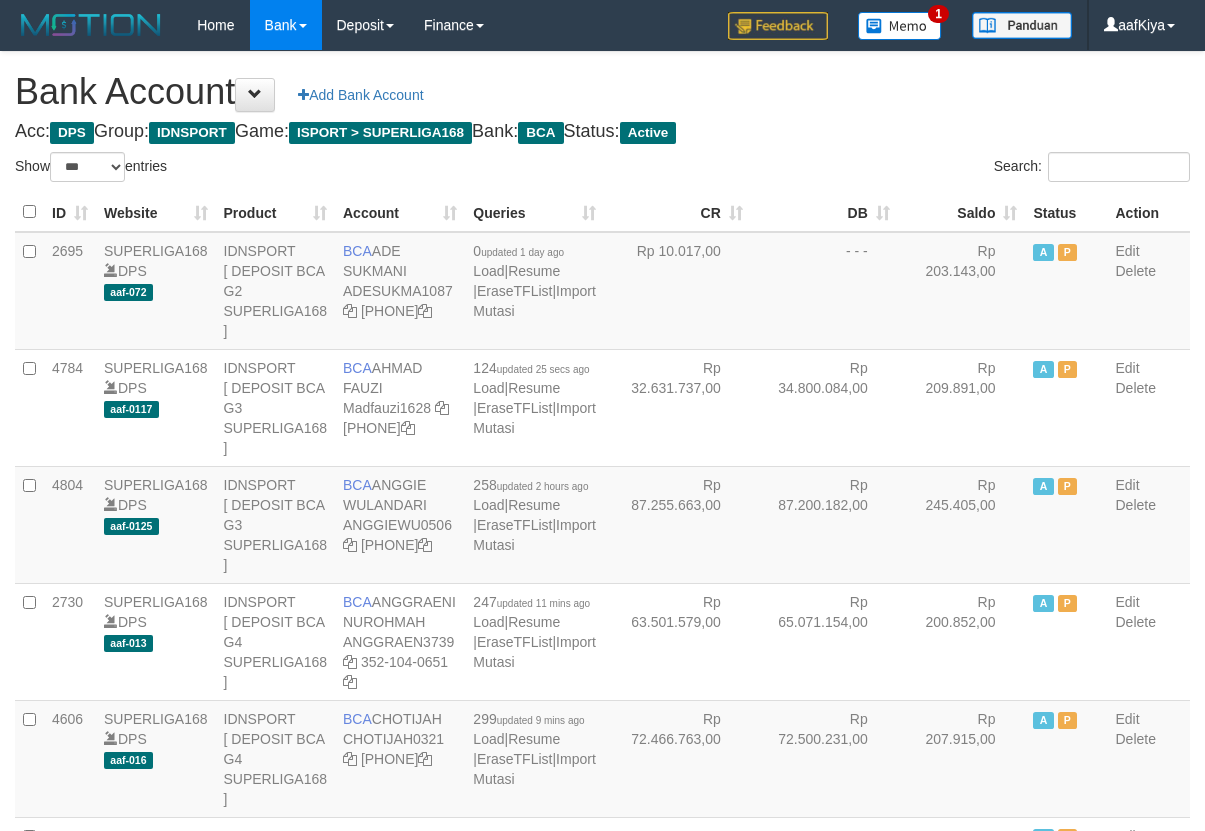 select on "***" 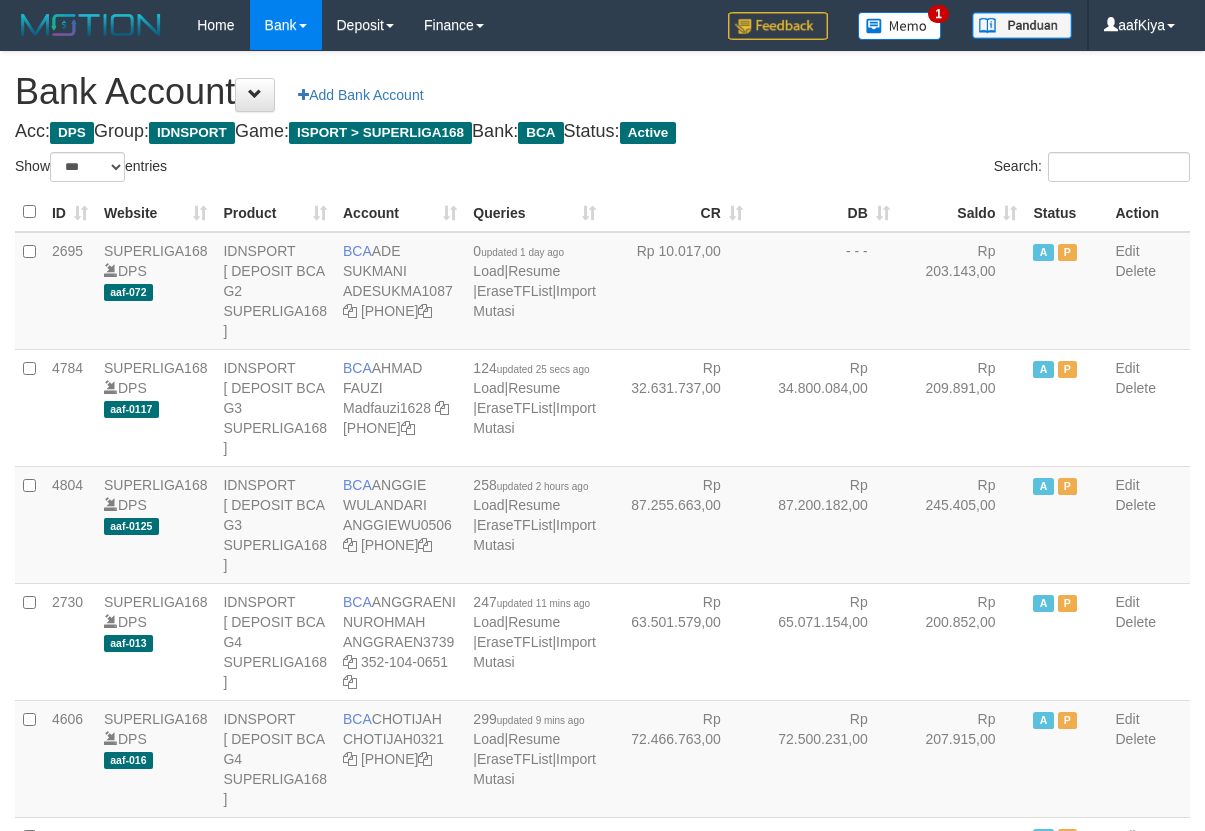 scroll, scrollTop: 934, scrollLeft: 0, axis: vertical 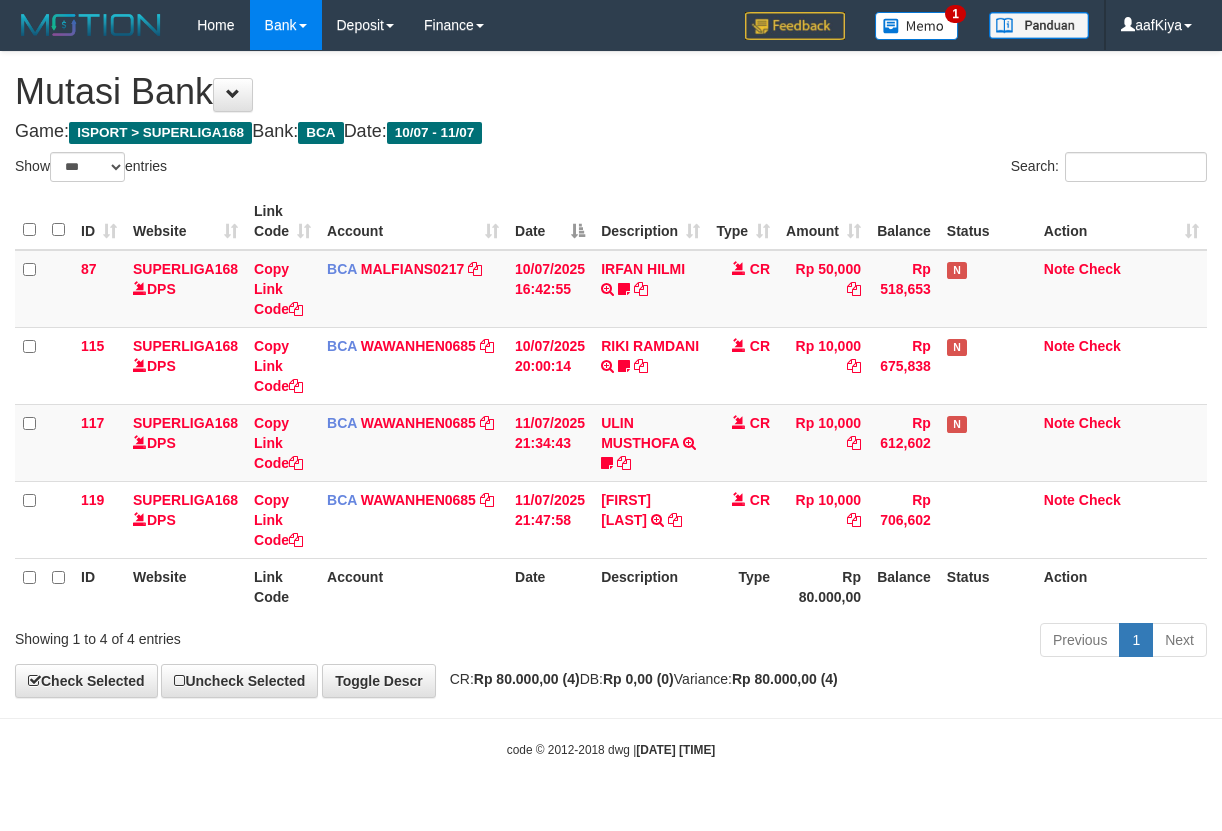 select on "***" 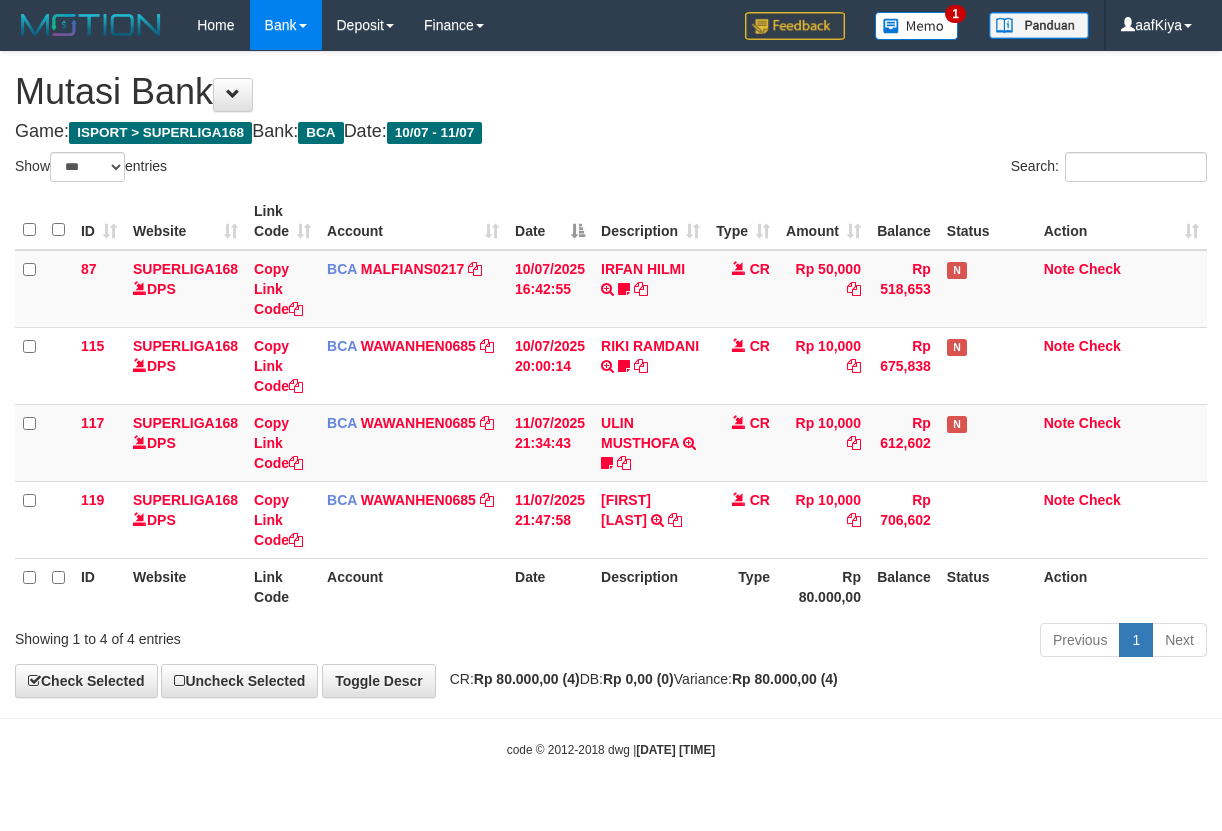 scroll, scrollTop: 0, scrollLeft: 0, axis: both 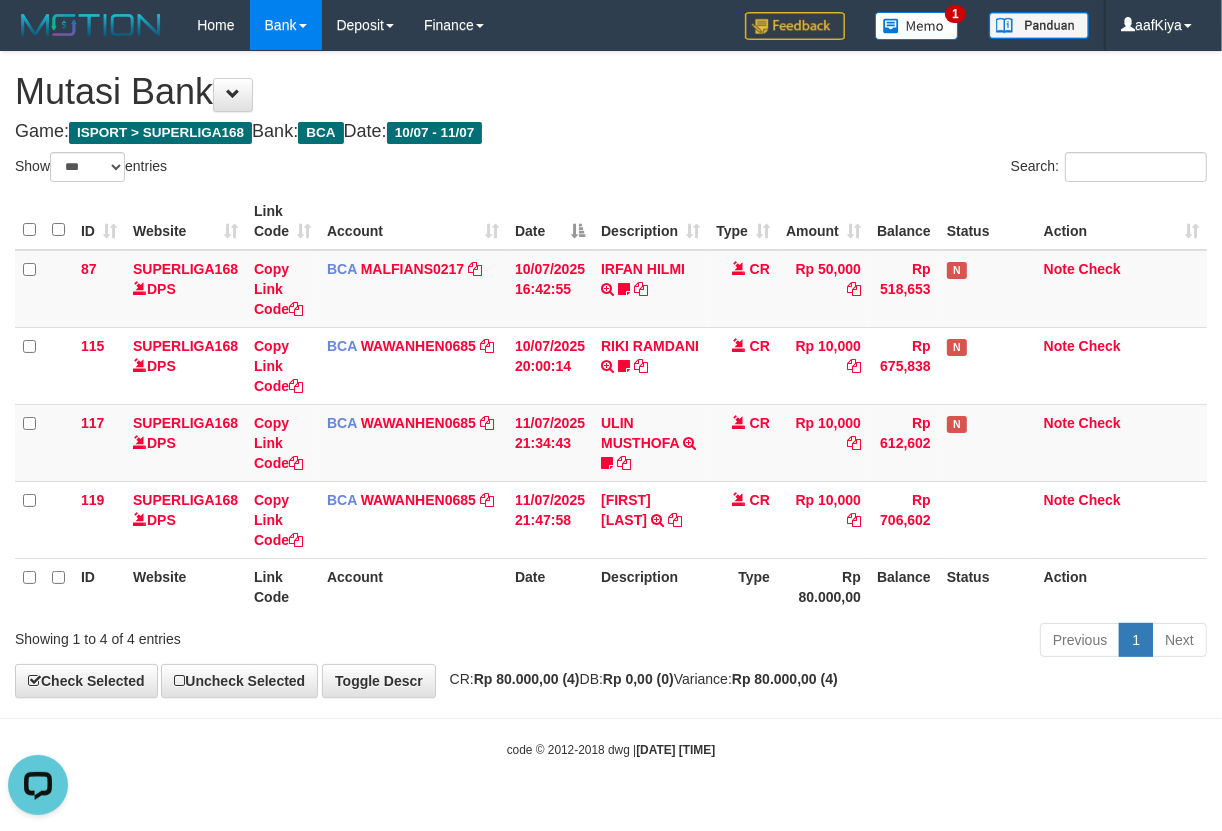 click on "Rp 80.000,00 (4)" at bounding box center (785, 679) 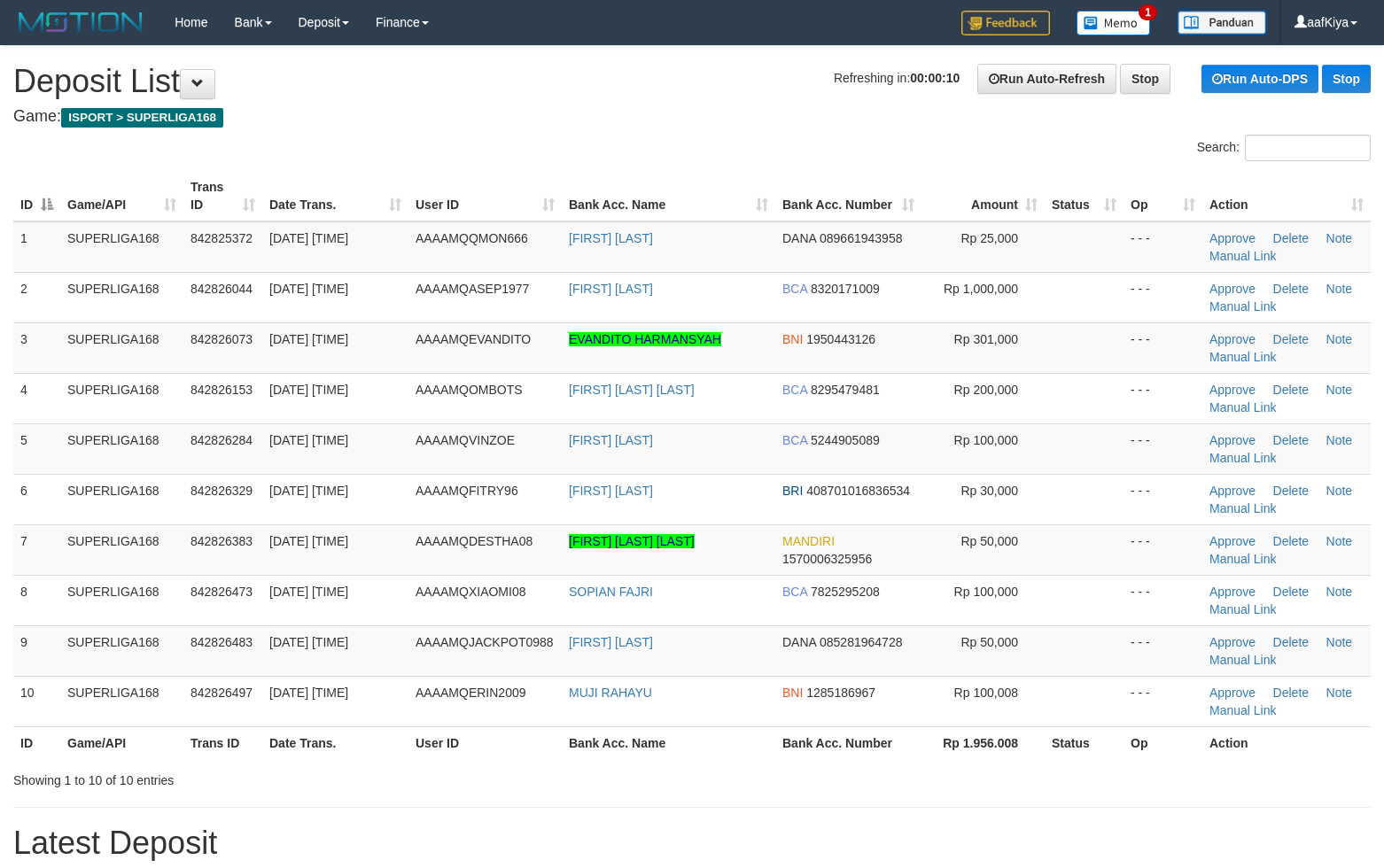 scroll, scrollTop: 0, scrollLeft: 0, axis: both 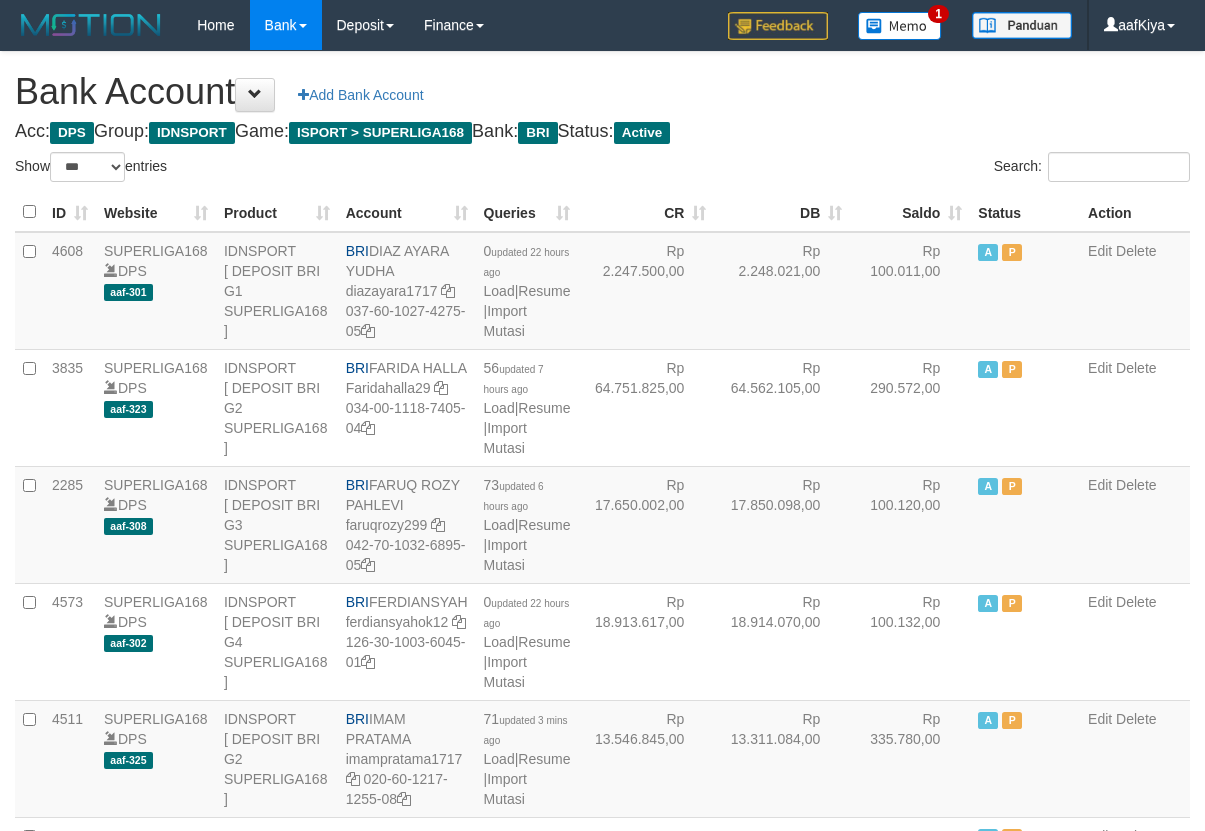 select on "***" 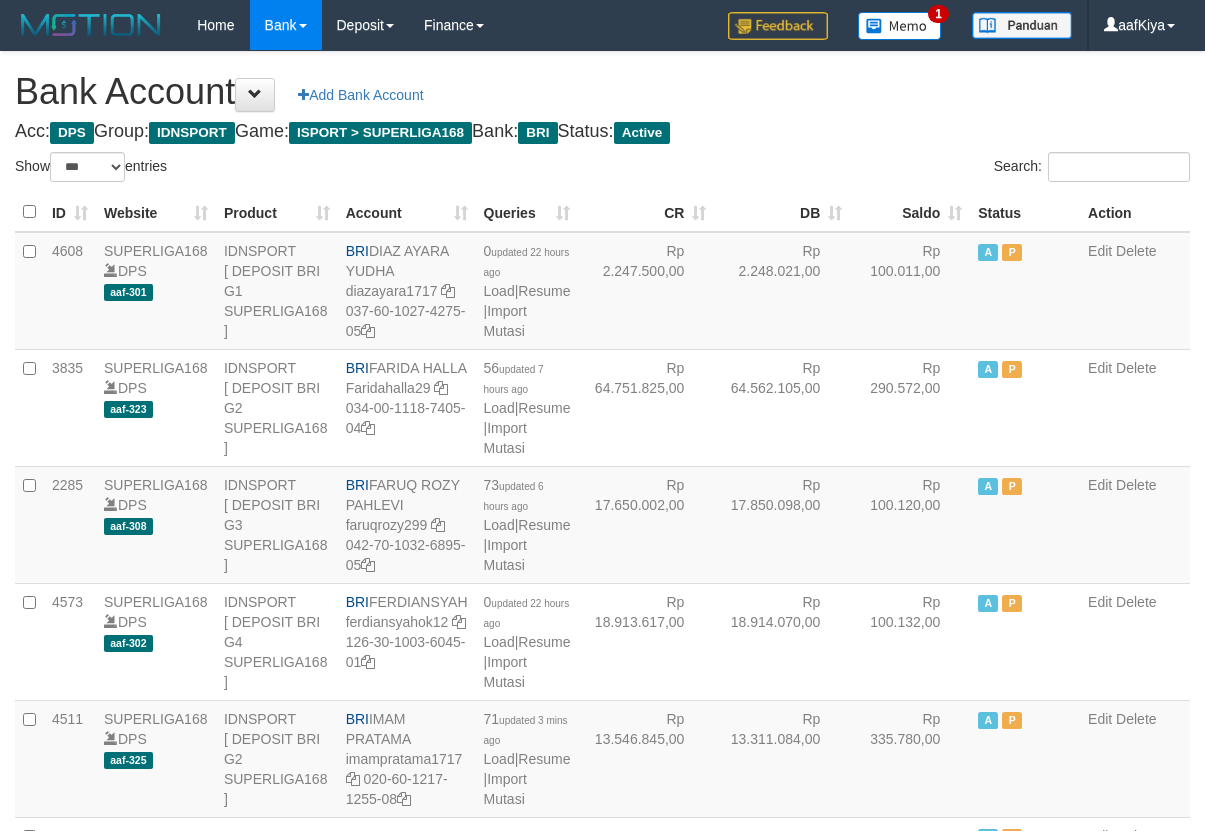 scroll, scrollTop: 1803, scrollLeft: 0, axis: vertical 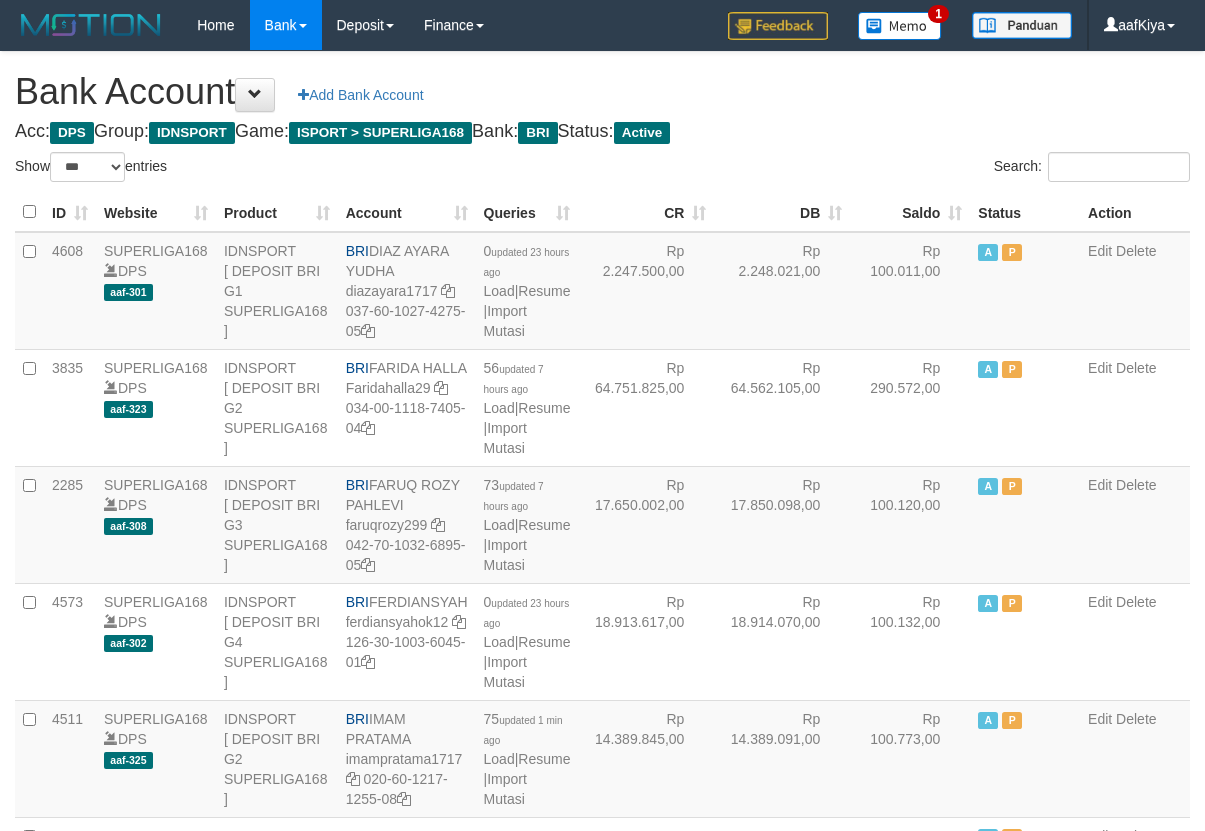 select on "***" 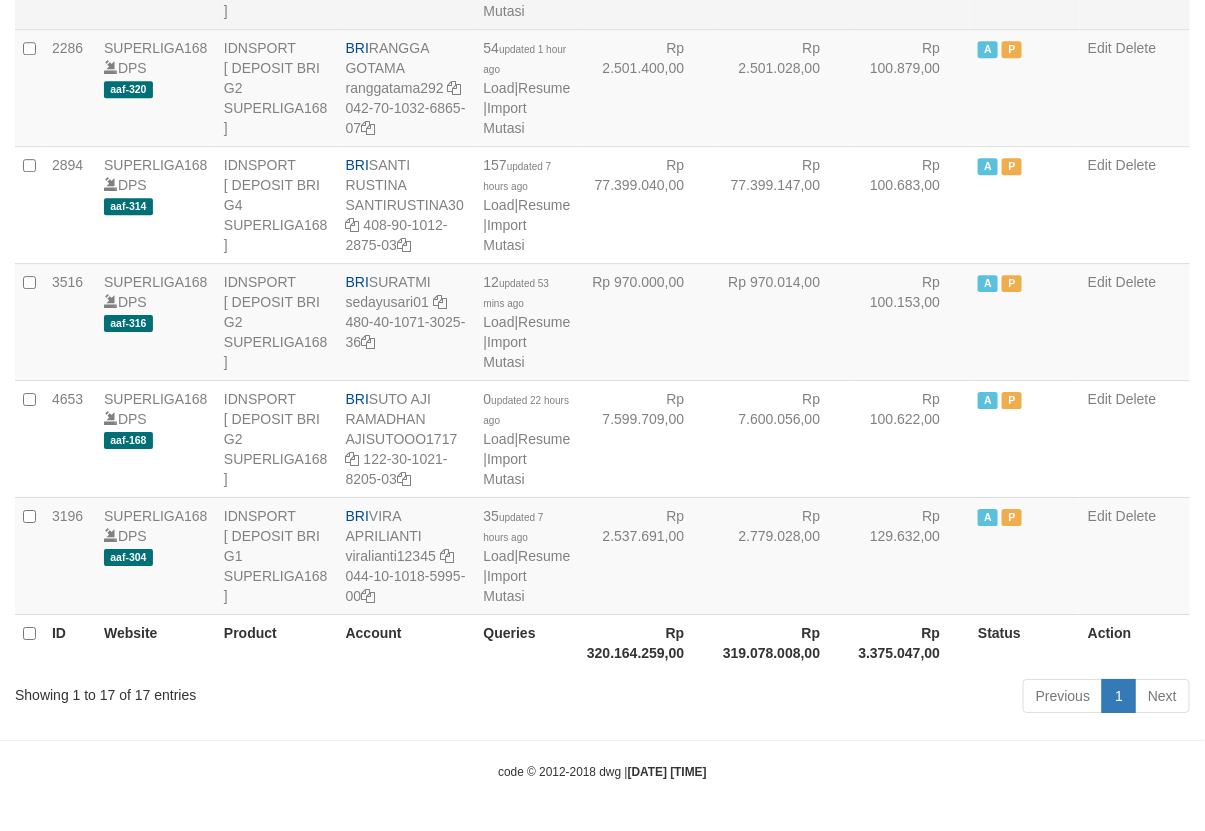 scroll, scrollTop: 1803, scrollLeft: 0, axis: vertical 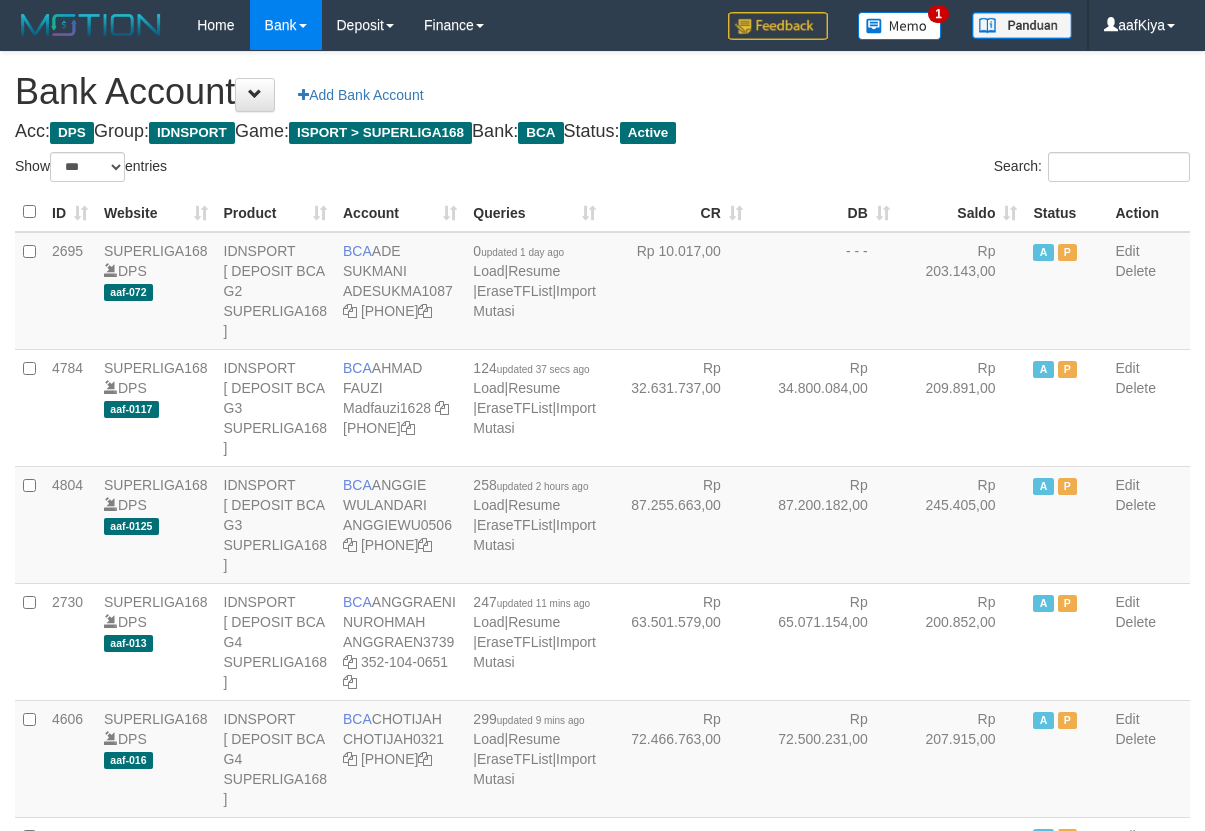 select on "***" 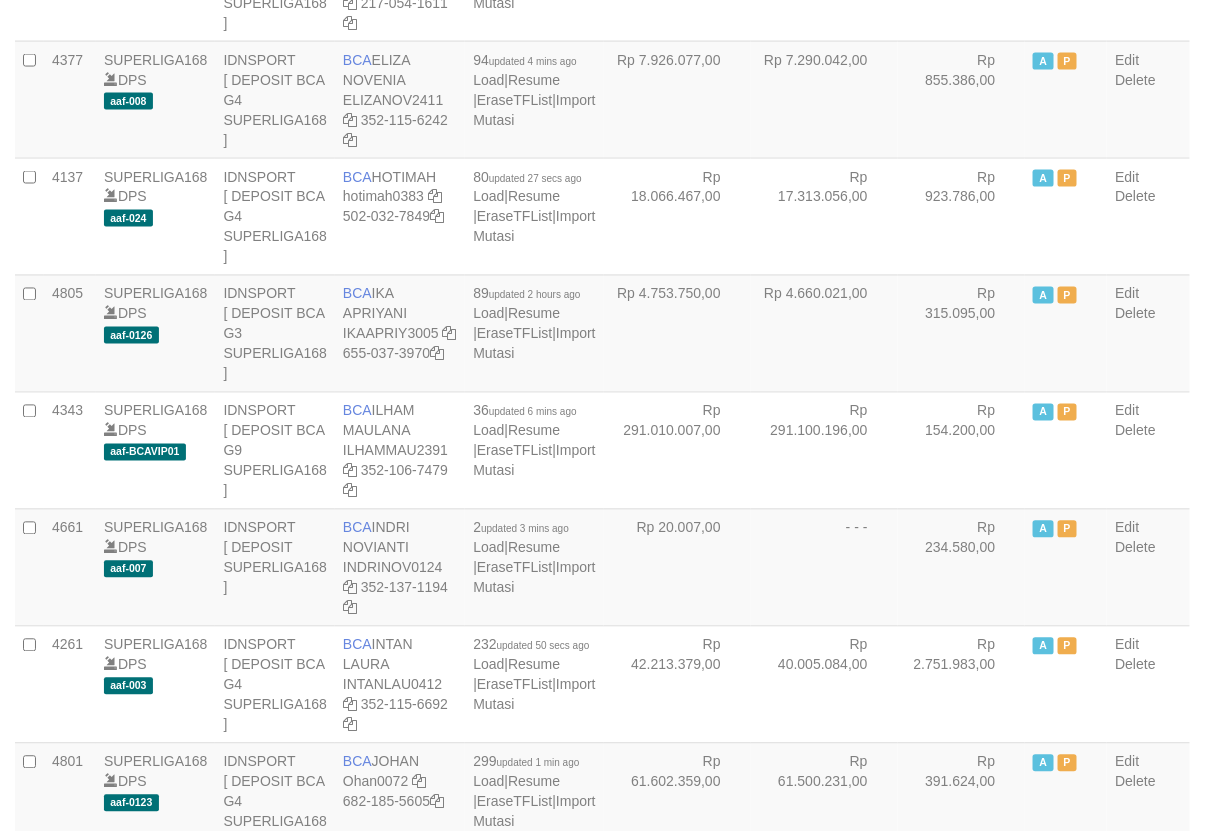 scroll, scrollTop: 934, scrollLeft: 0, axis: vertical 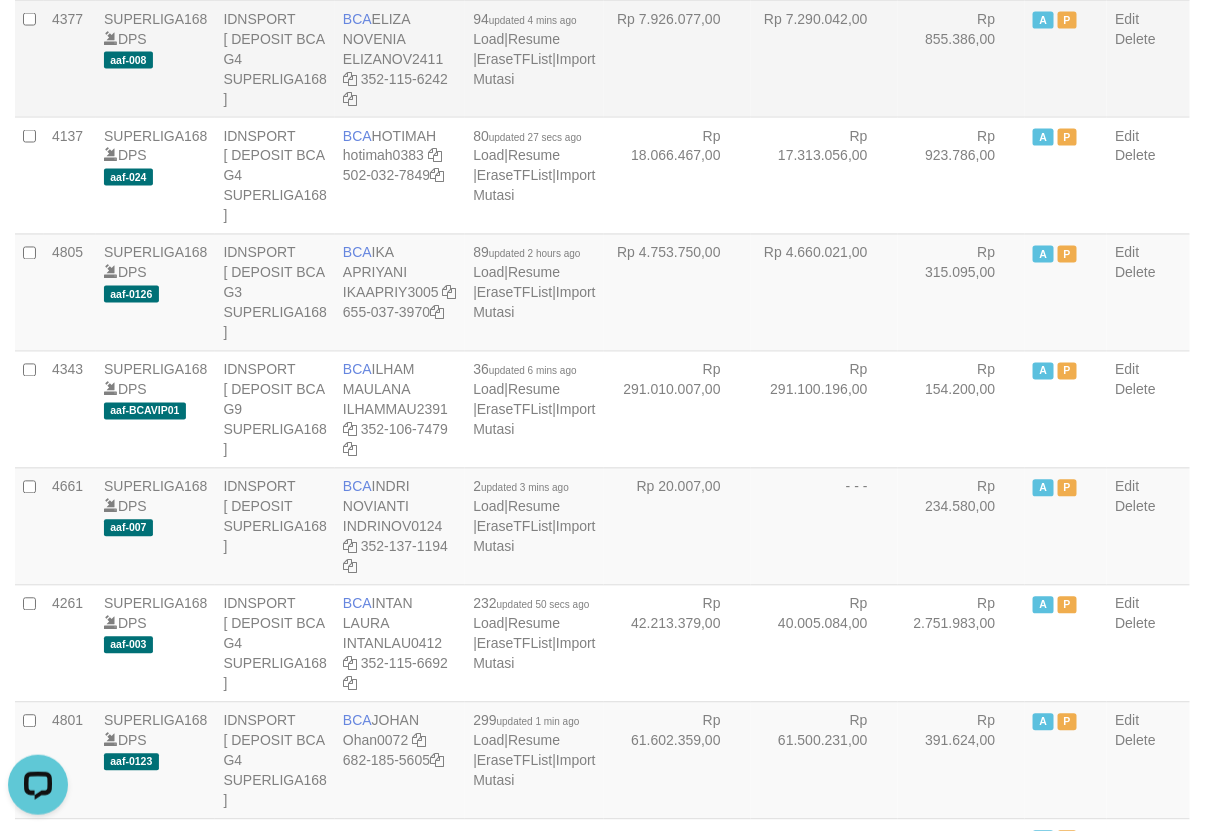 click on "Rp 7.926.077,00" at bounding box center (677, 58) 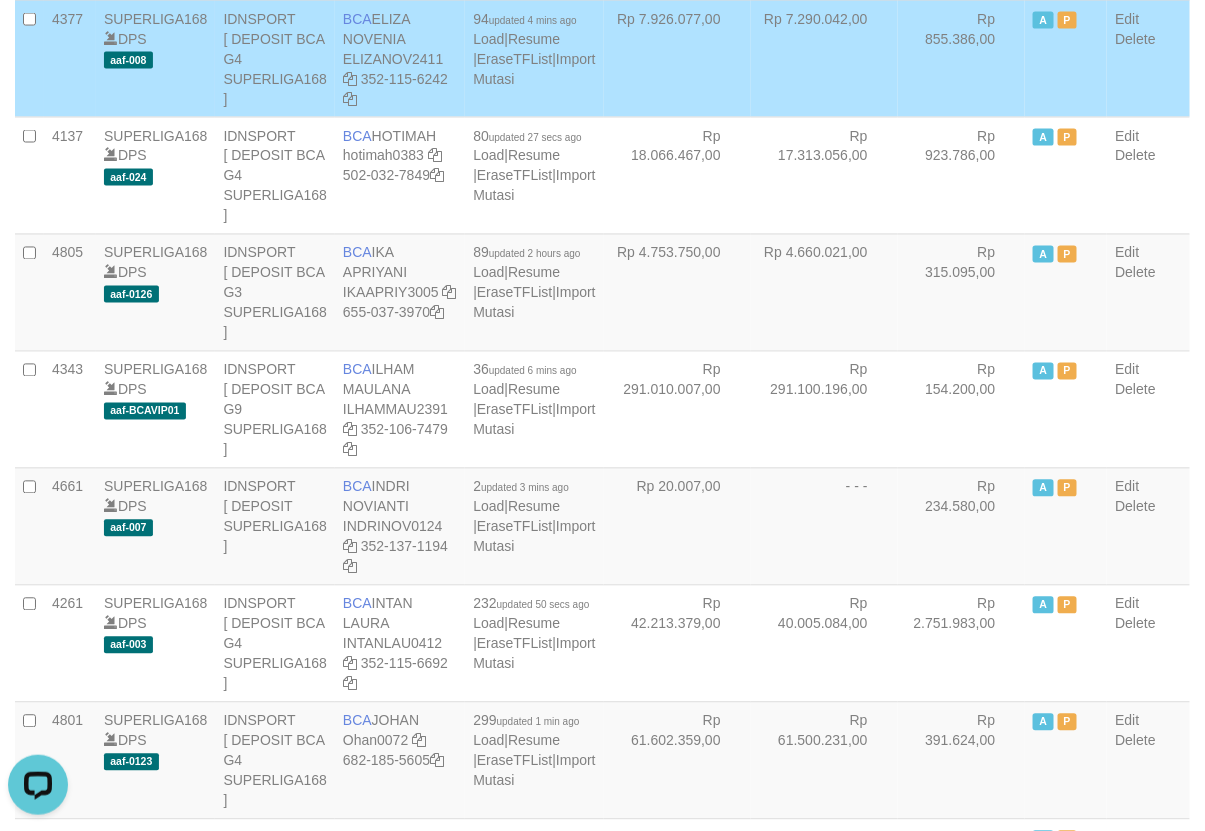 scroll, scrollTop: 1562, scrollLeft: 0, axis: vertical 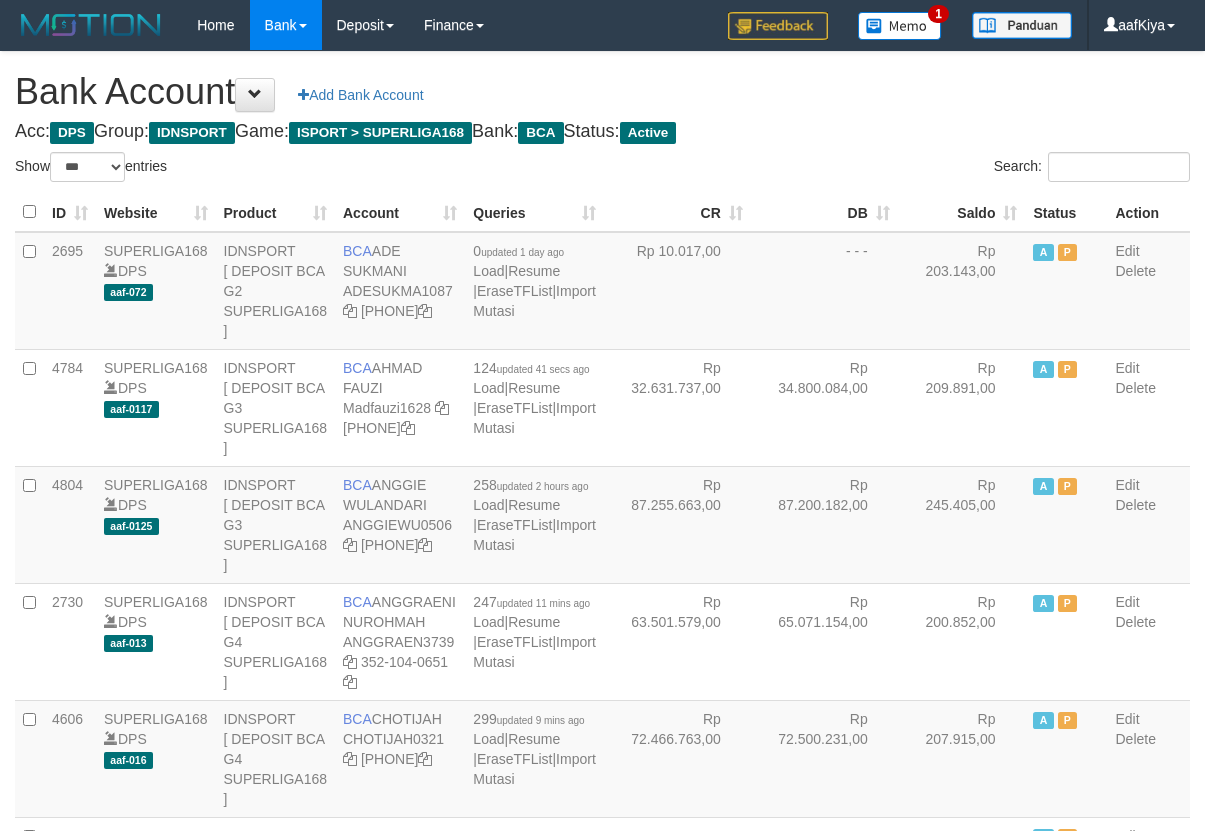 select on "***" 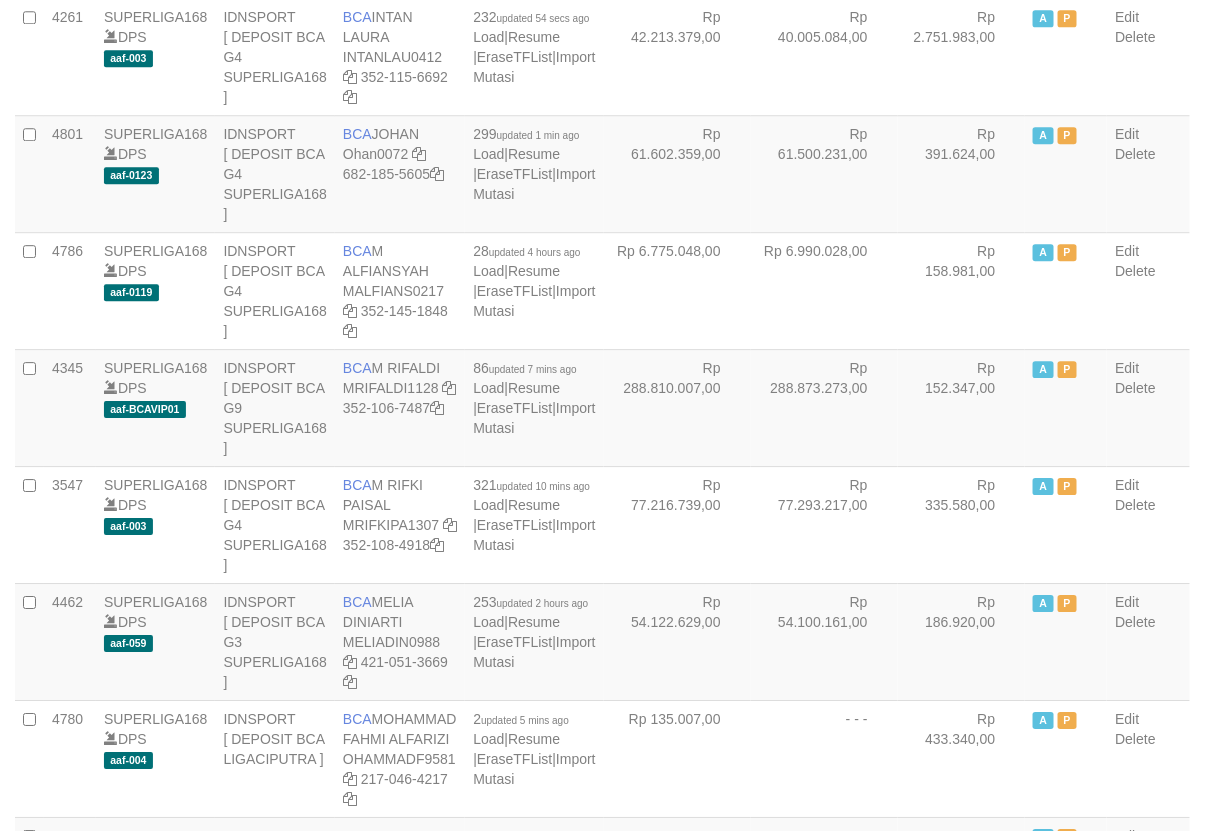 scroll, scrollTop: 1562, scrollLeft: 0, axis: vertical 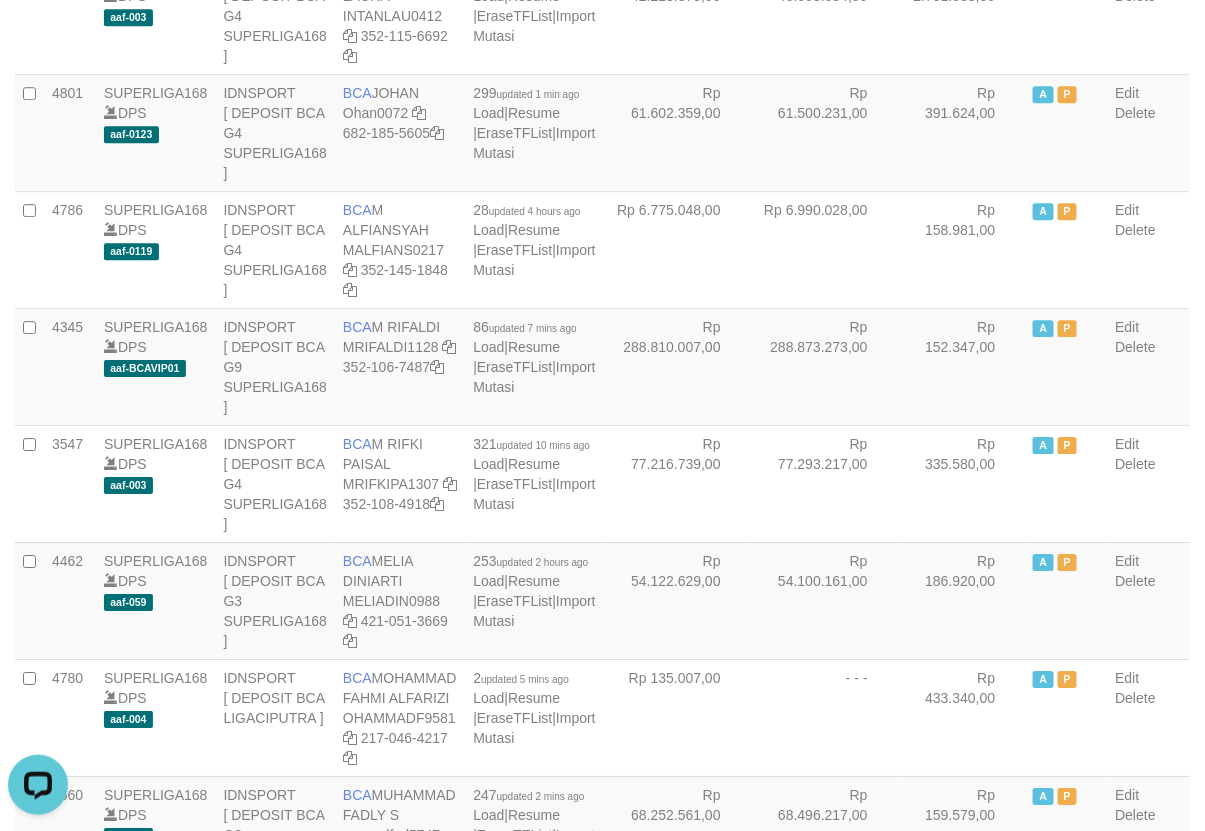 click on "Rp 20.007,00" at bounding box center [677, -102] 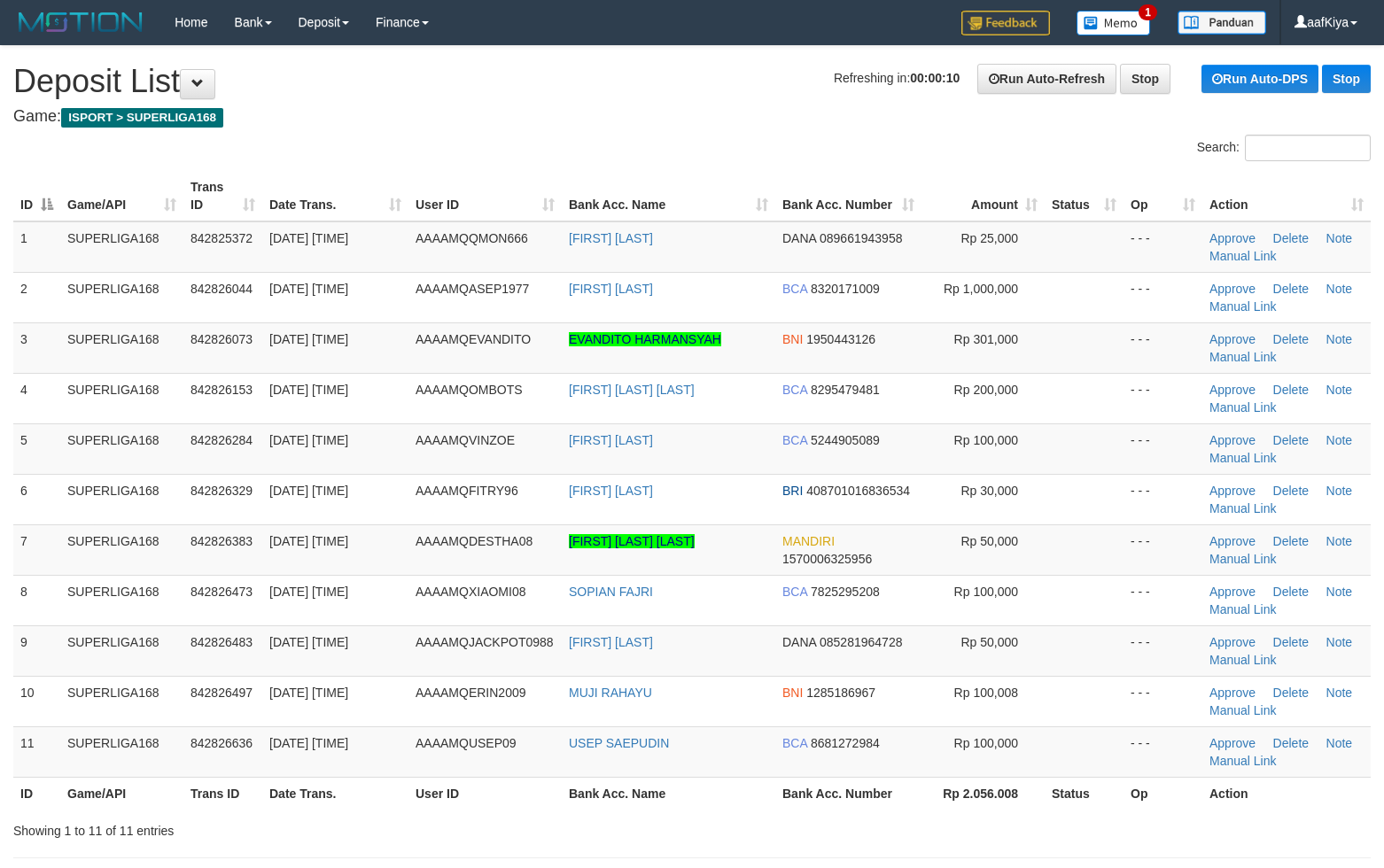 scroll, scrollTop: 0, scrollLeft: 0, axis: both 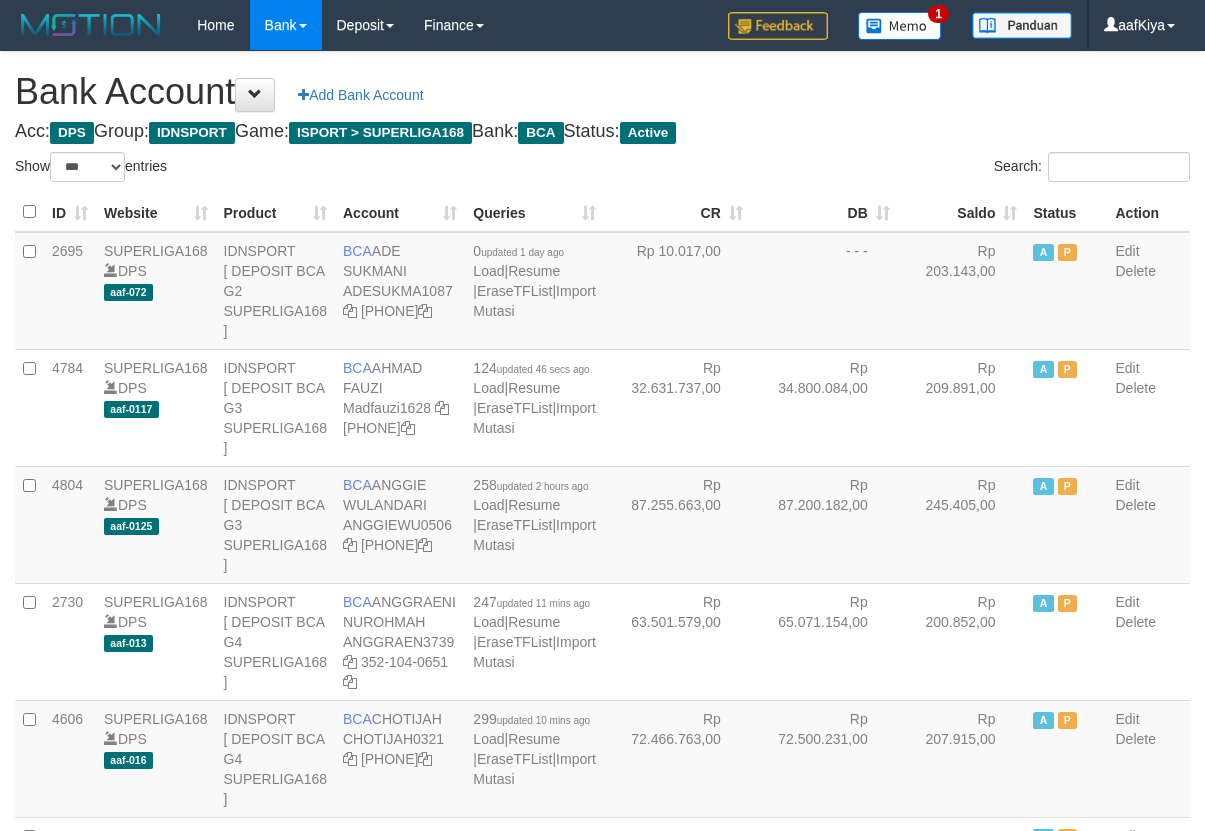 select on "***" 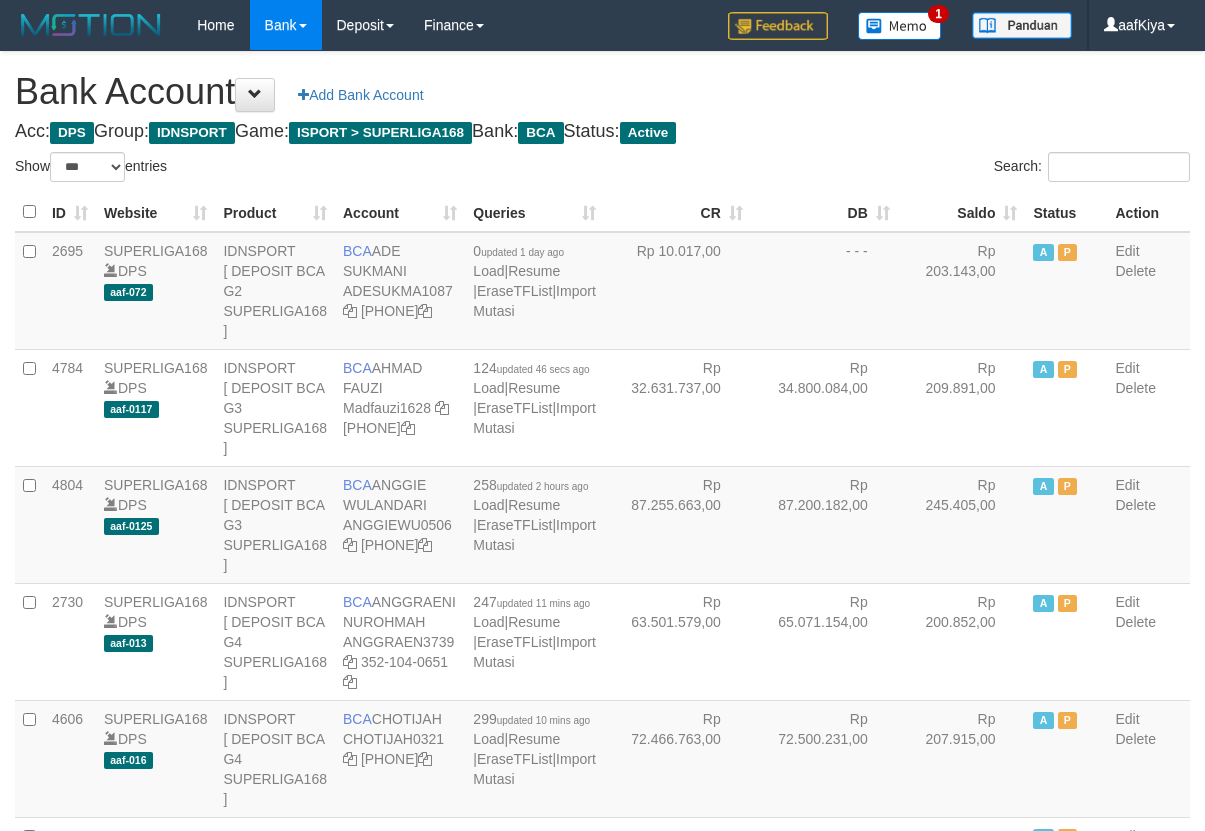 scroll, scrollTop: 0, scrollLeft: 0, axis: both 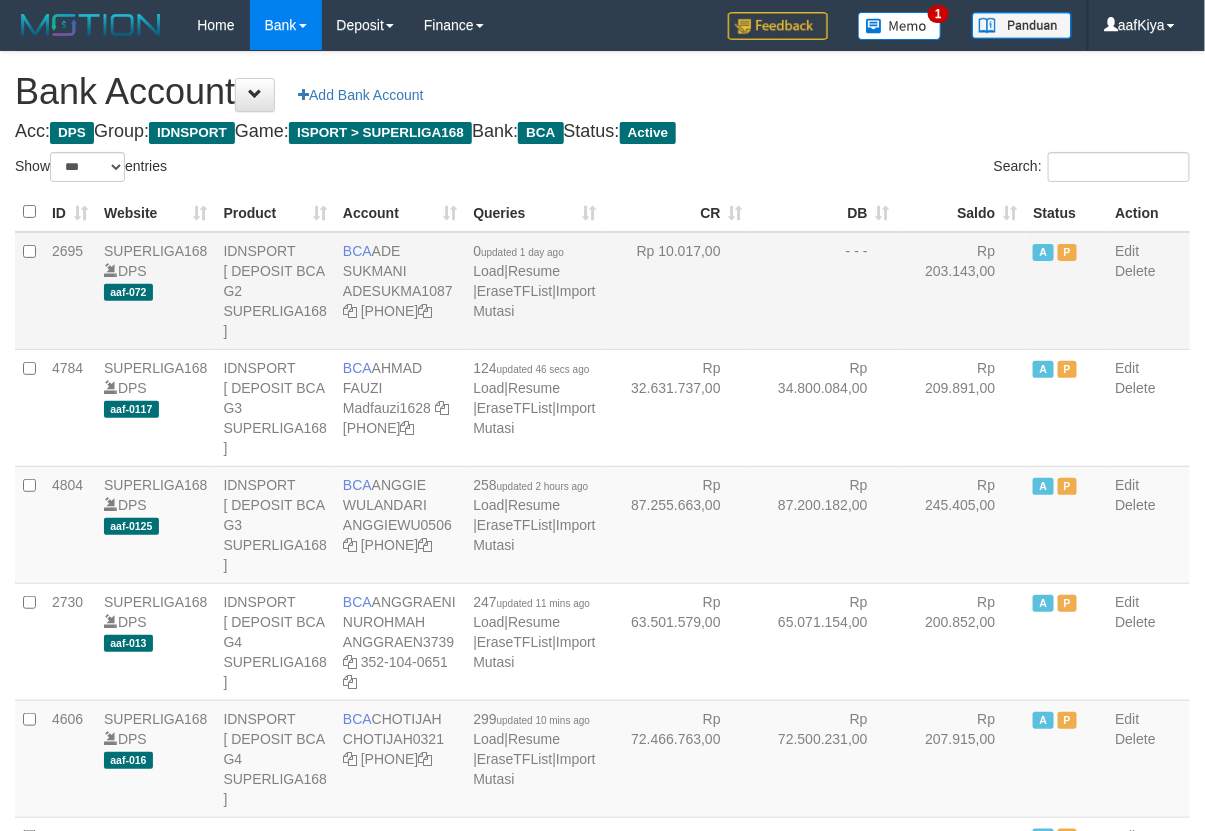 drag, startPoint x: 580, startPoint y: 355, endPoint x: 1040, endPoint y: 377, distance: 460.5258 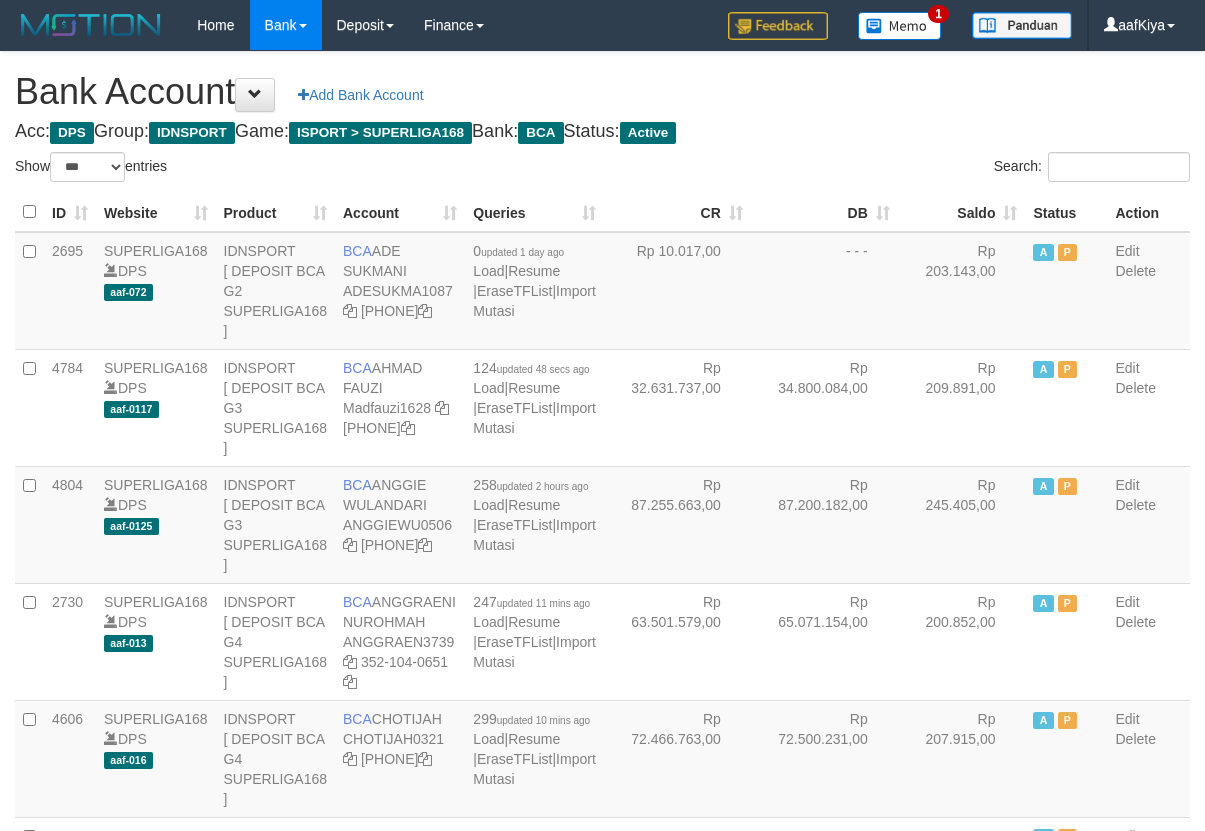 select on "***" 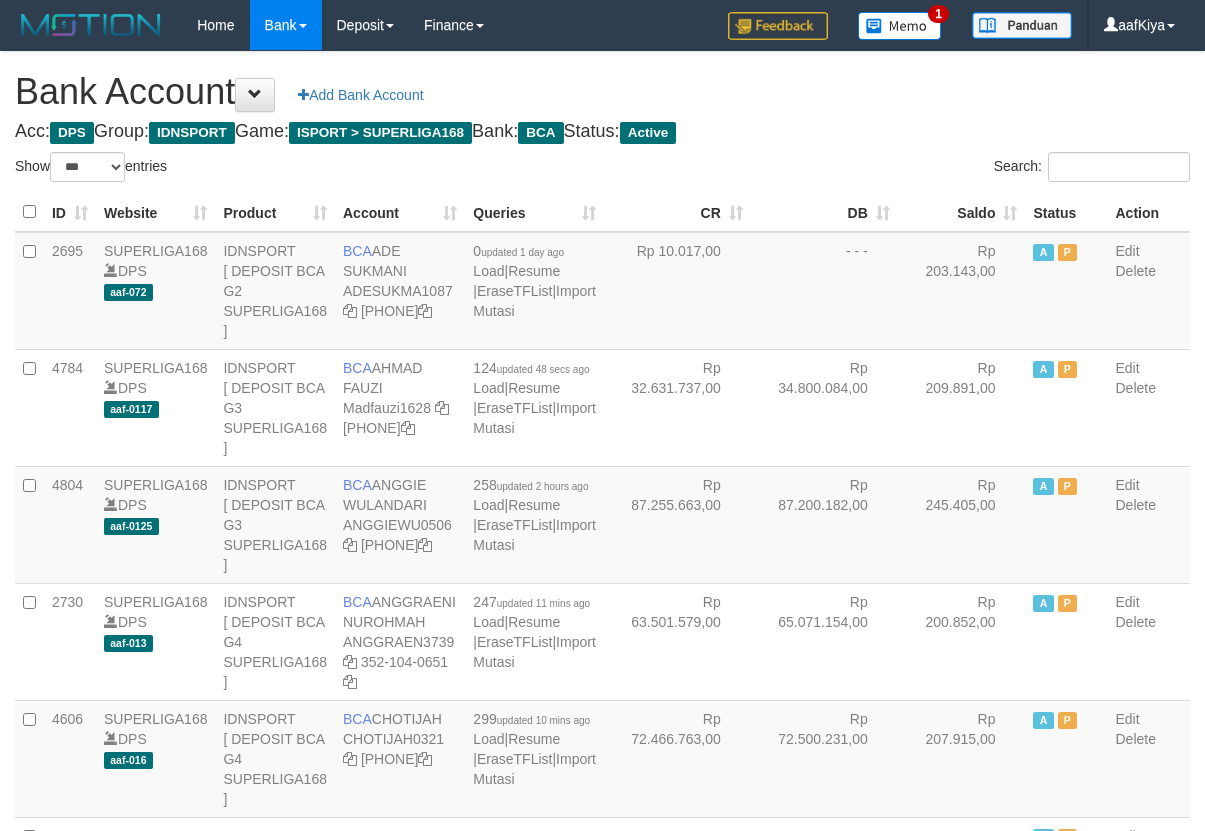 scroll, scrollTop: 0, scrollLeft: 0, axis: both 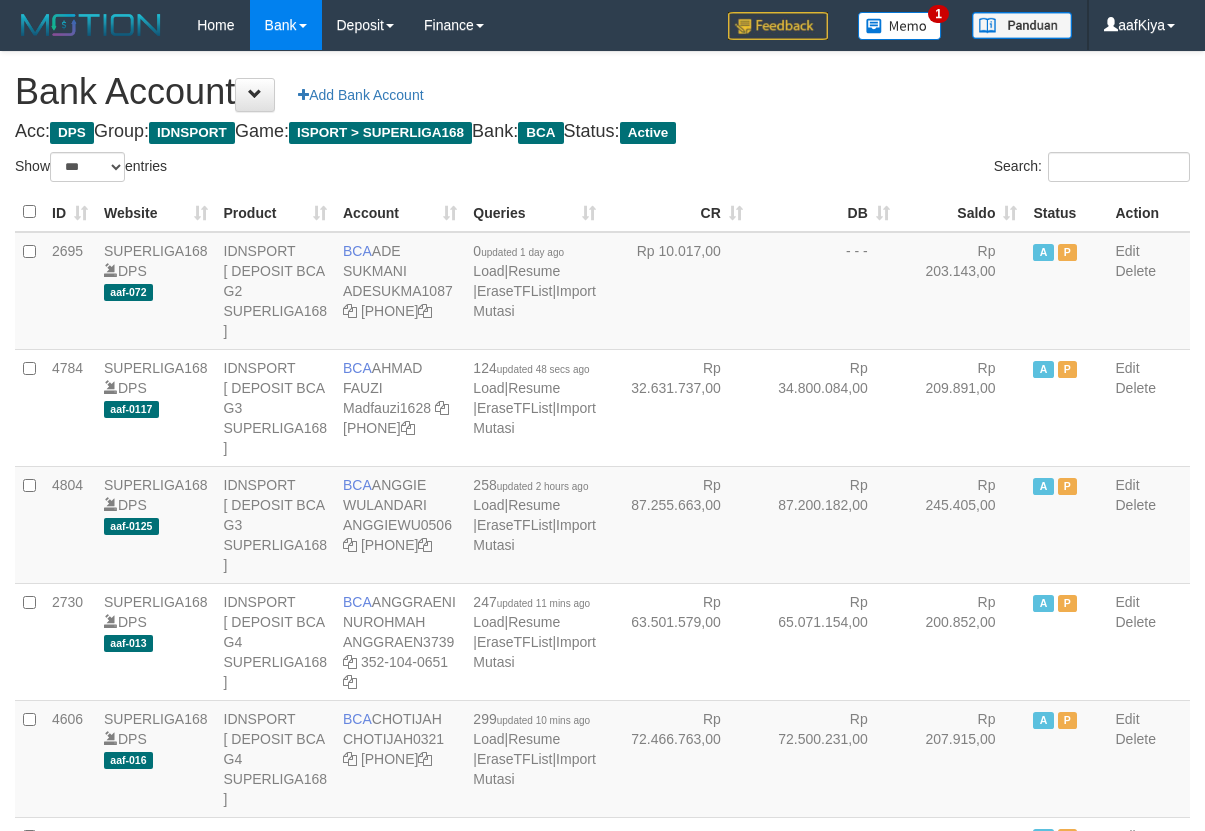 select on "***" 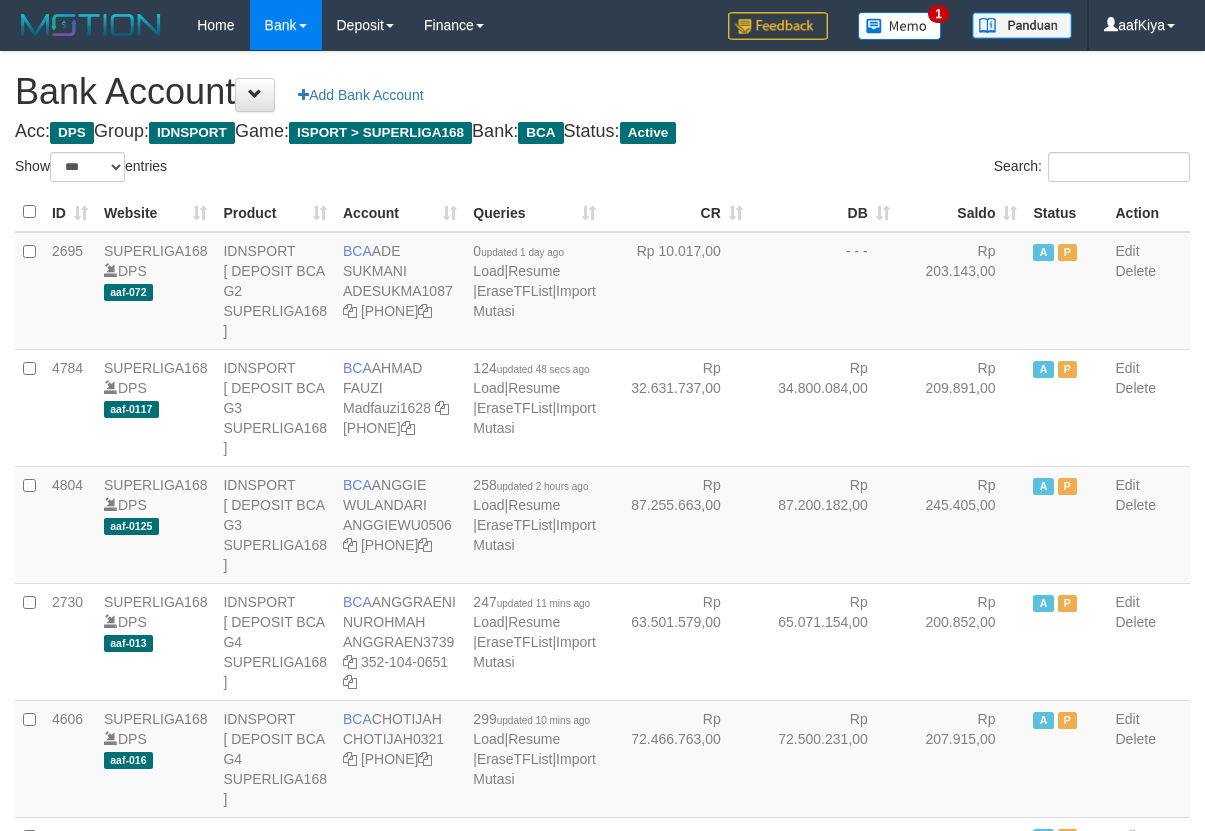 scroll, scrollTop: 0, scrollLeft: 0, axis: both 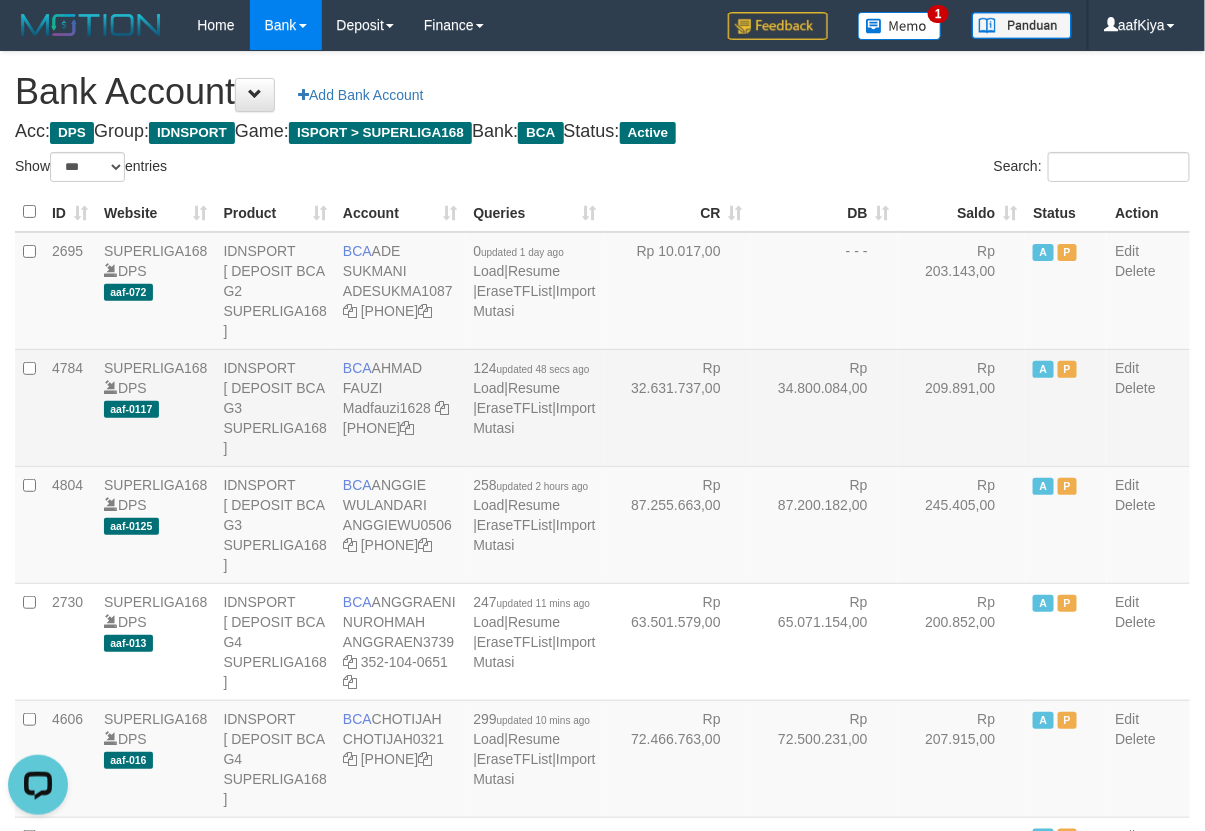 click on "Rp 34.800.084,00" at bounding box center (824, 407) 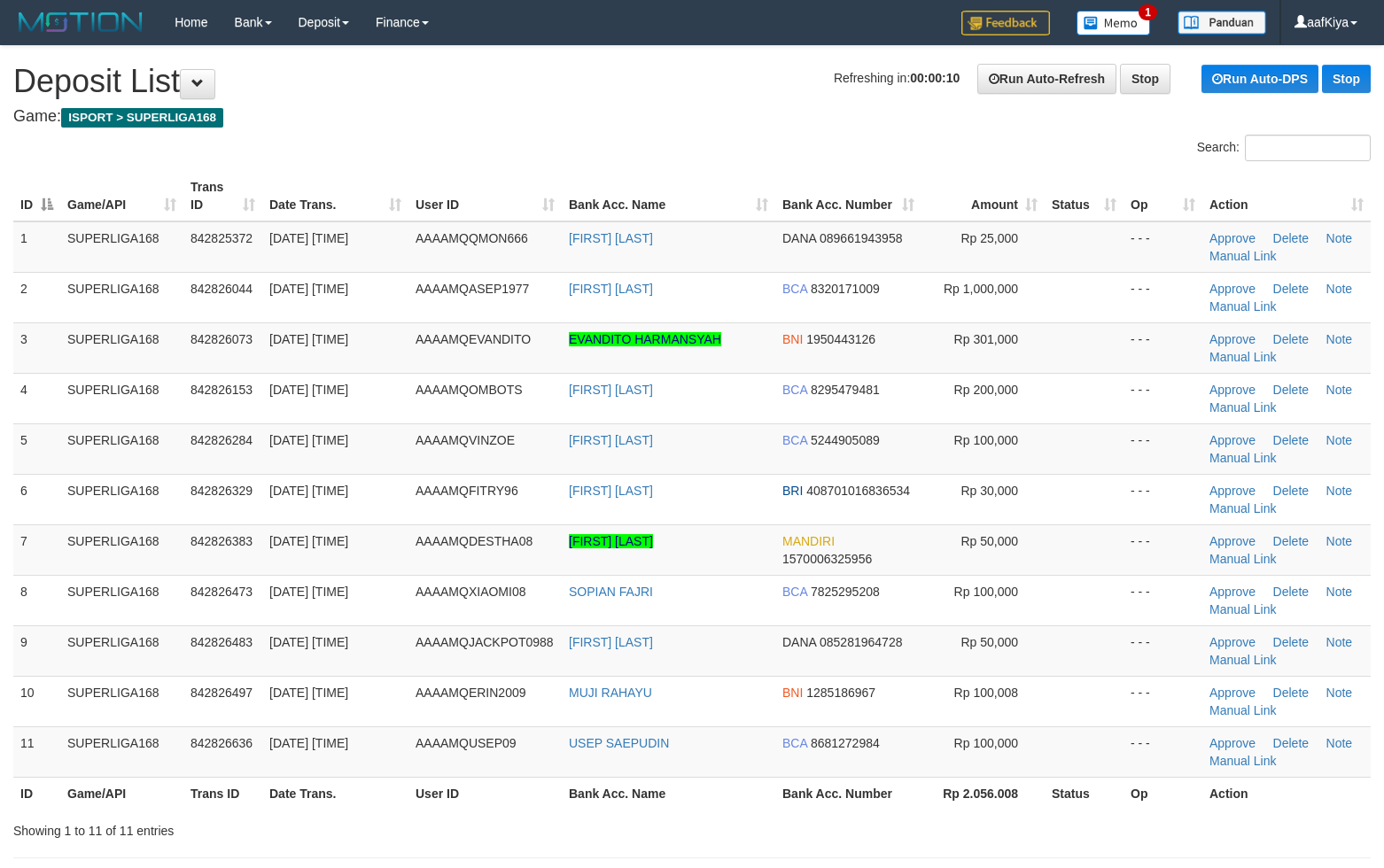 scroll, scrollTop: 0, scrollLeft: 0, axis: both 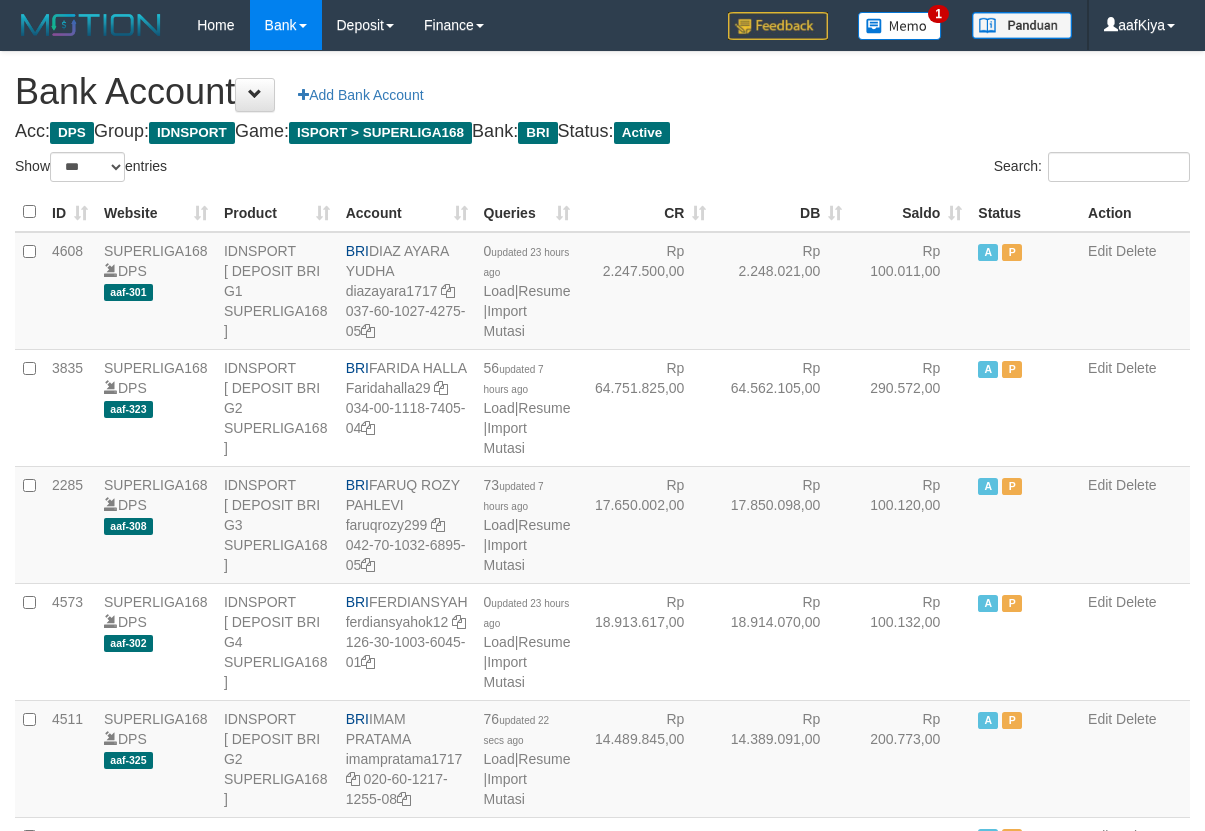 select on "***" 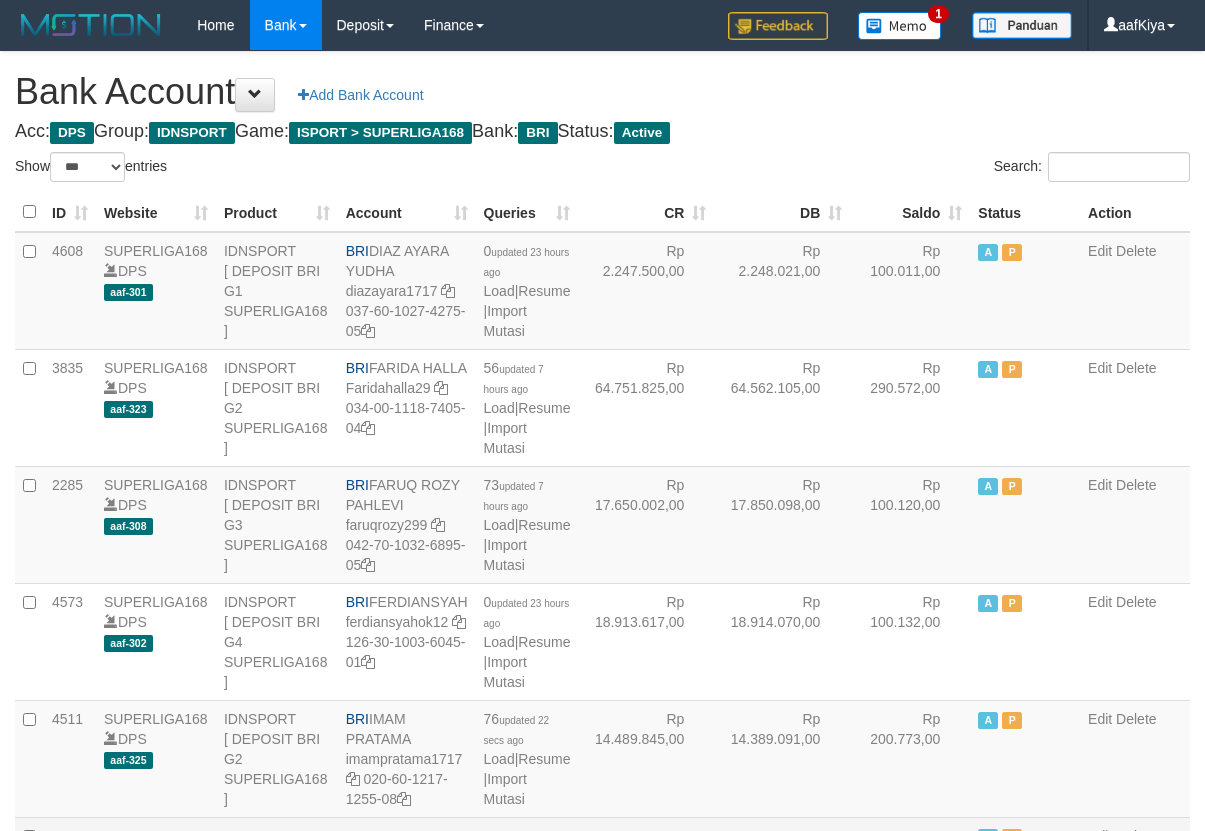 scroll, scrollTop: 540, scrollLeft: 0, axis: vertical 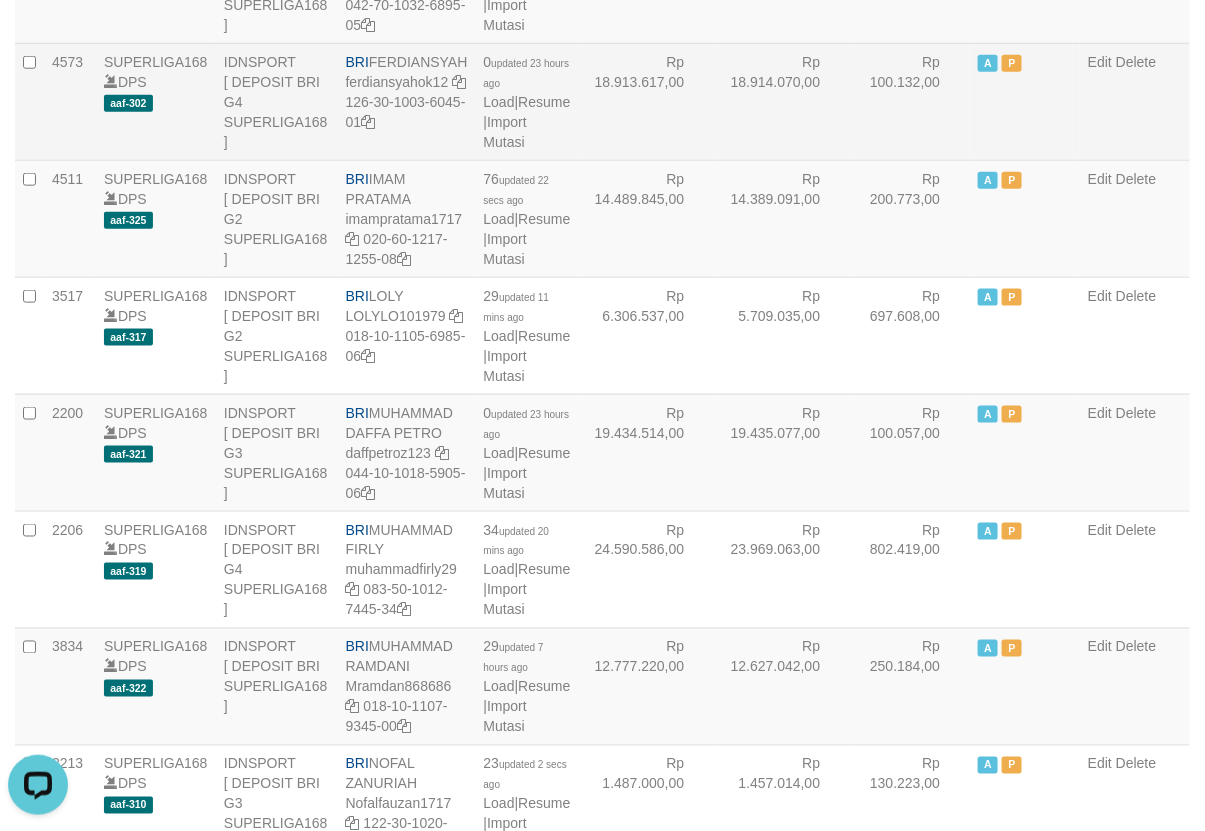drag, startPoint x: 537, startPoint y: 222, endPoint x: 730, endPoint y: 112, distance: 222.14635 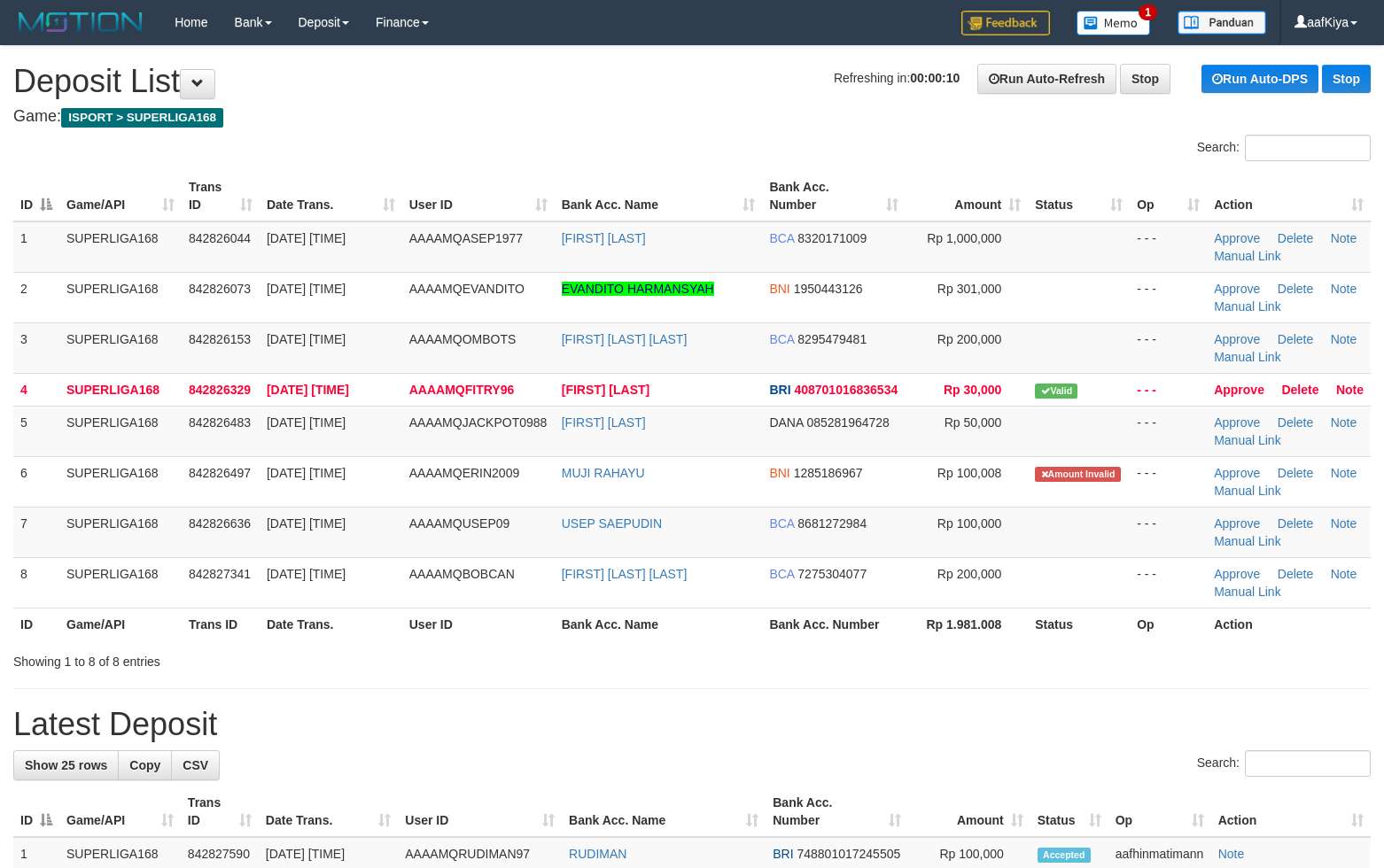 scroll, scrollTop: 0, scrollLeft: 0, axis: both 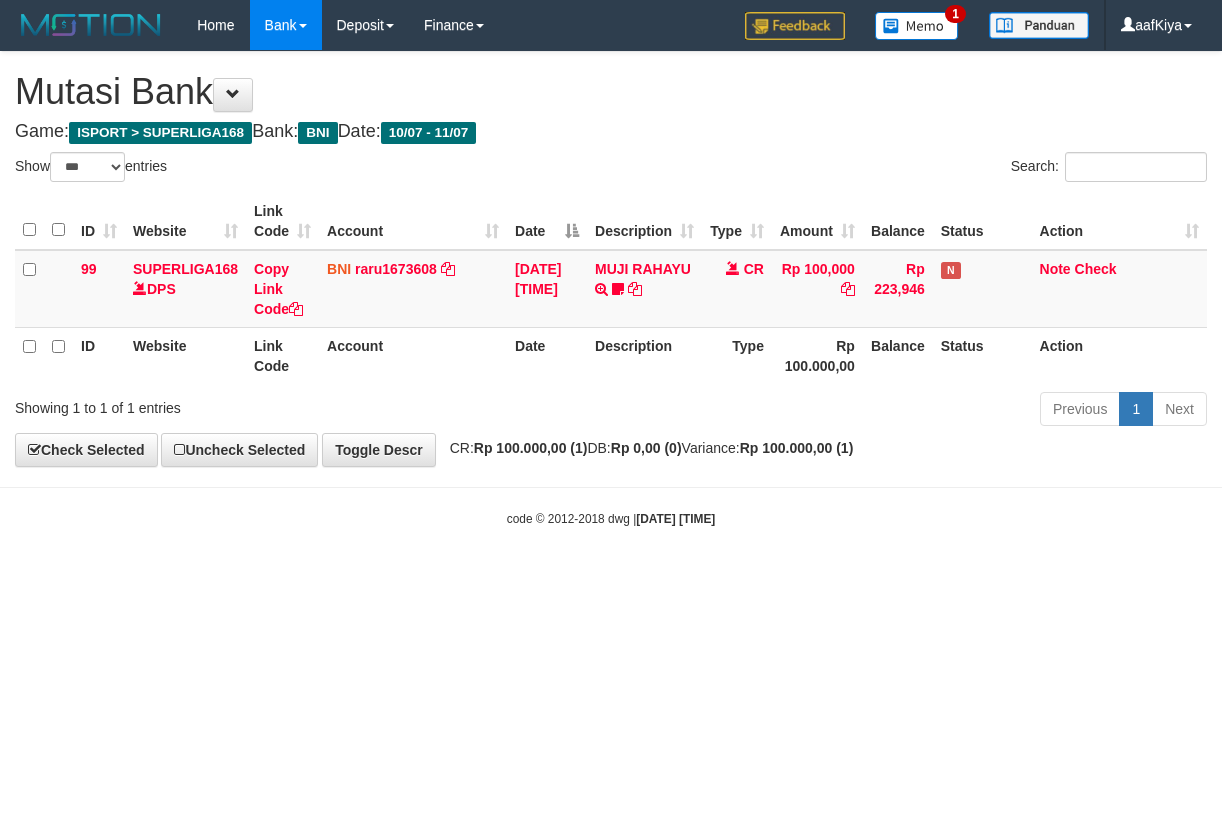 select on "***" 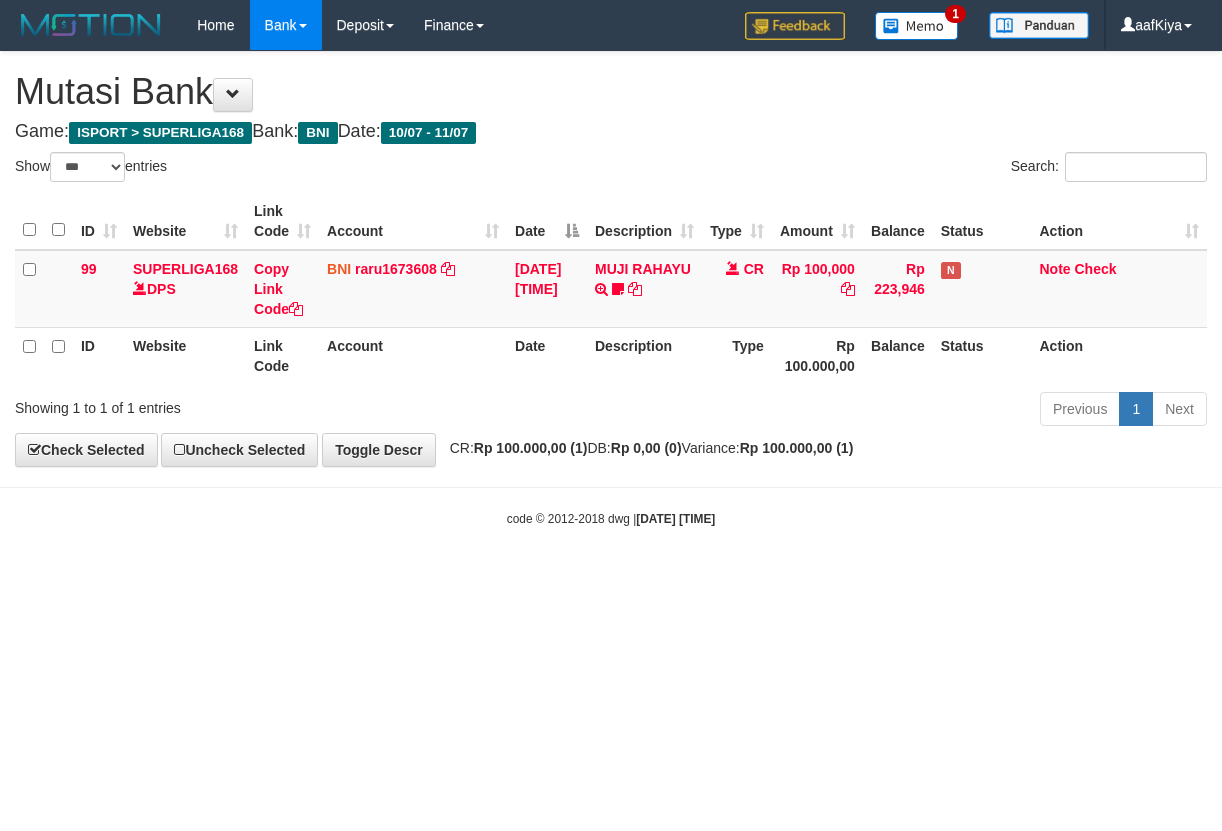 scroll, scrollTop: 0, scrollLeft: 0, axis: both 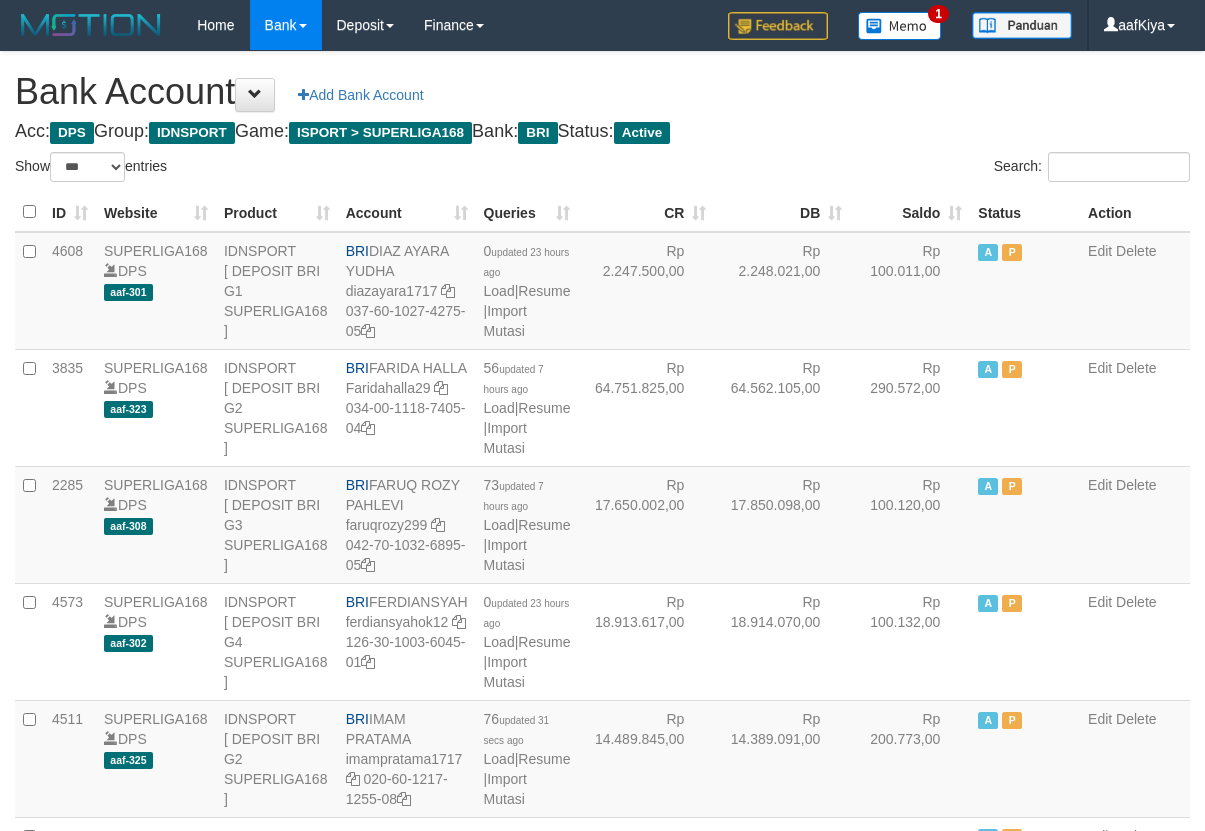select on "***" 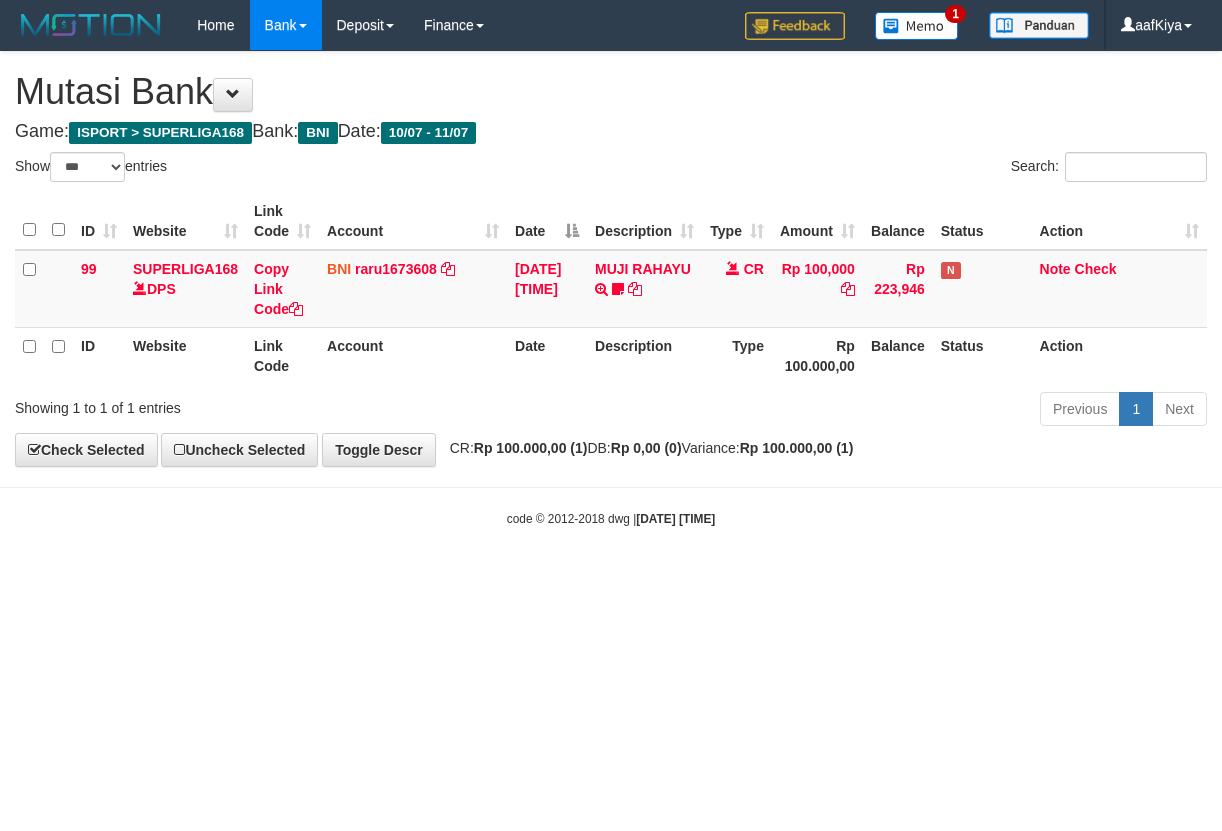 select on "***" 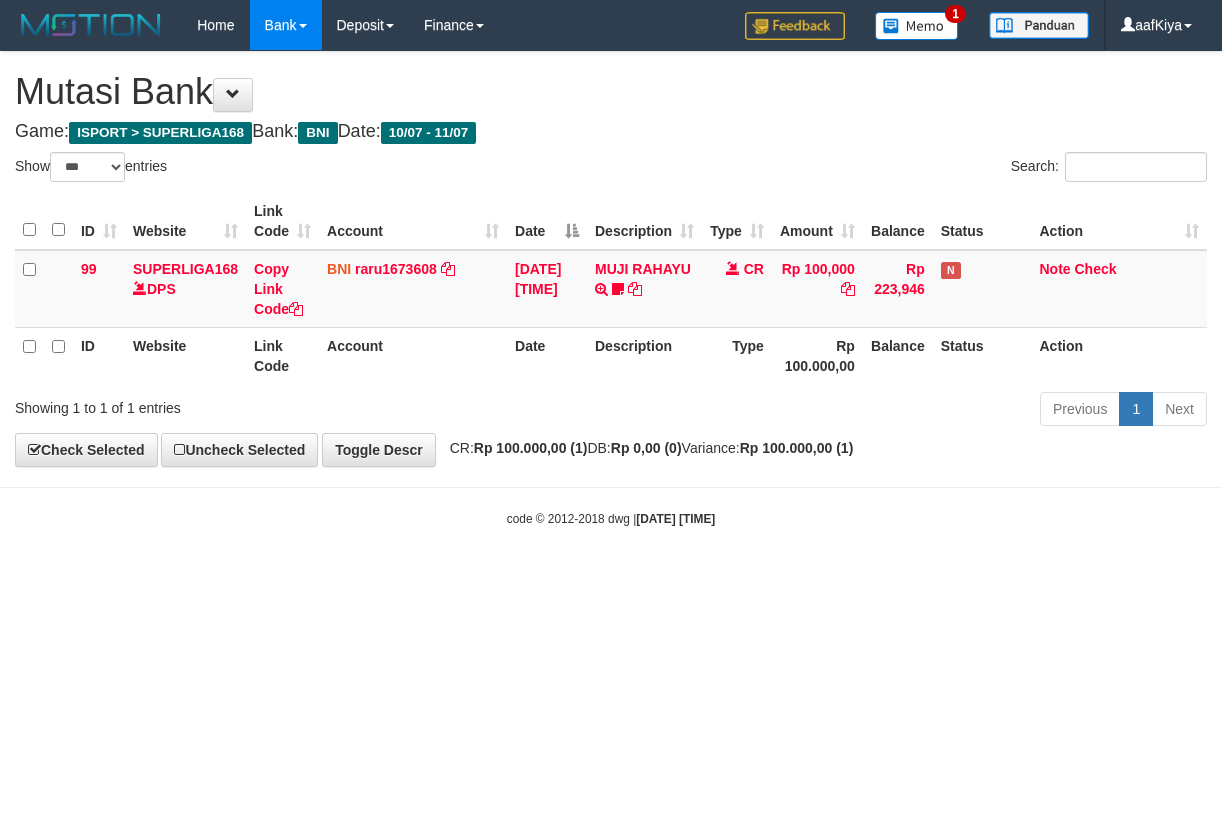 scroll, scrollTop: 0, scrollLeft: 0, axis: both 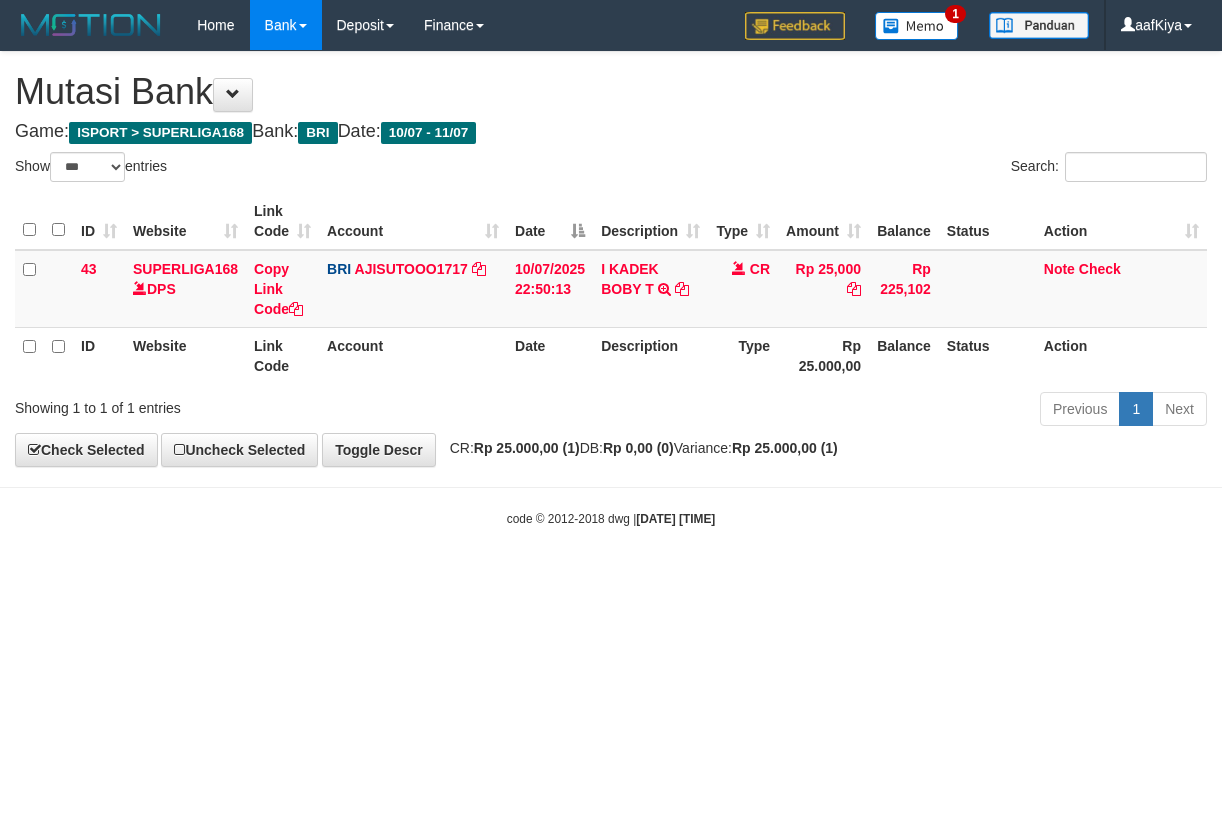 select on "***" 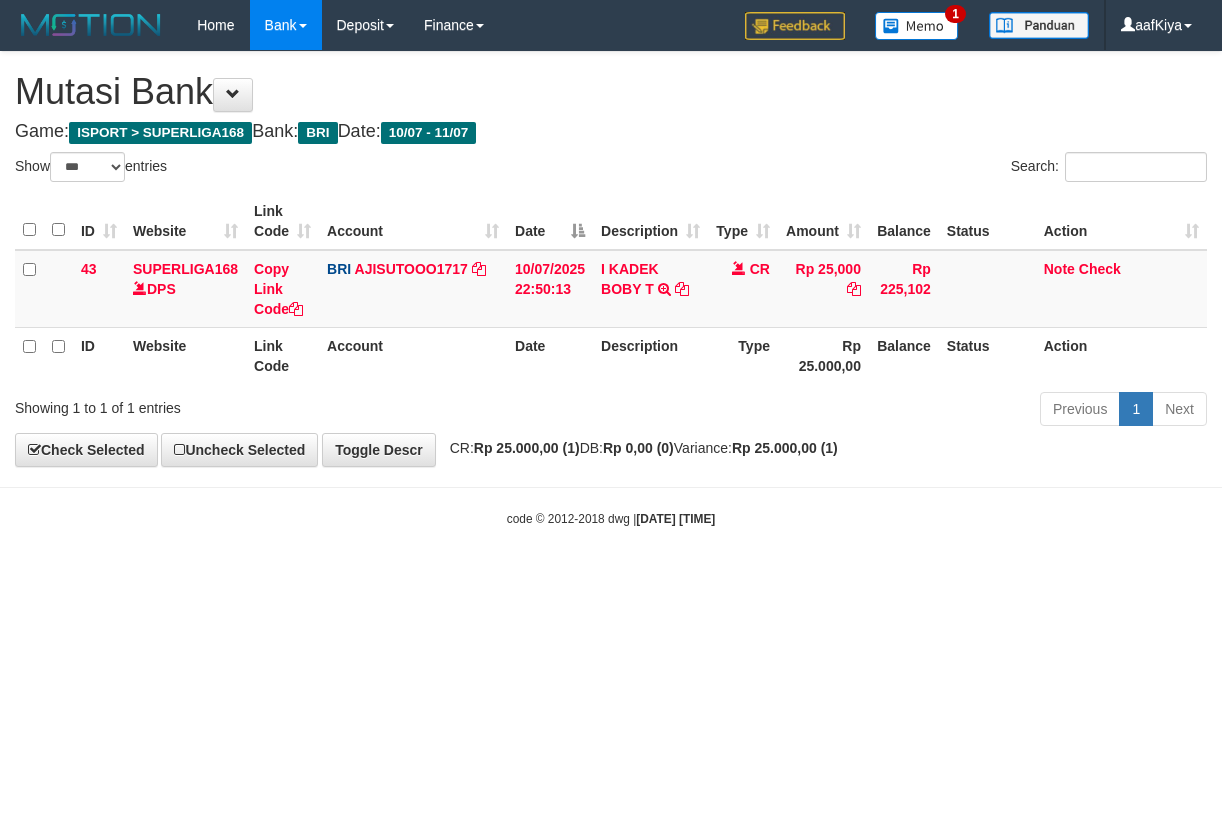 scroll, scrollTop: 0, scrollLeft: 0, axis: both 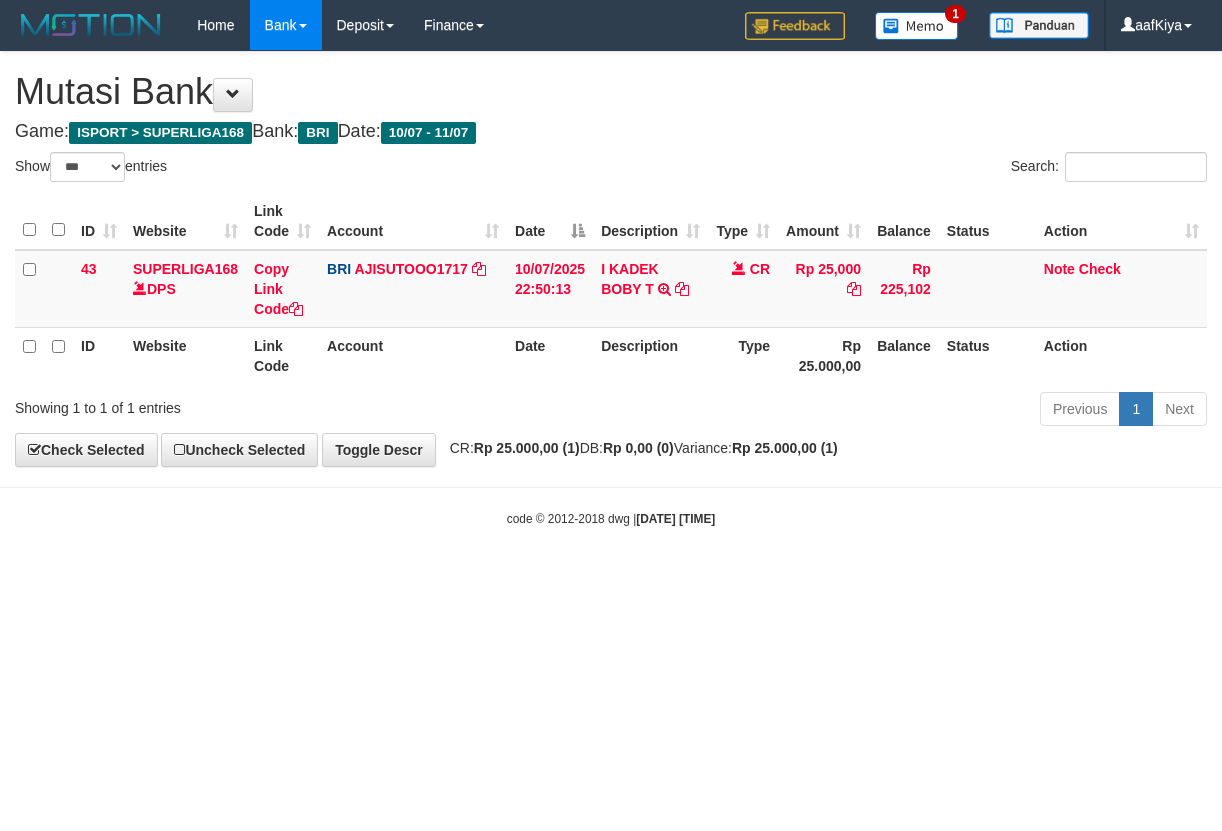 select on "***" 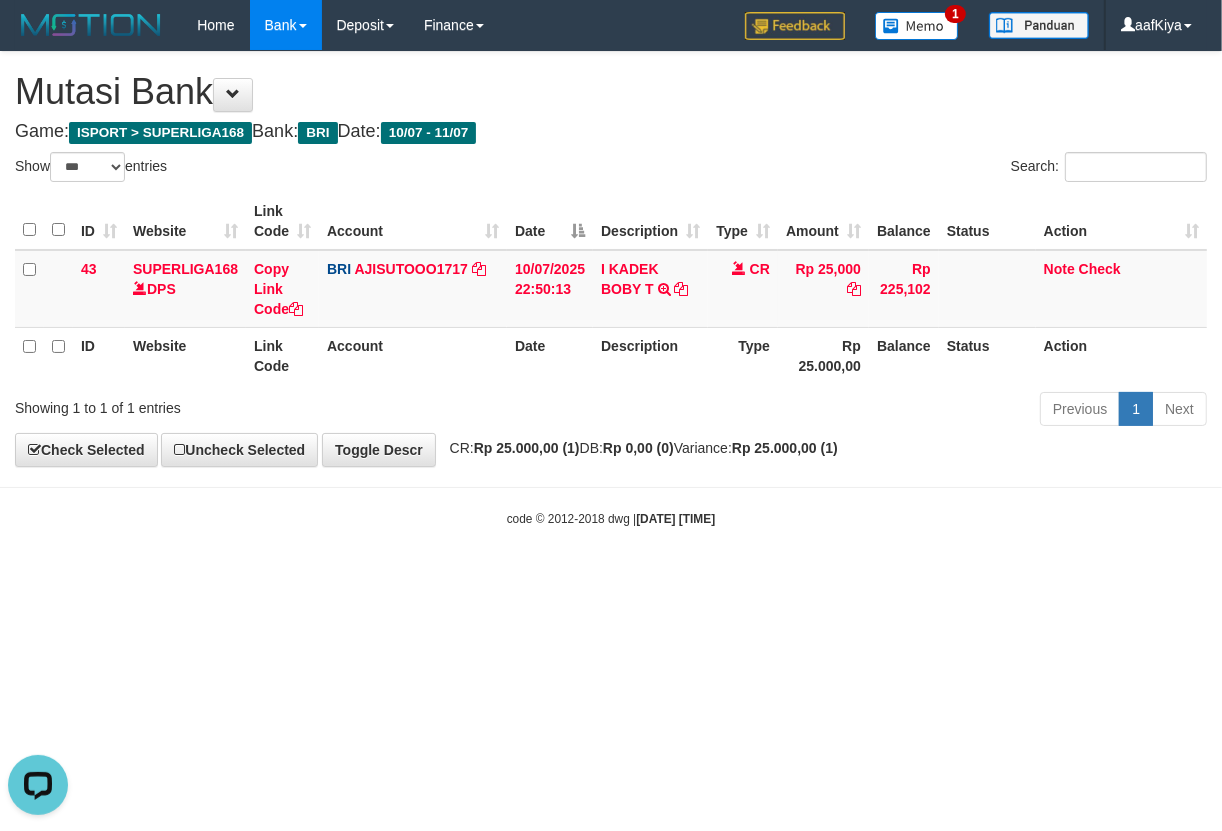 scroll, scrollTop: 0, scrollLeft: 0, axis: both 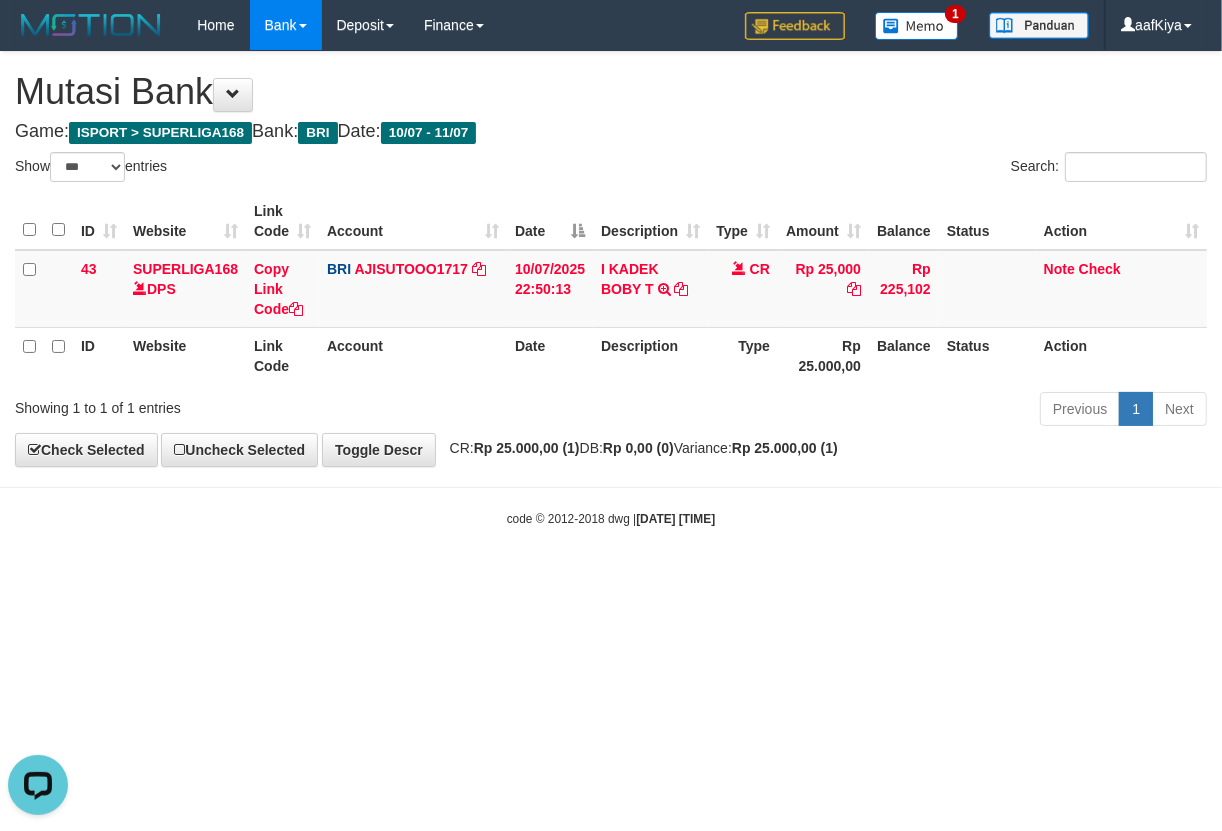 click on "Toggle navigation
Home
Bank
Account List
Load
By Website
Group
[ISPORT]													SUPERLIGA168
By Load Group (DPS)" at bounding box center [611, 289] 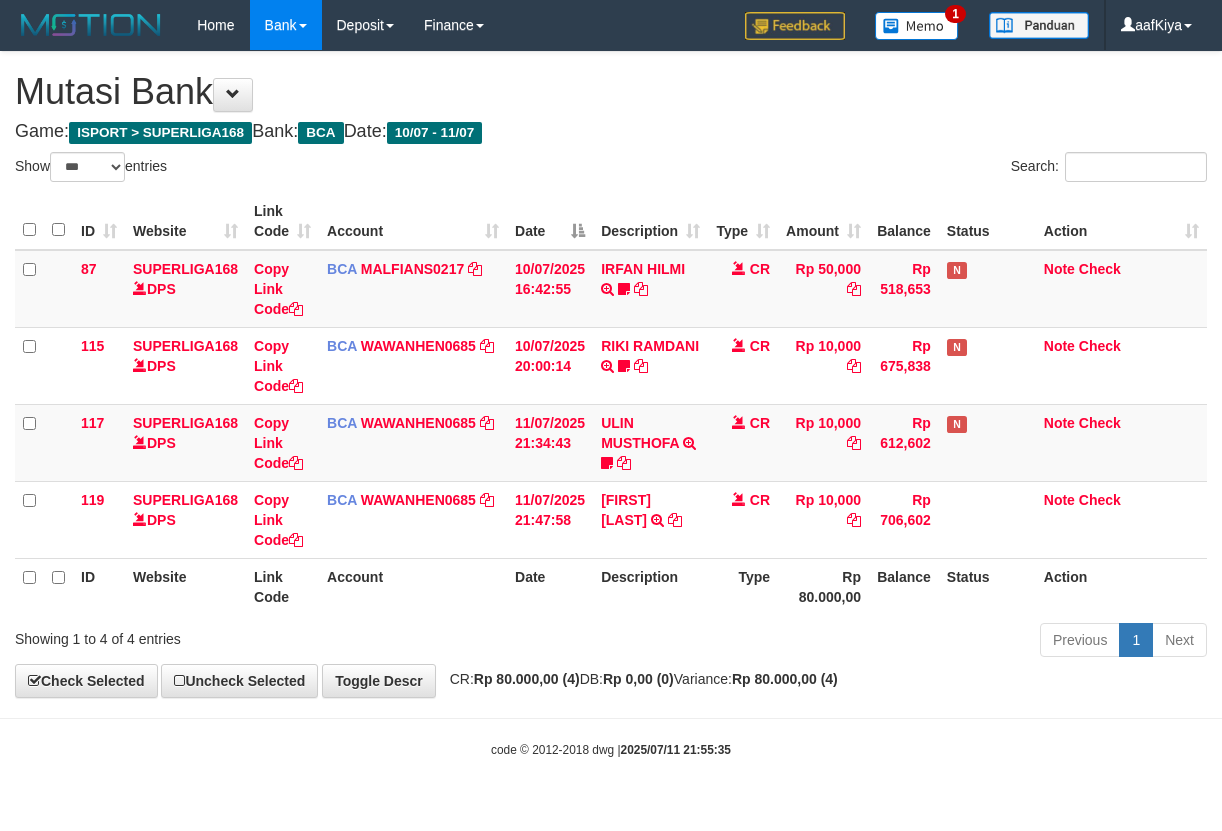 select on "***" 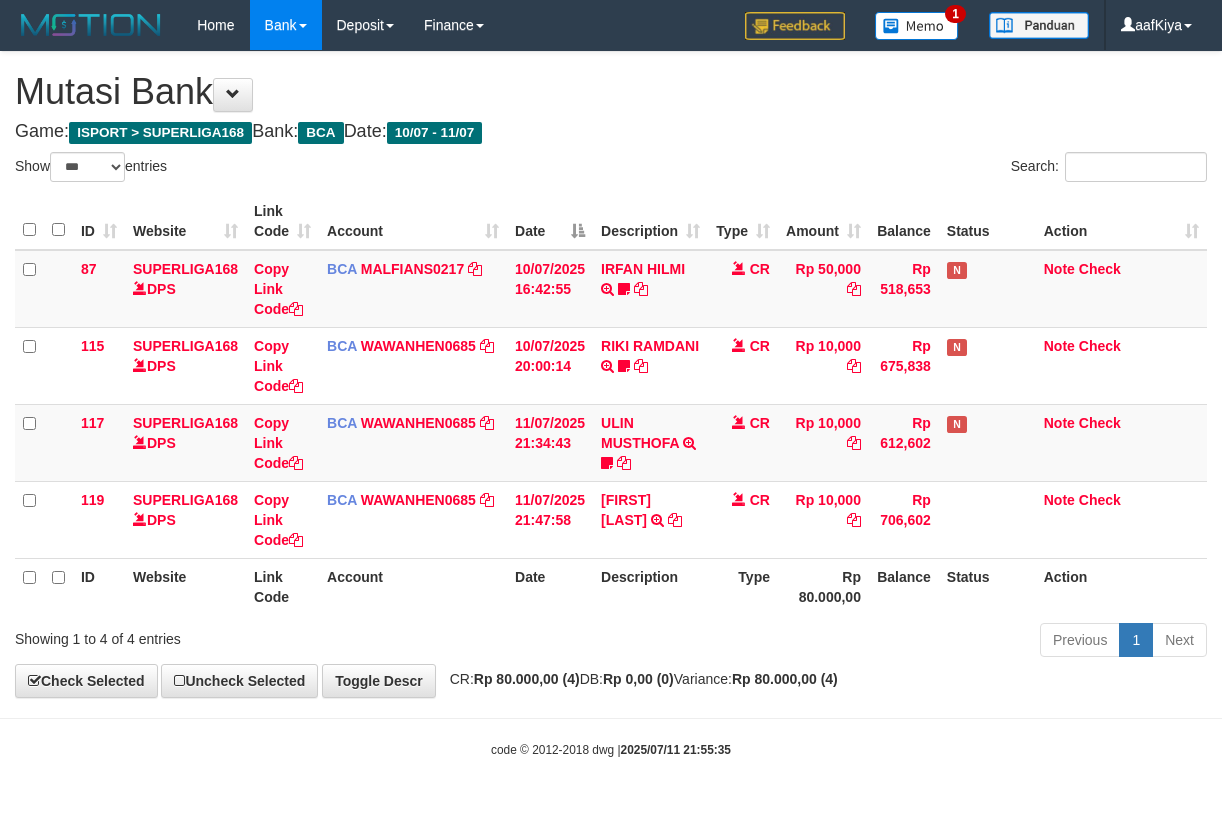 scroll, scrollTop: 0, scrollLeft: 0, axis: both 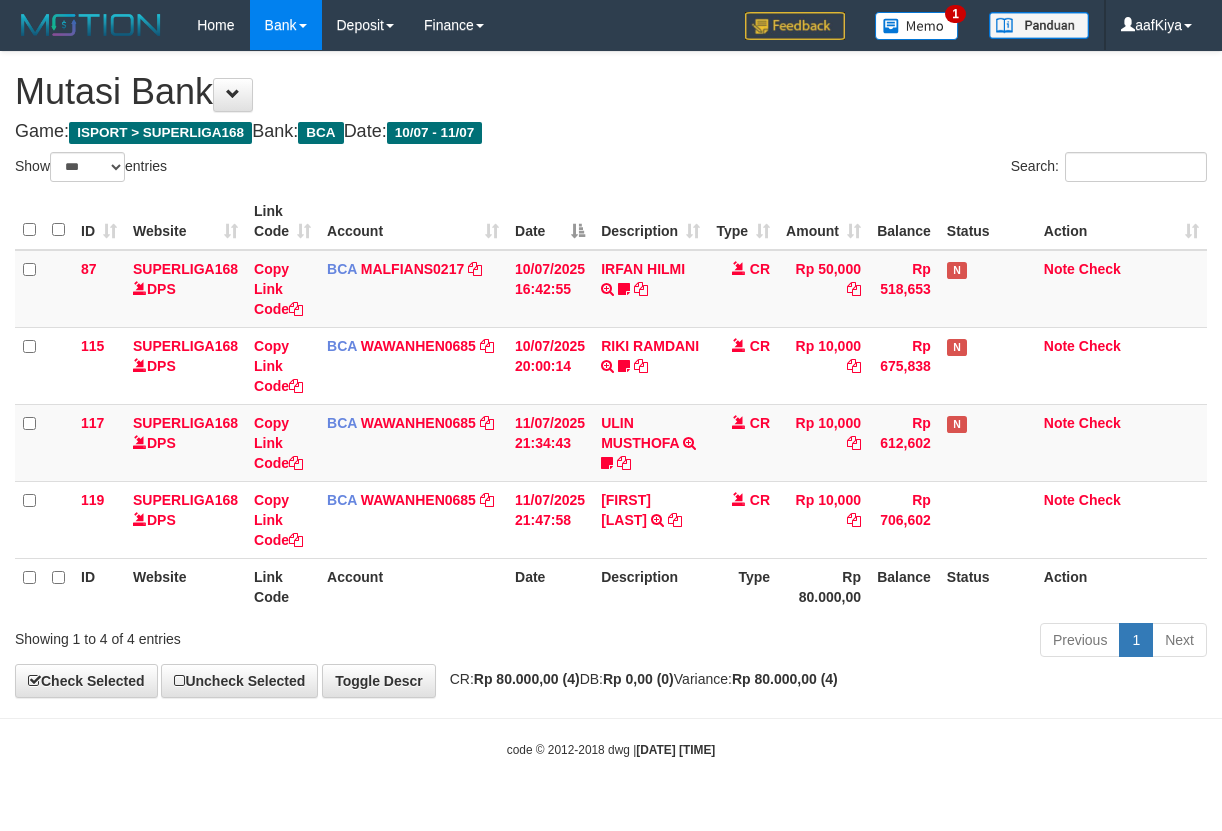select on "***" 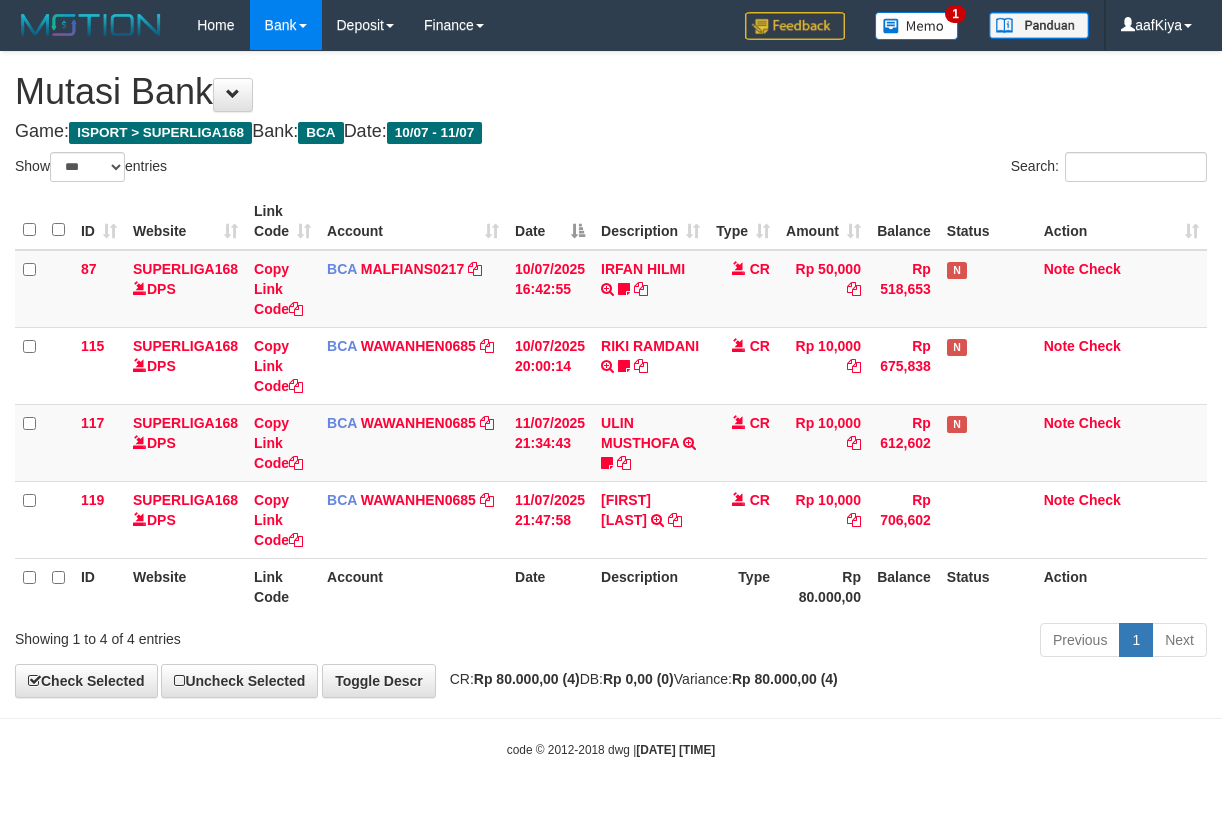 scroll, scrollTop: 0, scrollLeft: 0, axis: both 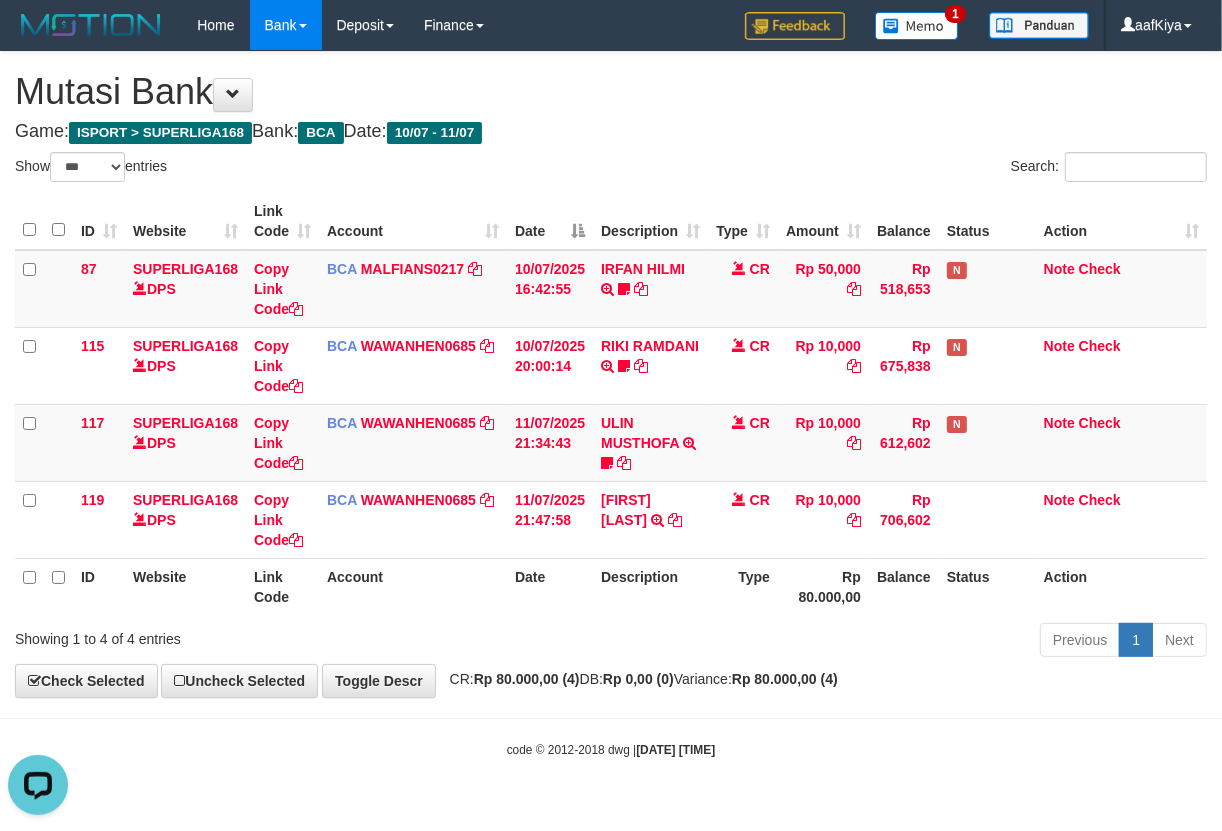click on "Previous 1 Next" at bounding box center [865, 642] 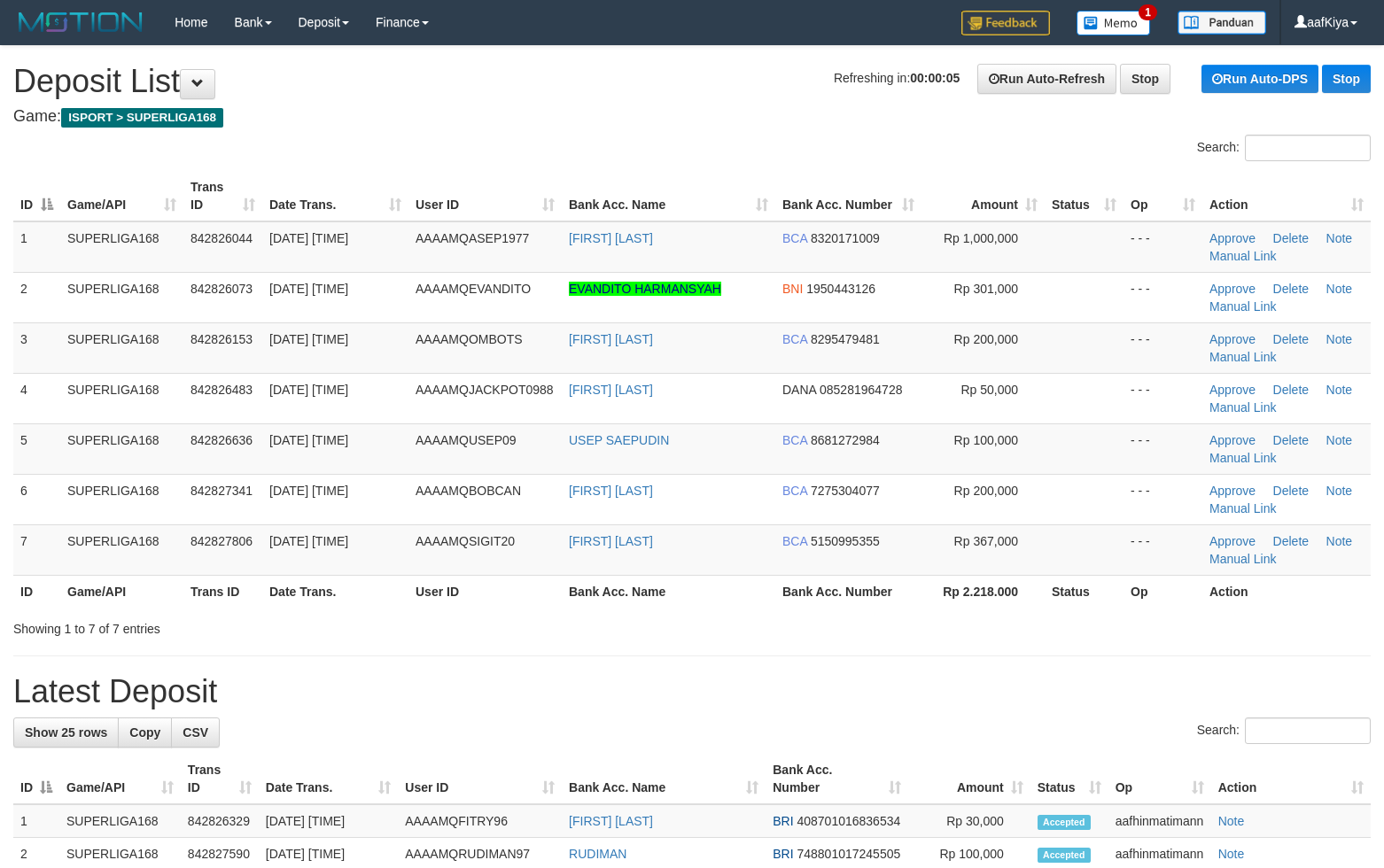 scroll, scrollTop: 0, scrollLeft: 0, axis: both 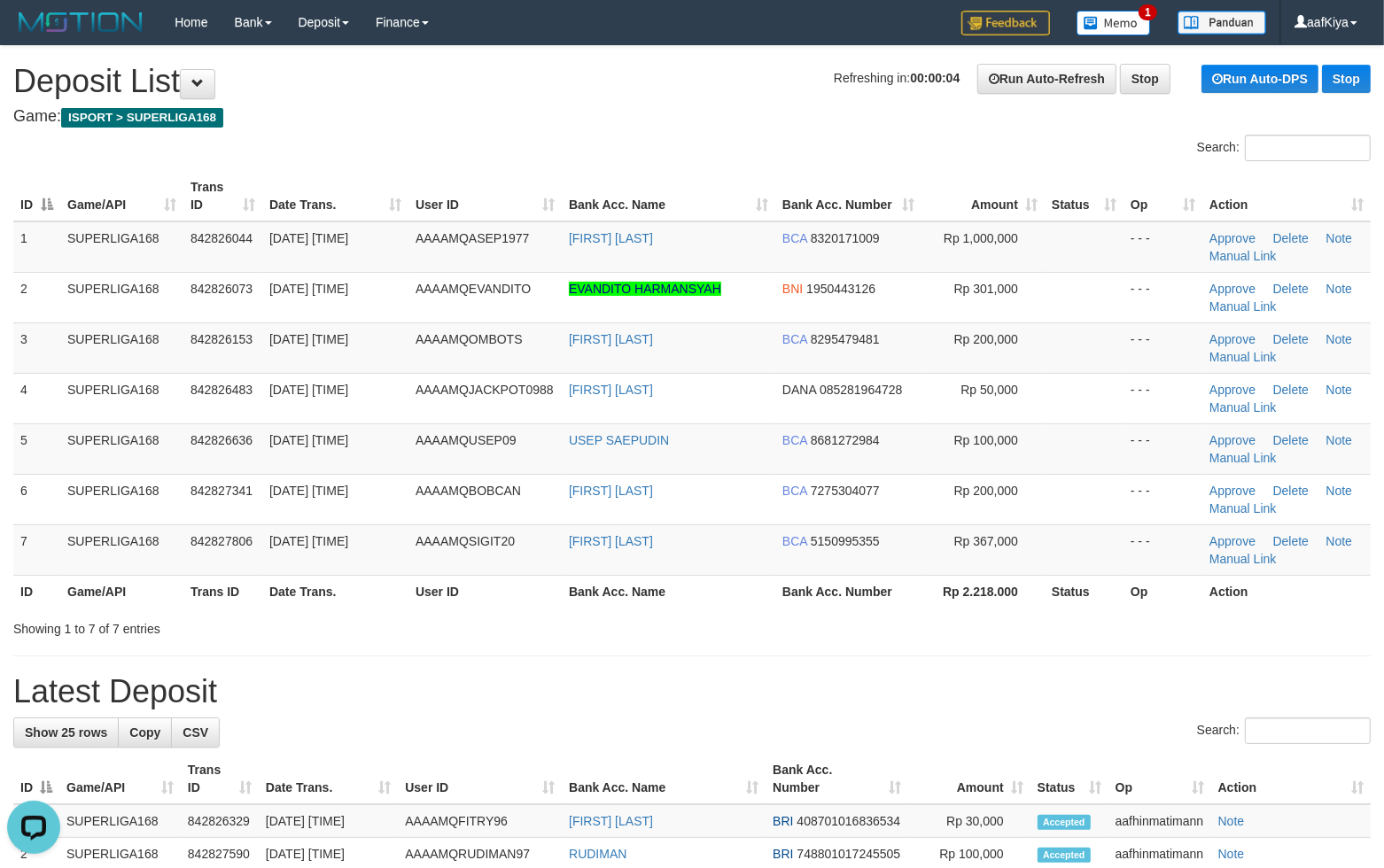 click on "Refreshing in:  00:00:04
Run Auto-Refresh
Stop
Run Auto-DPS
Stop
Deposit List" at bounding box center (692, 81) 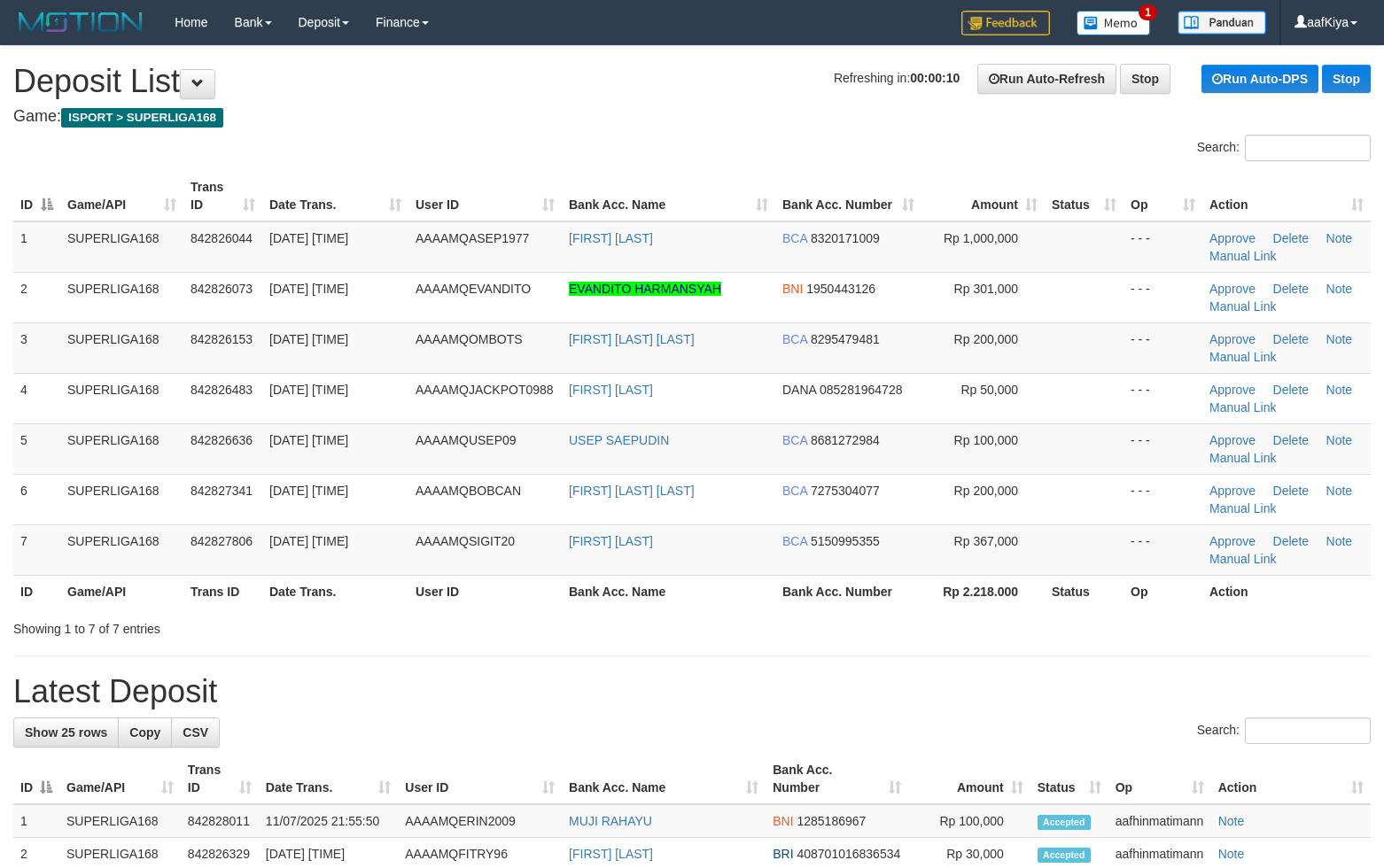 scroll, scrollTop: 0, scrollLeft: 0, axis: both 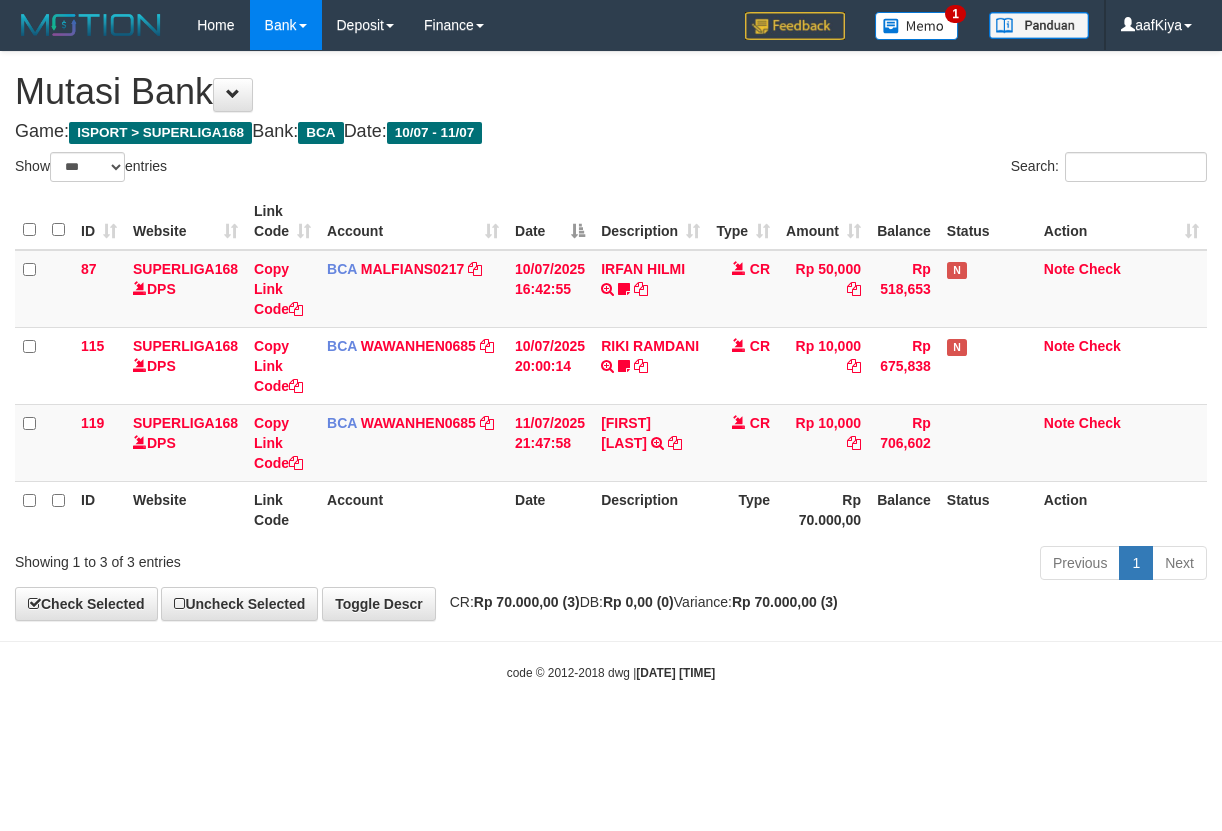 select on "***" 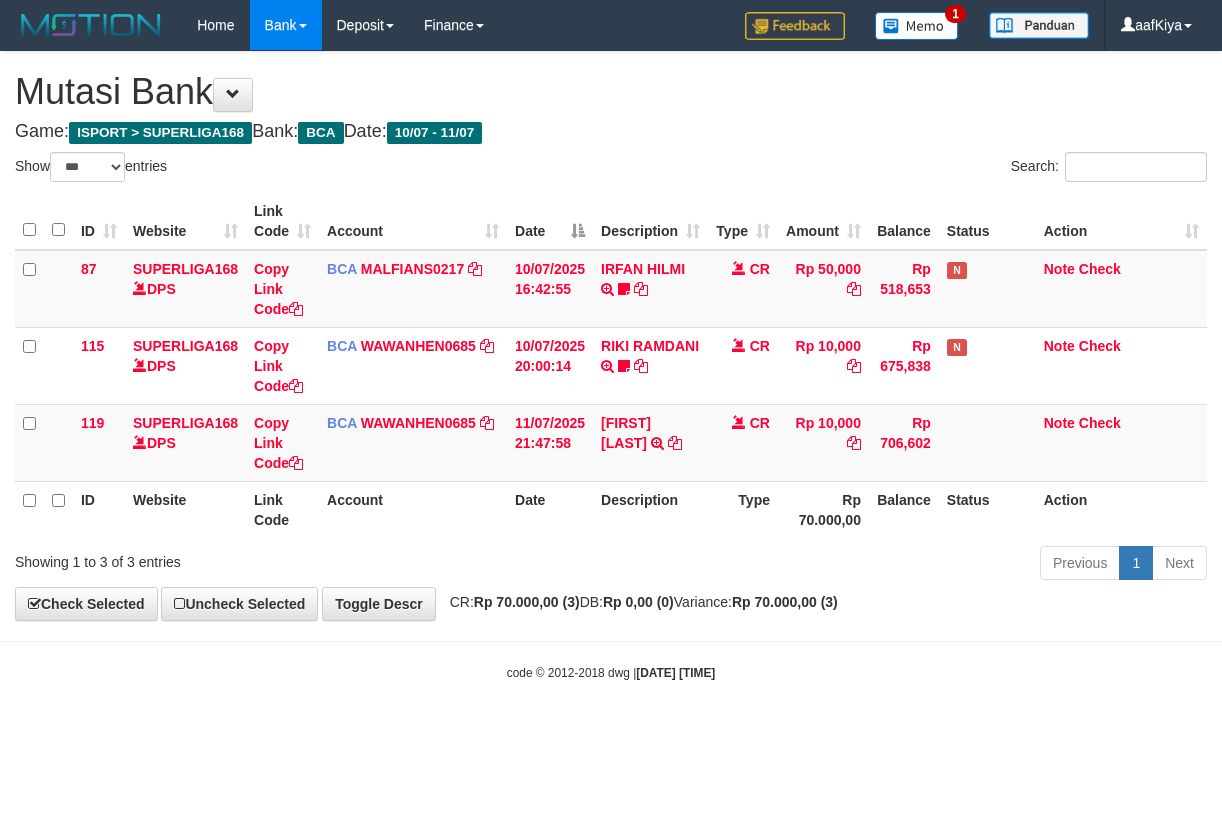 scroll, scrollTop: 0, scrollLeft: 0, axis: both 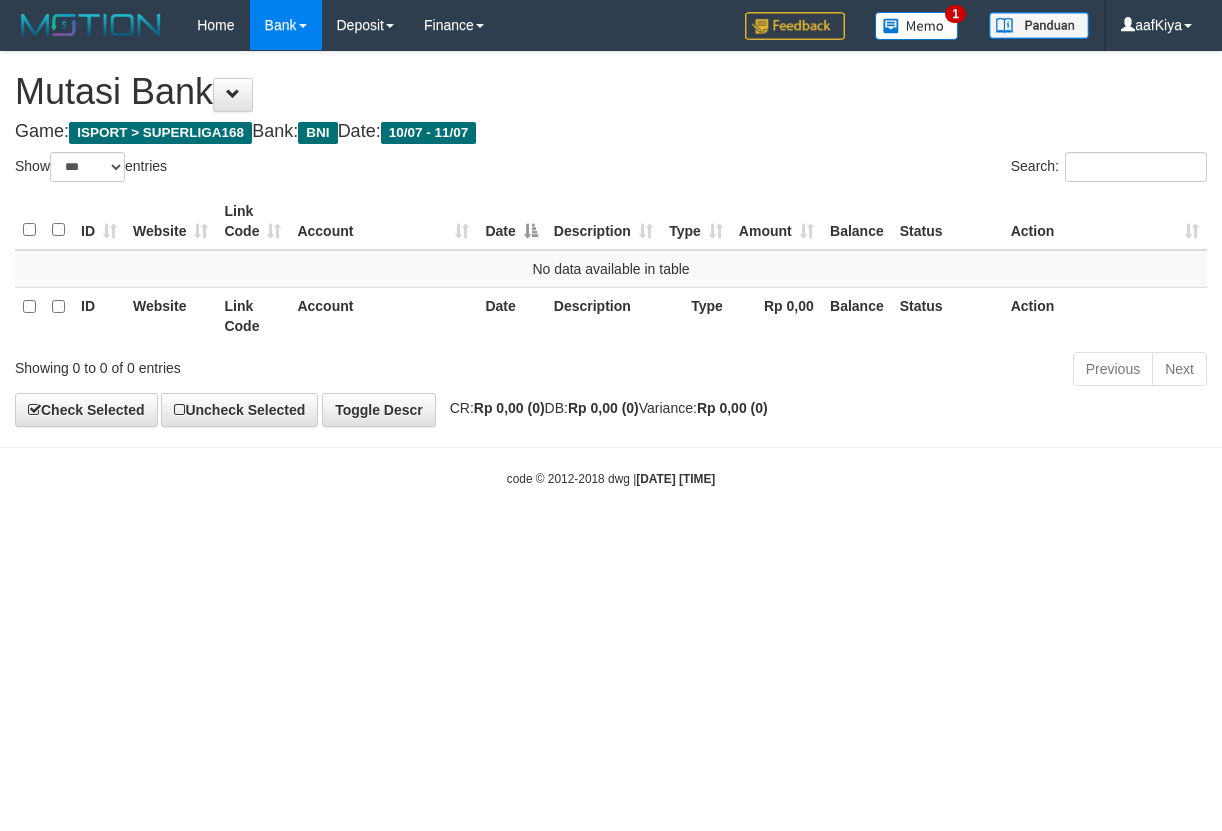 select on "***" 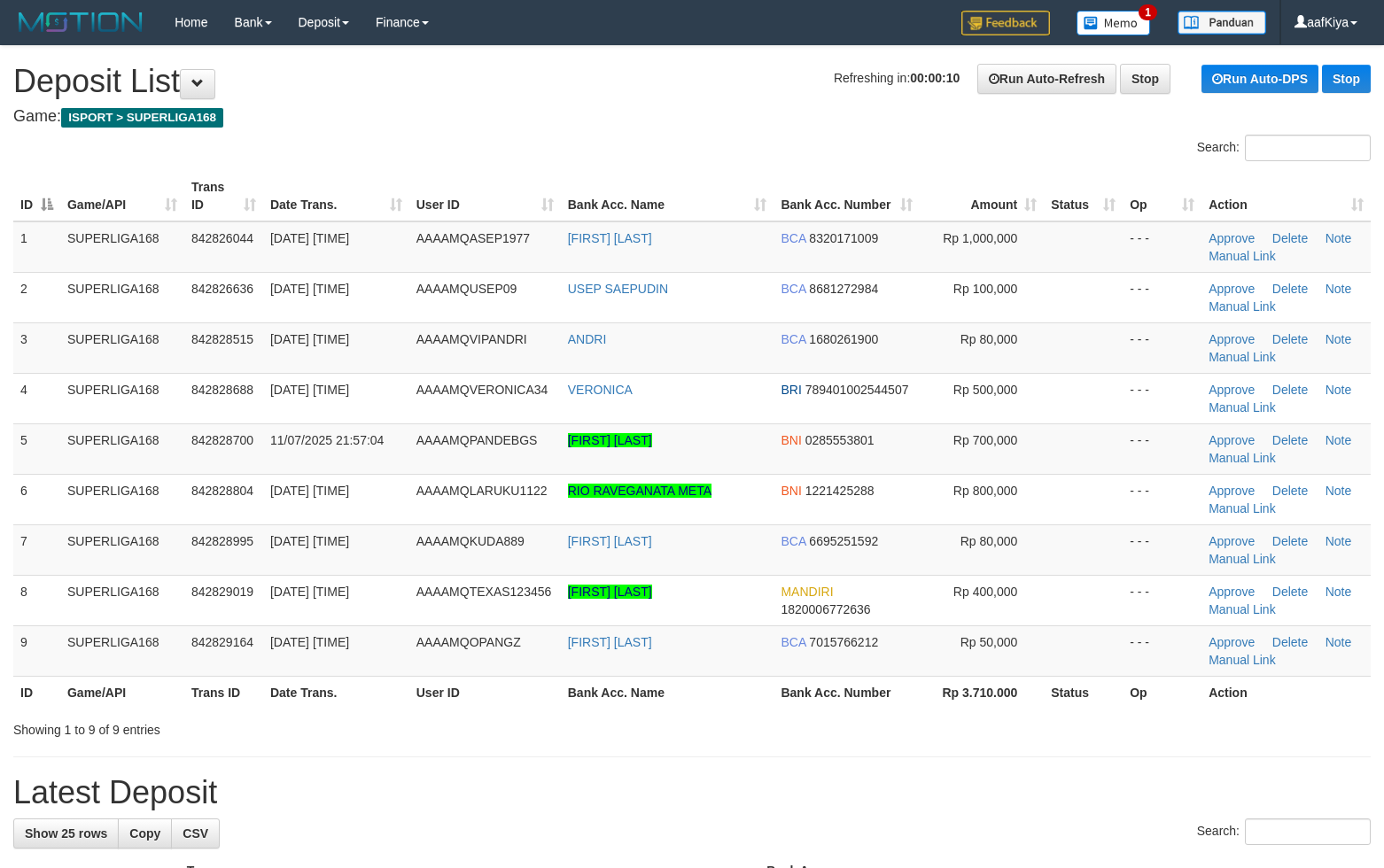scroll, scrollTop: 0, scrollLeft: 0, axis: both 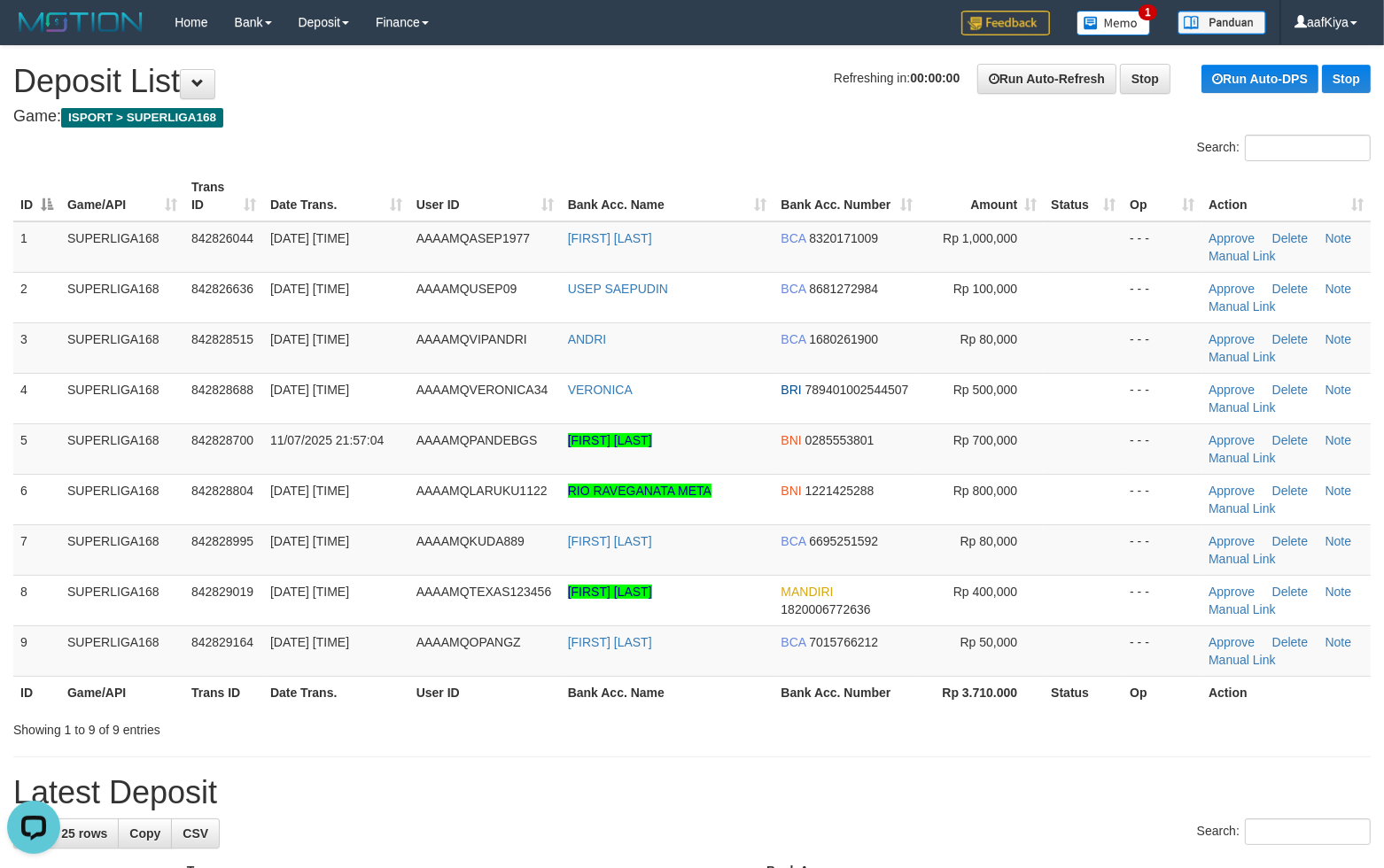drag, startPoint x: 867, startPoint y: 120, endPoint x: 821, endPoint y: 163, distance: 62.968246 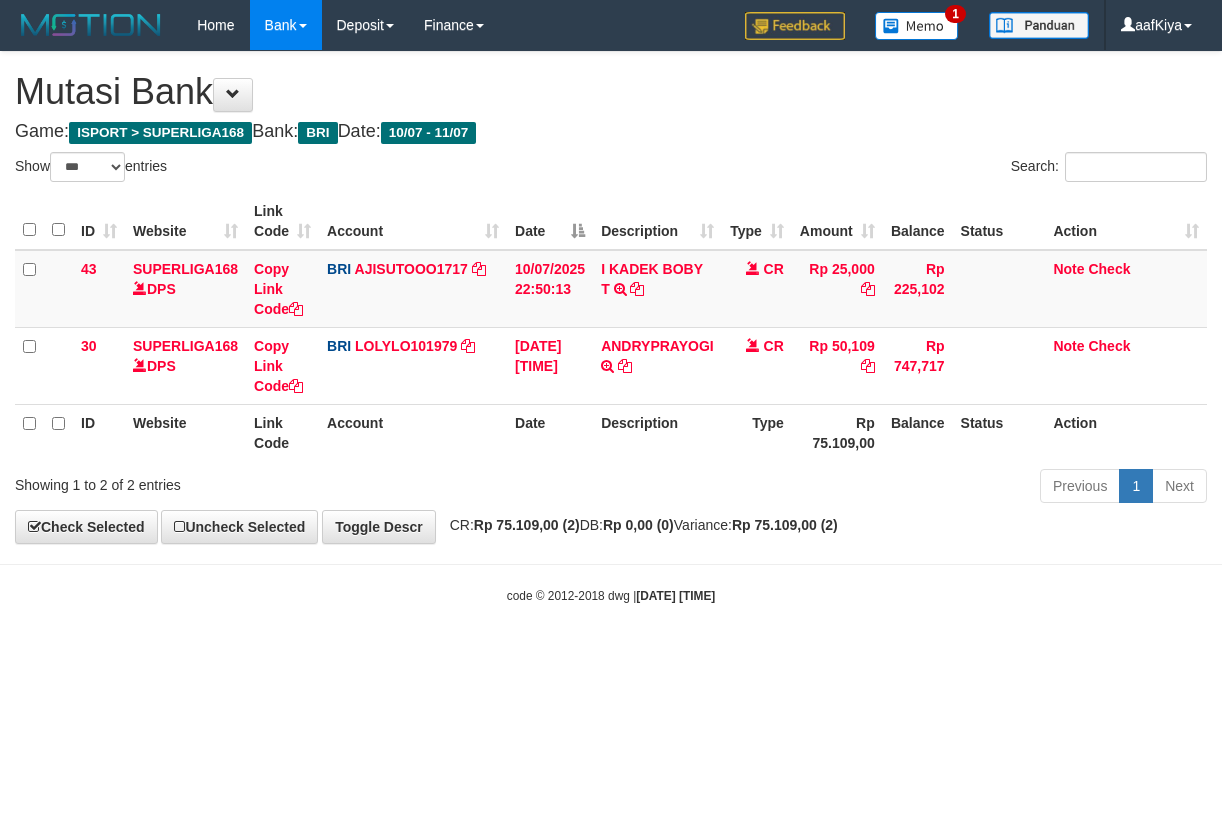 select on "***" 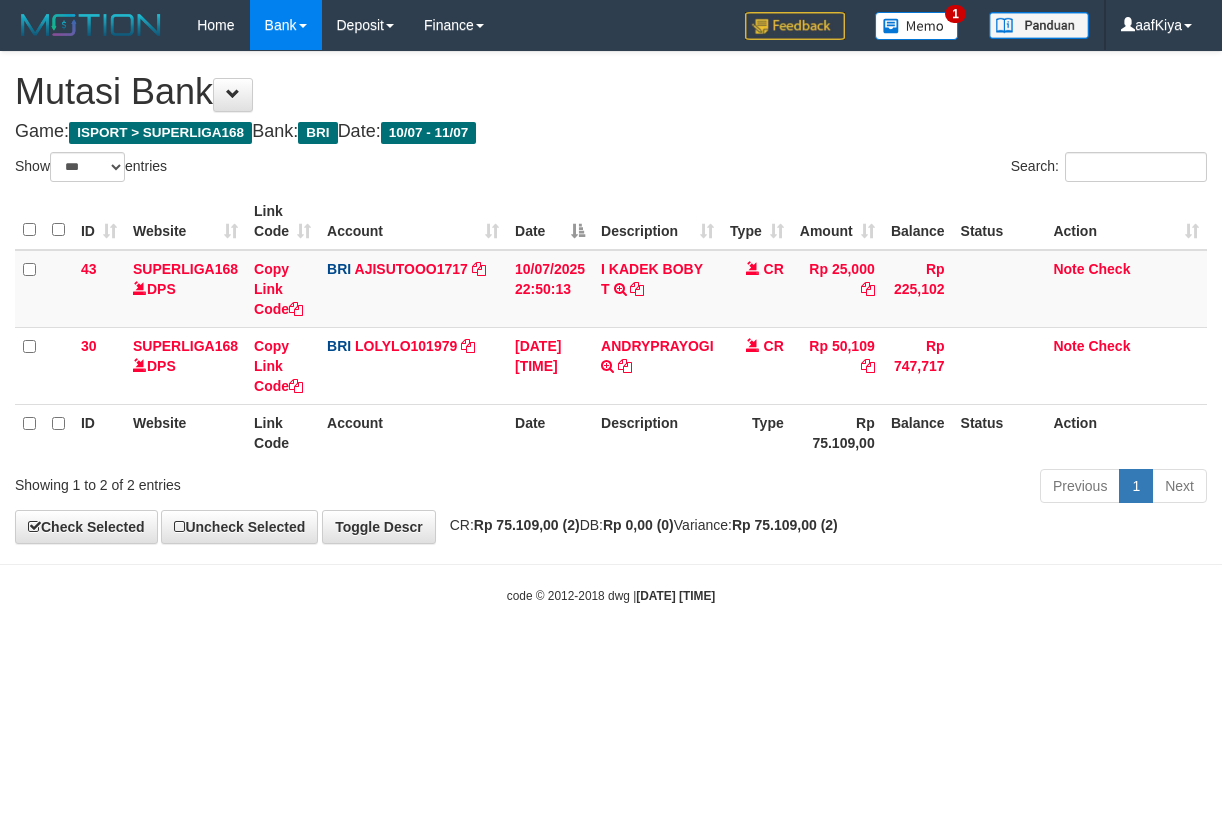 scroll, scrollTop: 0, scrollLeft: 0, axis: both 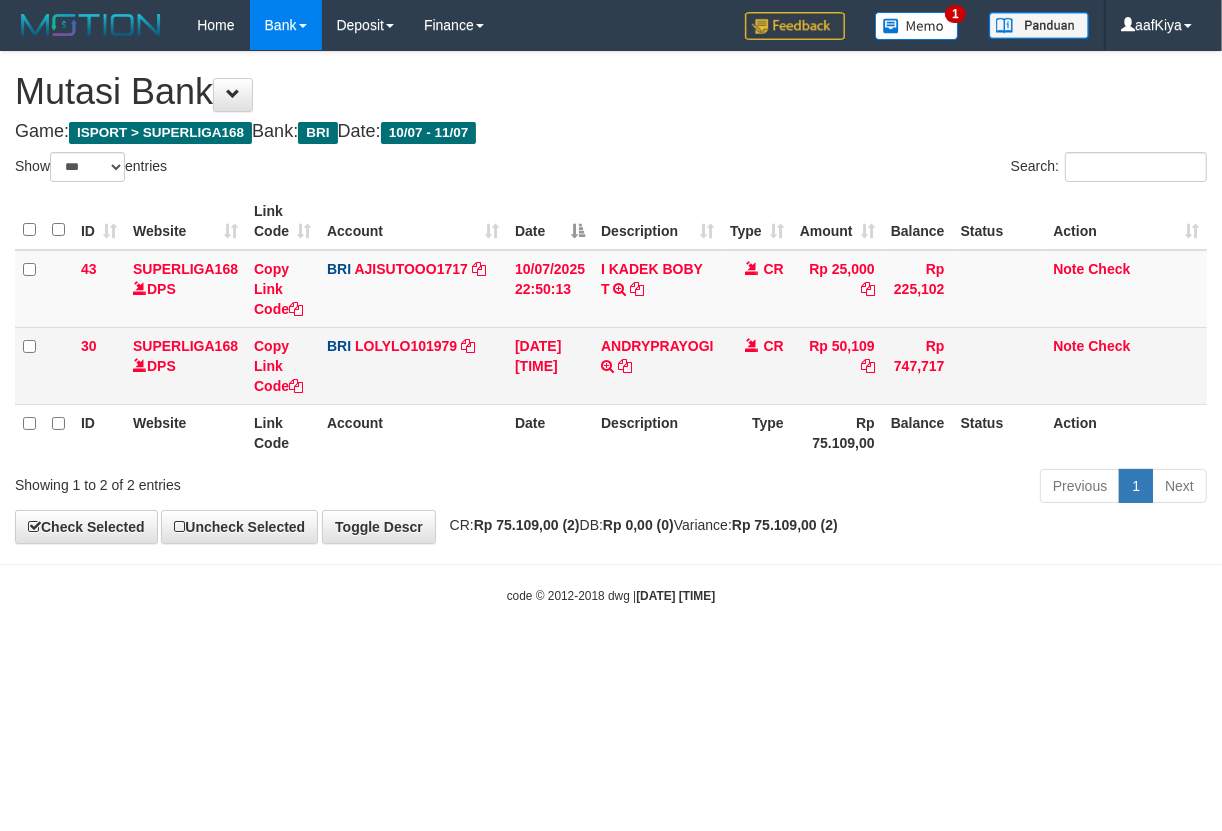 click on "ANDRYPRAYOGI         TRANSFER NBMB ANDRYPRAYOGI TO LOLY" at bounding box center (657, 365) 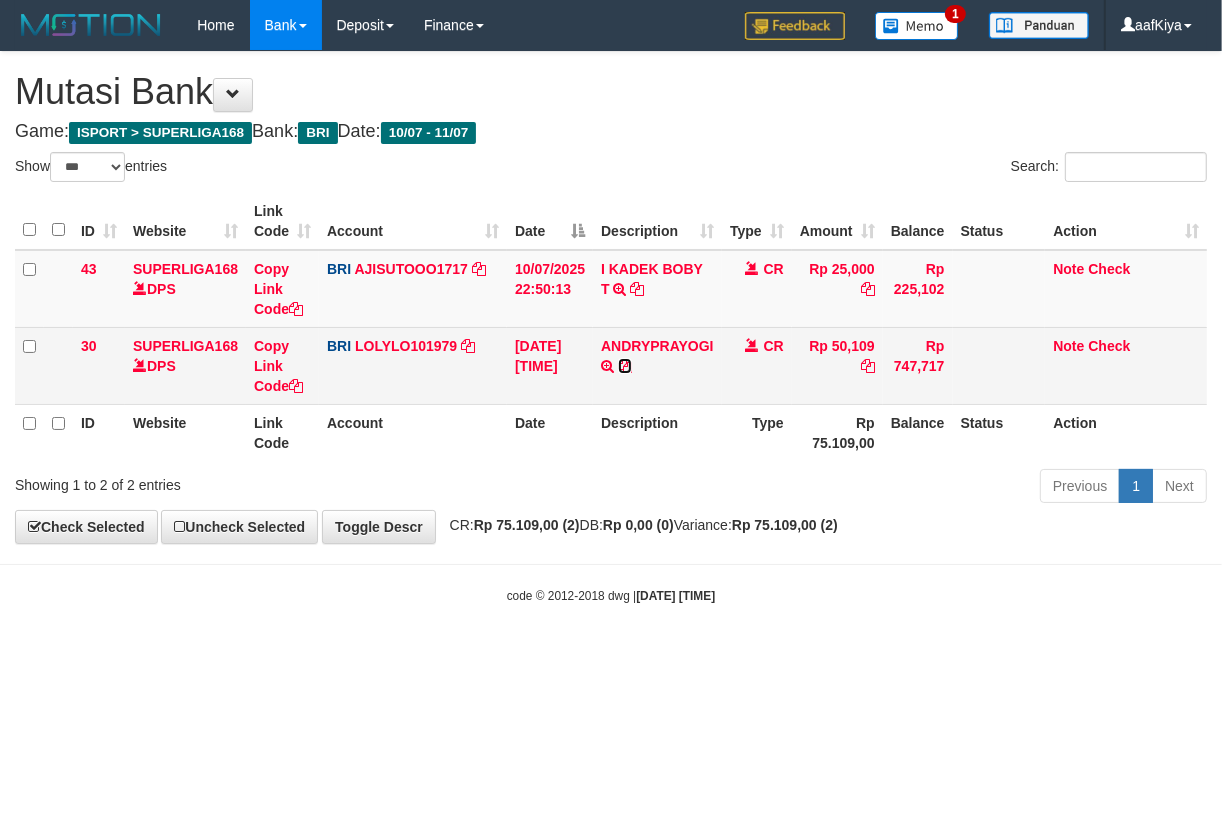 click at bounding box center [625, 366] 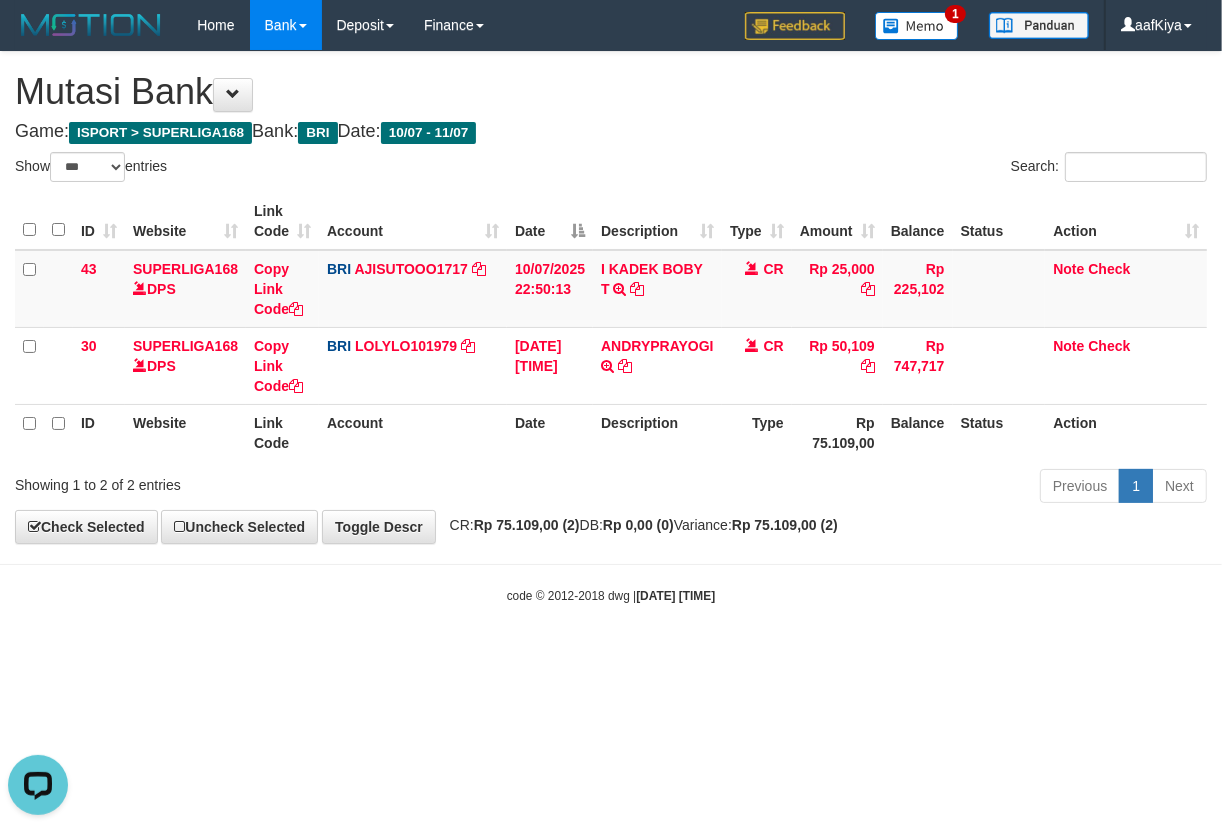 scroll, scrollTop: 0, scrollLeft: 0, axis: both 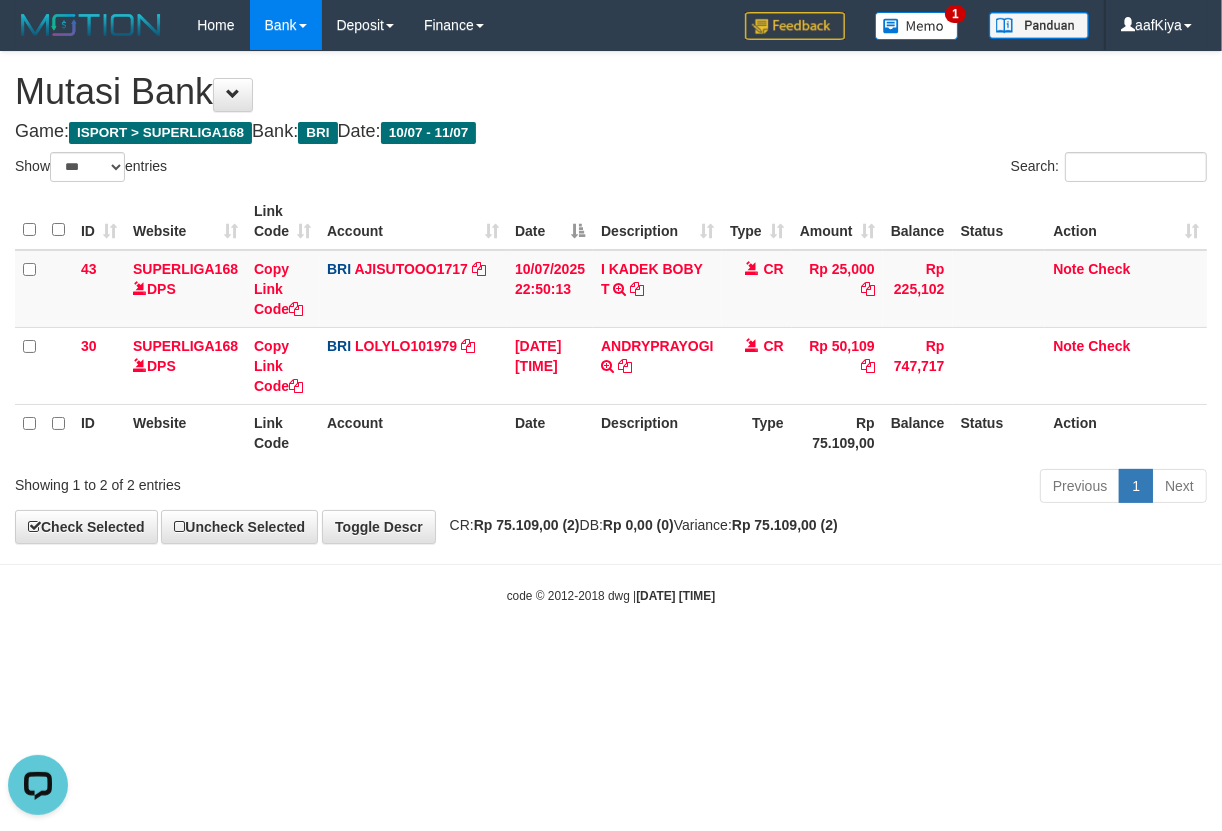 drag, startPoint x: 536, startPoint y: 551, endPoint x: 600, endPoint y: 495, distance: 85.04117 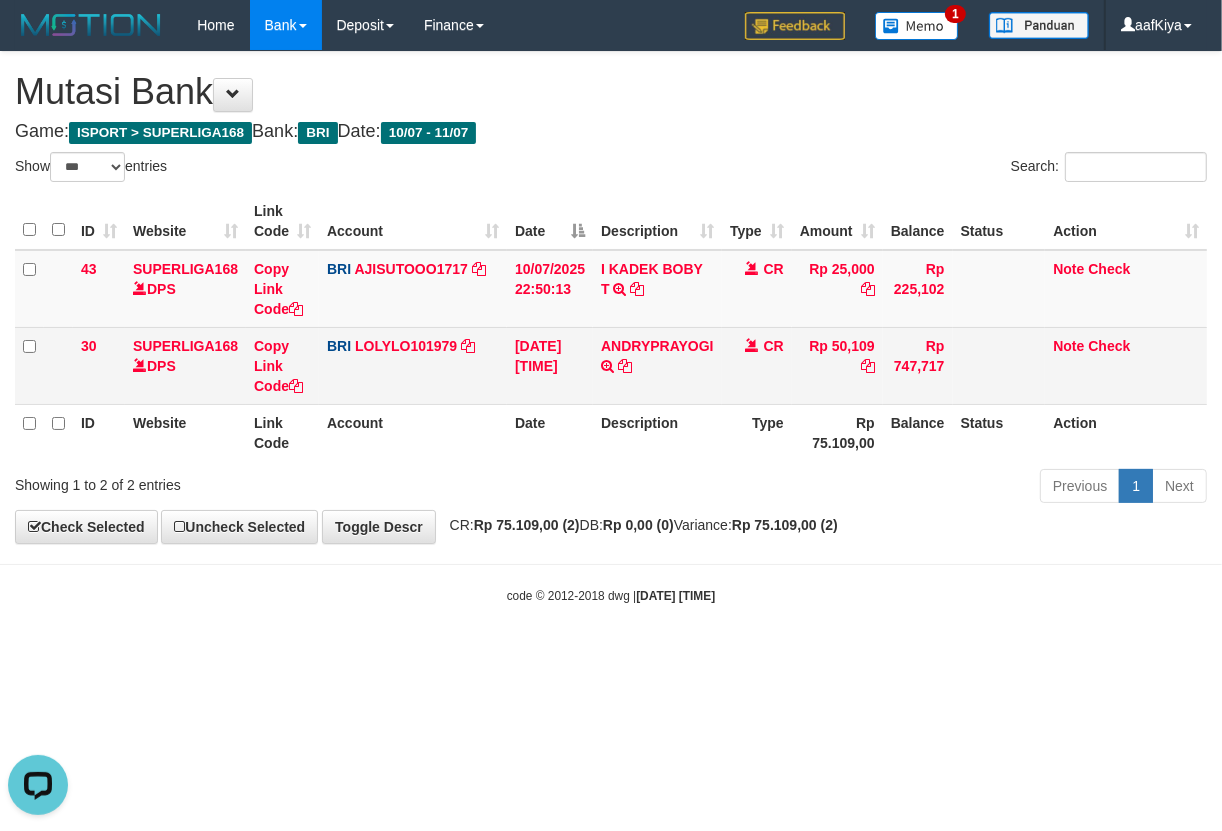 click on "Rp 50,109" at bounding box center (837, 365) 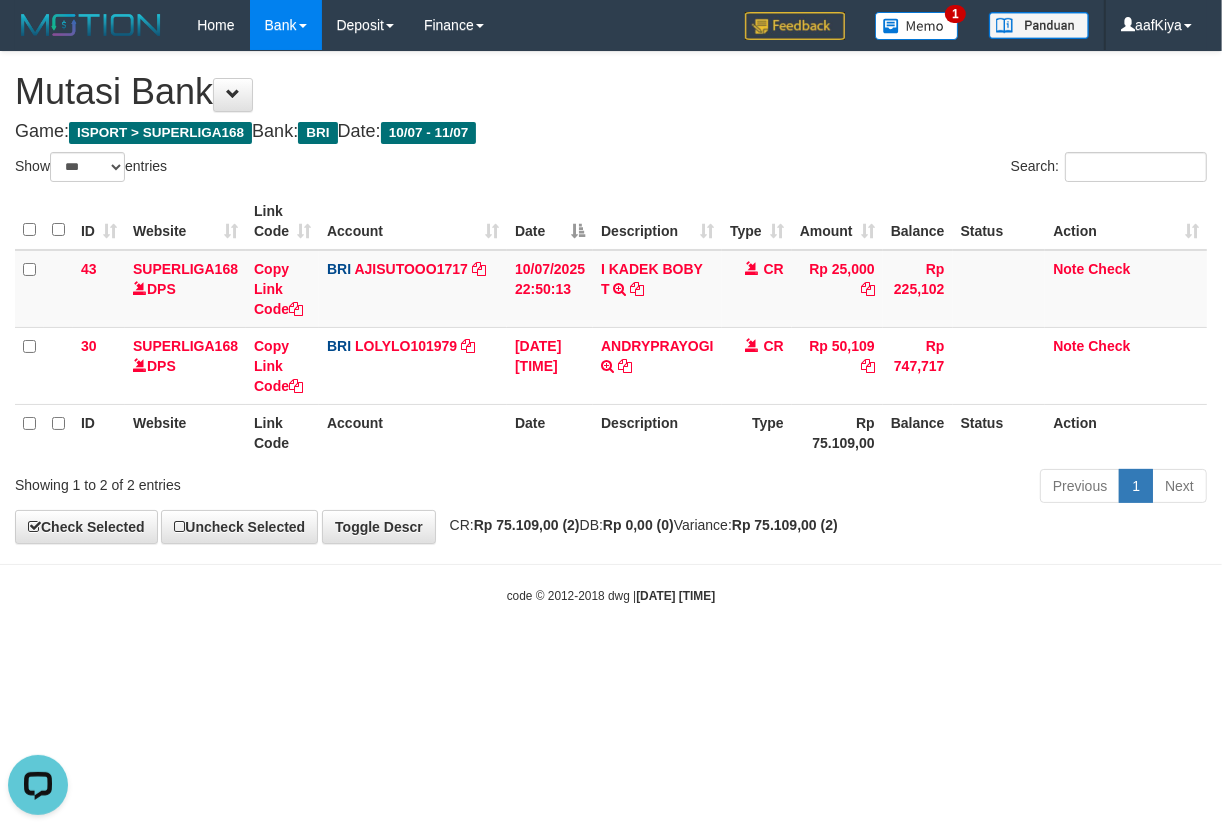 click on "Toggle navigation
Home
Bank
Account List
Load
By Website
Group
[ISPORT]													SUPERLIGA168
By Load Group (DPS)
1" at bounding box center (611, 327) 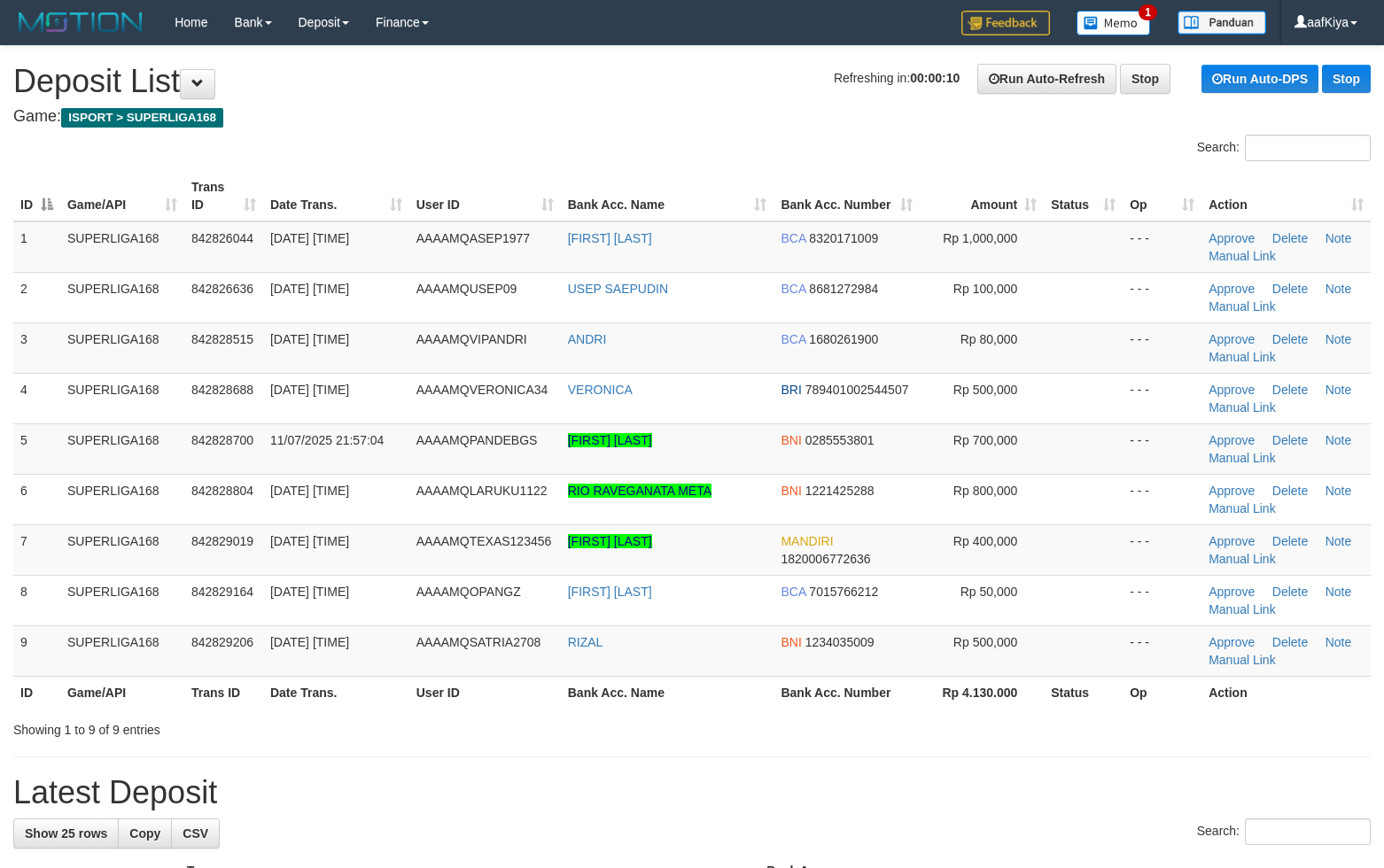 scroll, scrollTop: 0, scrollLeft: 0, axis: both 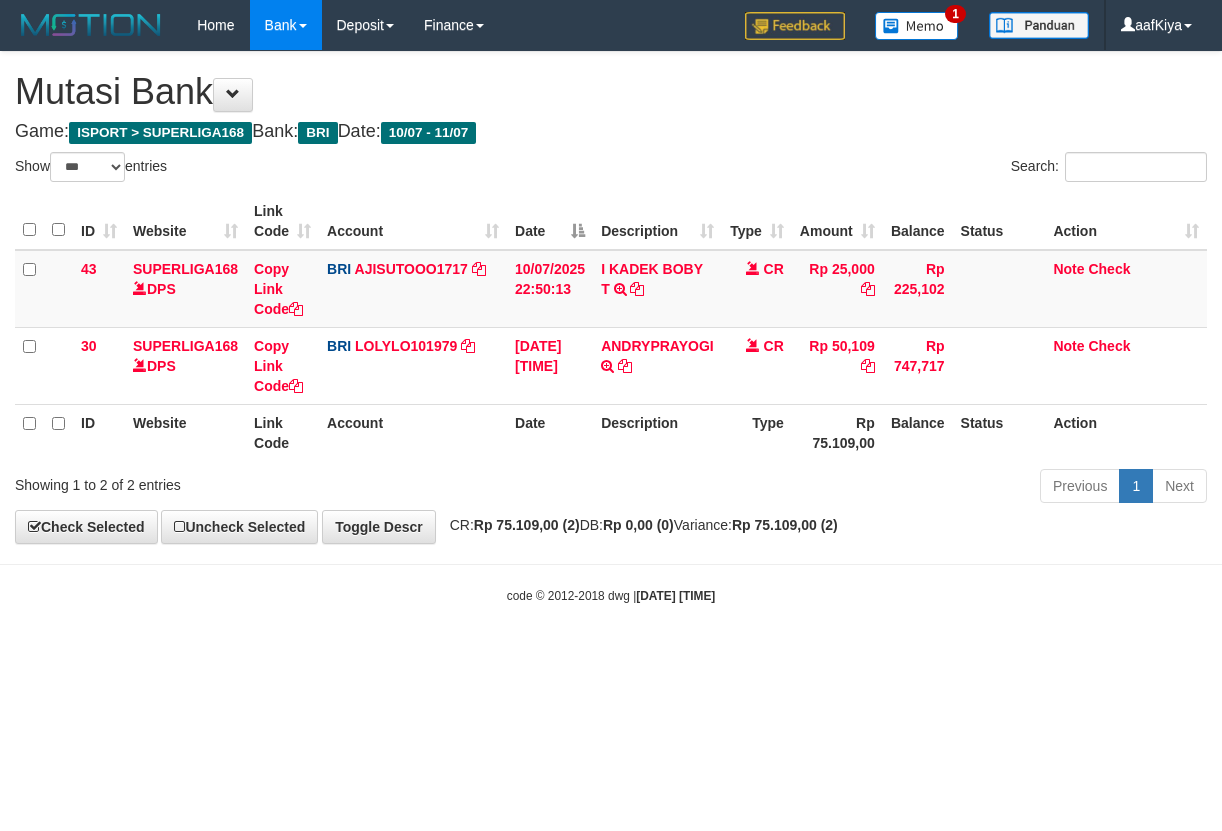 select on "***" 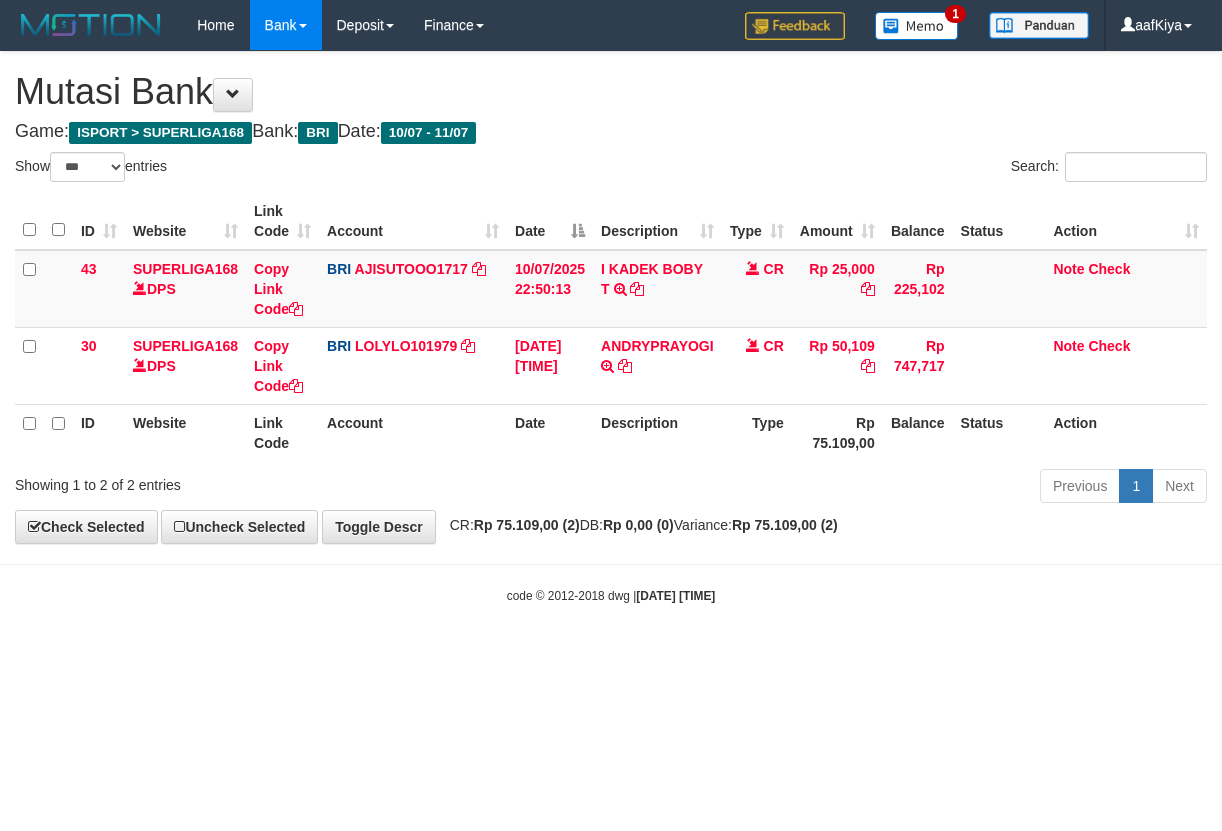scroll, scrollTop: 0, scrollLeft: 0, axis: both 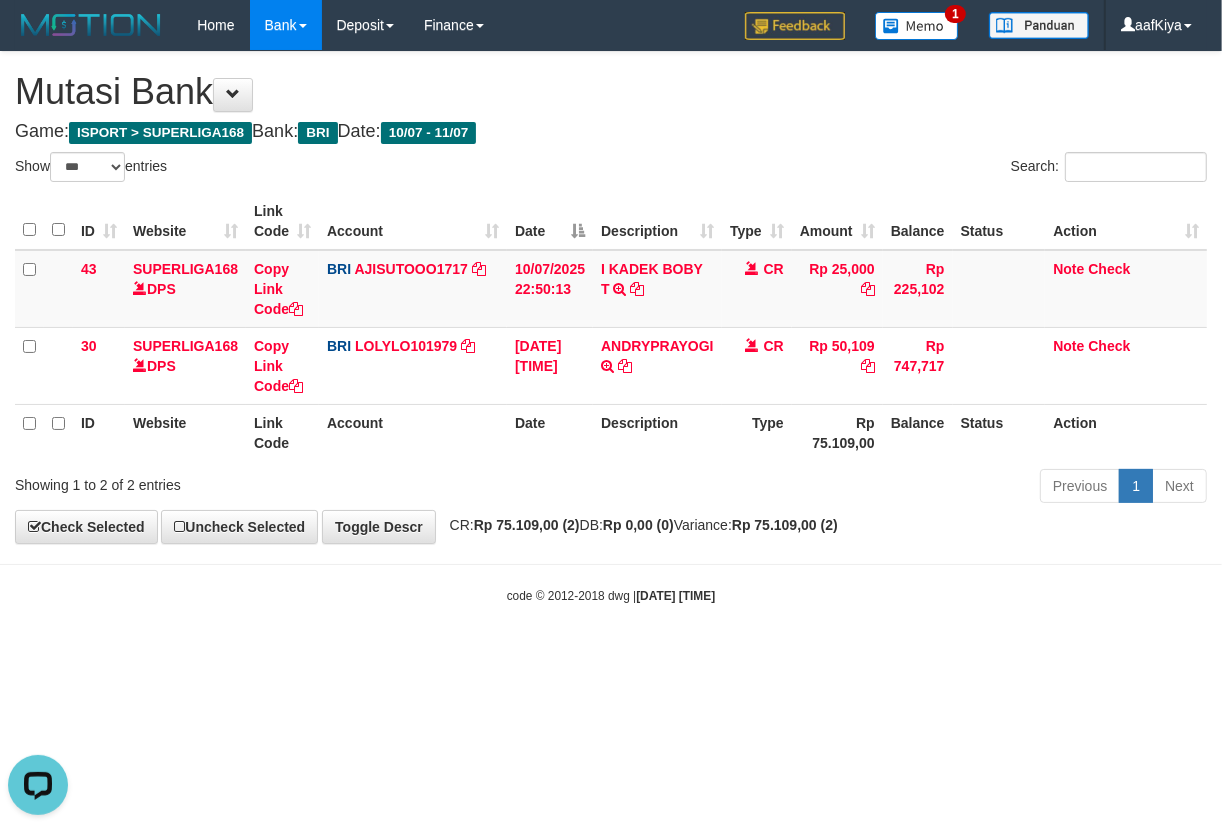 click on "Mutasi Bank" at bounding box center [611, 92] 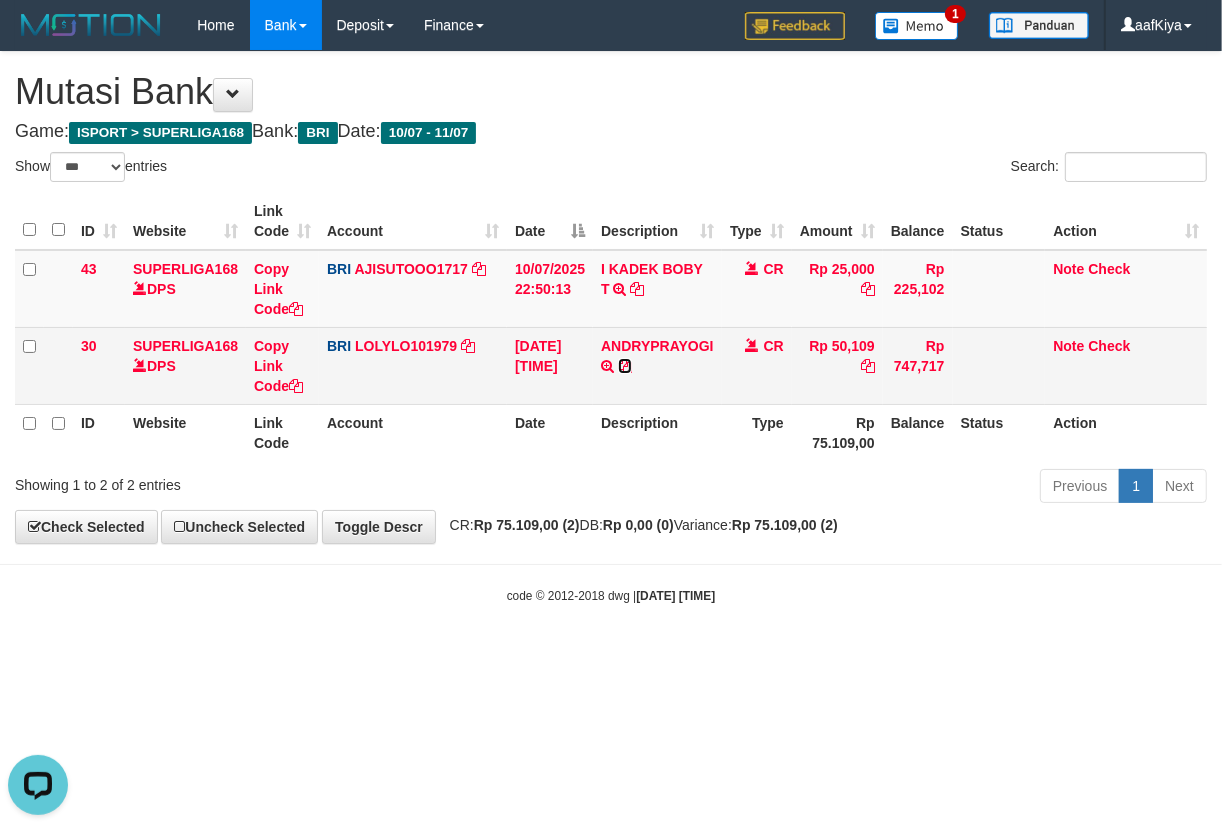 click at bounding box center [625, 366] 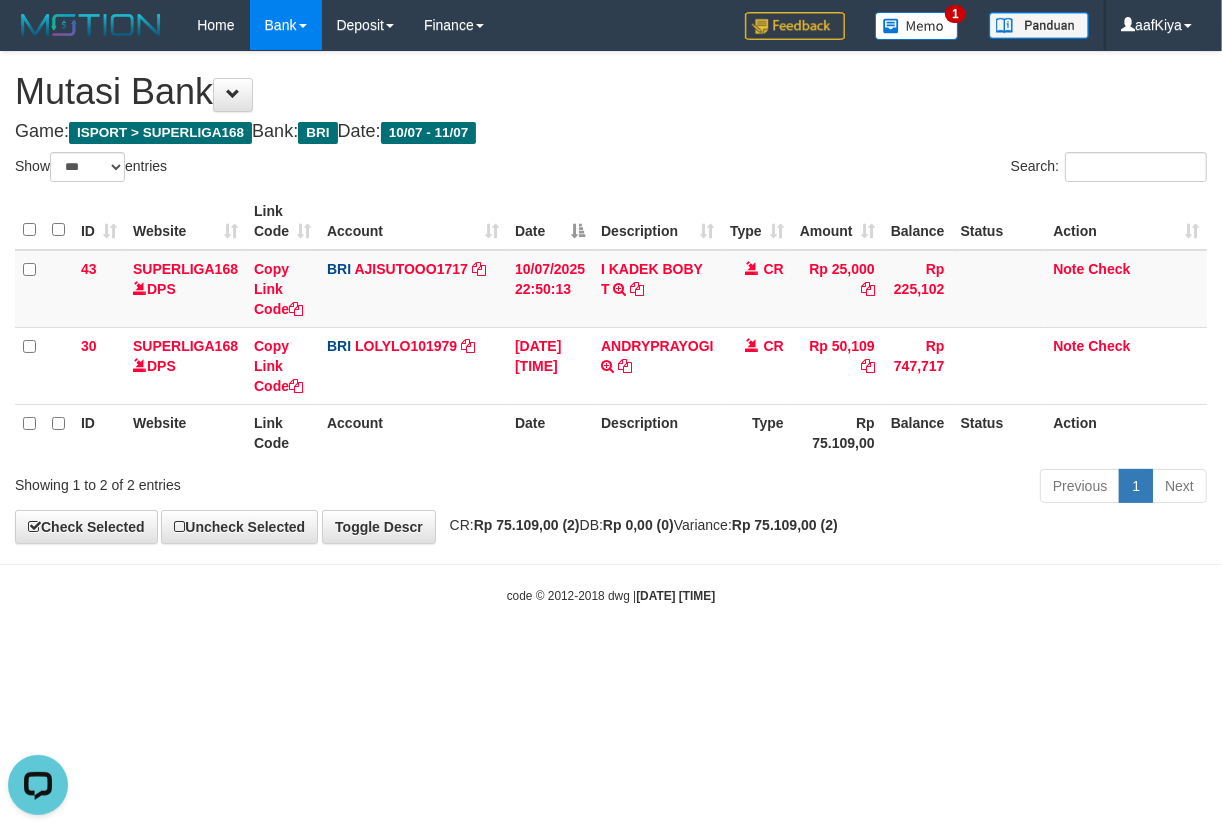drag, startPoint x: 501, startPoint y: 618, endPoint x: 522, endPoint y: 601, distance: 27.018513 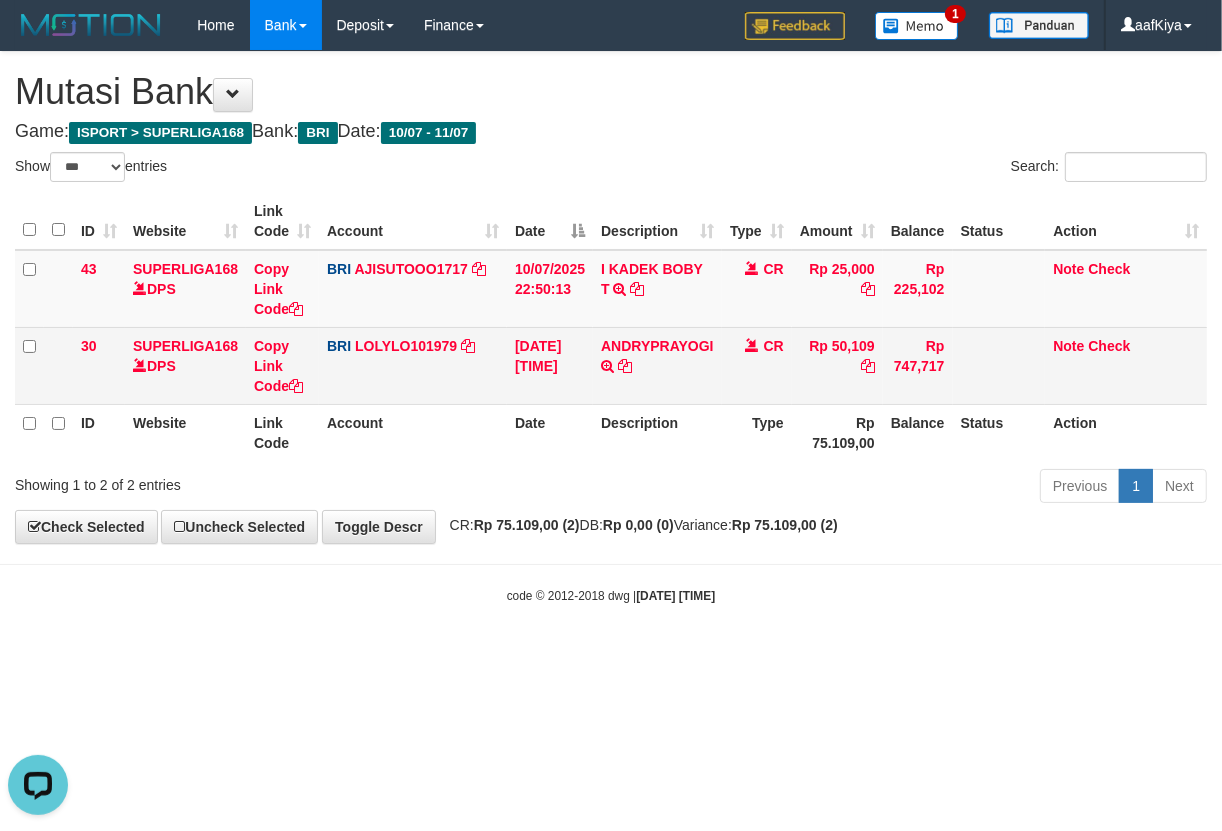 click on "Rp 50,109" at bounding box center [837, 365] 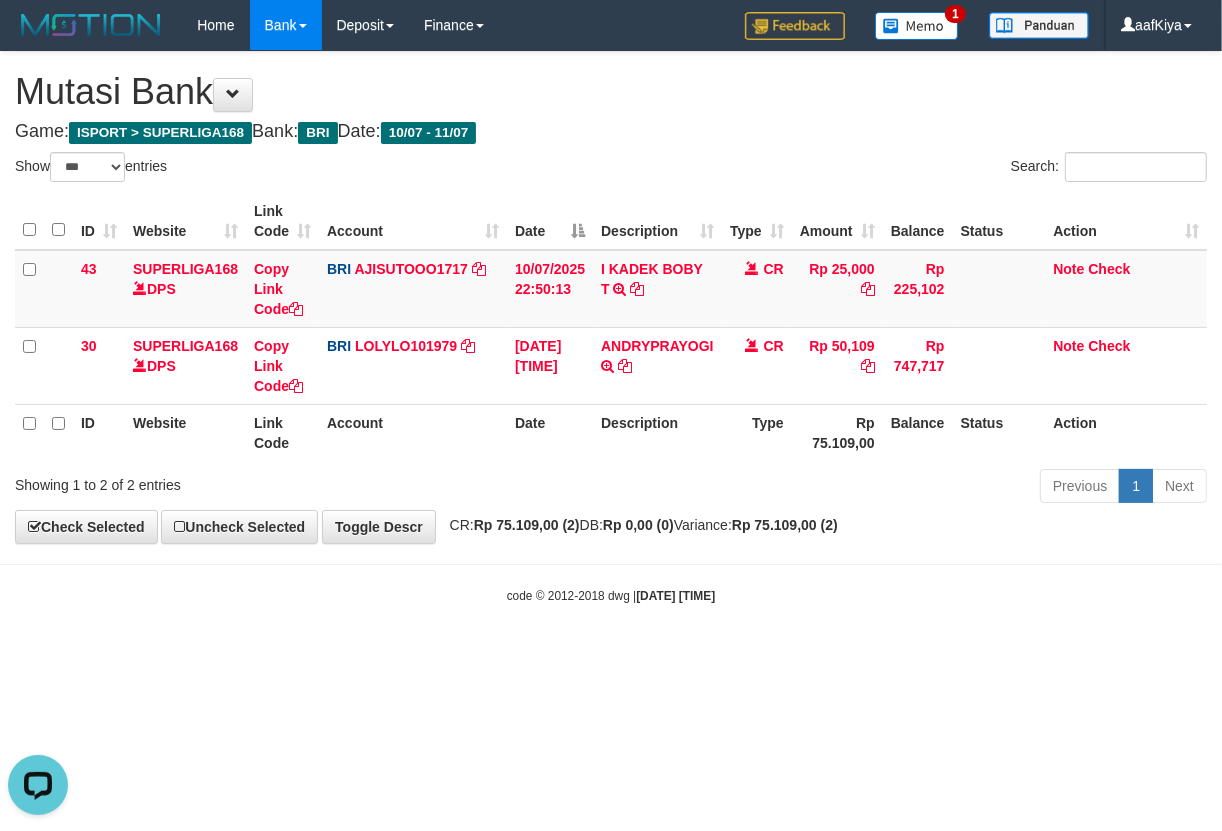 click on "Toggle navigation
Home
Bank
Account List
Load
By Website
Group
[ISPORT]													SUPERLIGA168
By Load Group (DPS)
1" at bounding box center (611, 327) 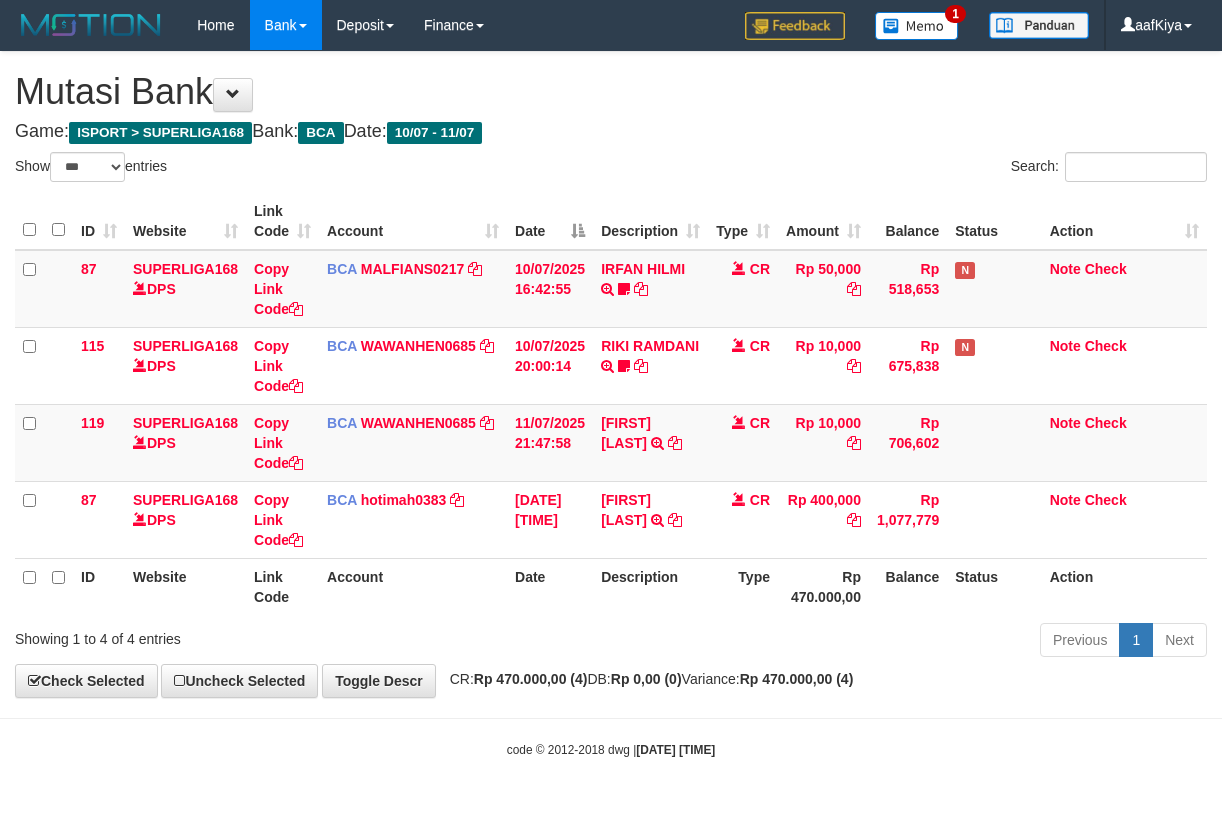 select on "***" 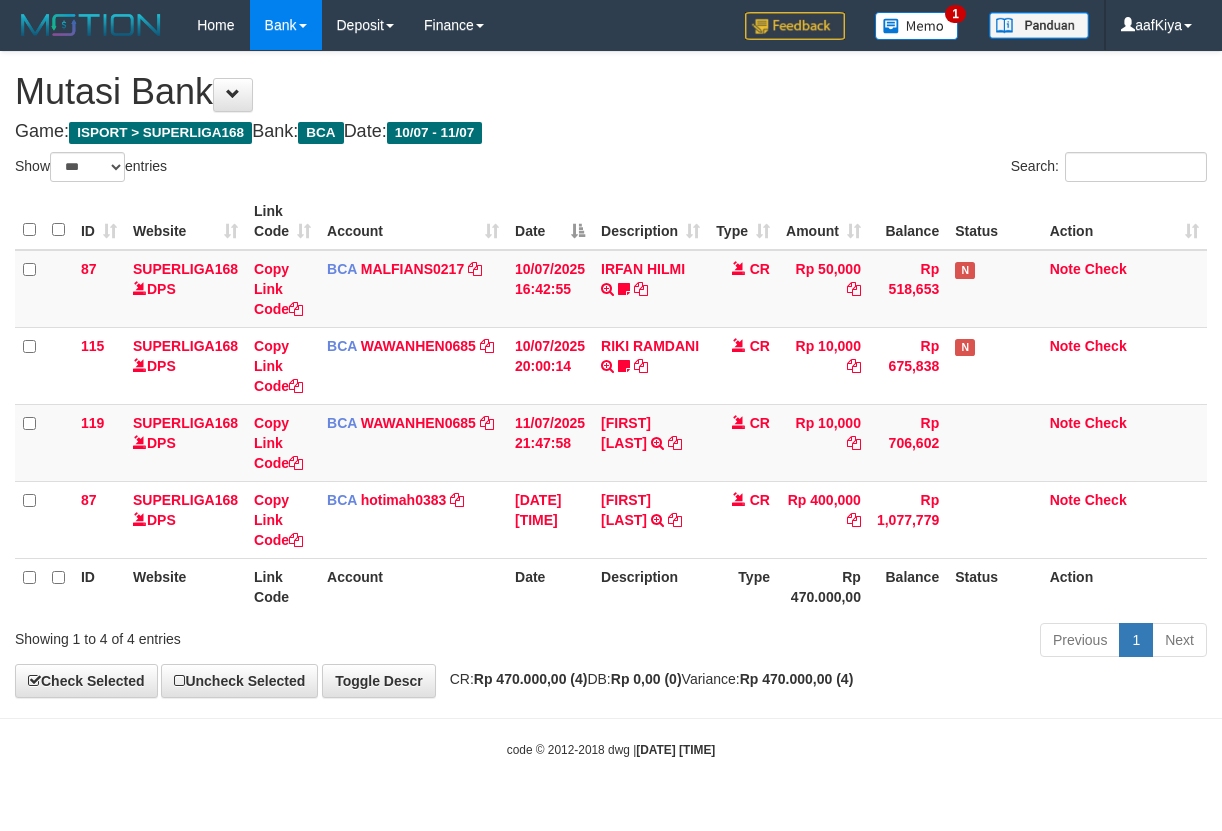 scroll, scrollTop: 0, scrollLeft: 0, axis: both 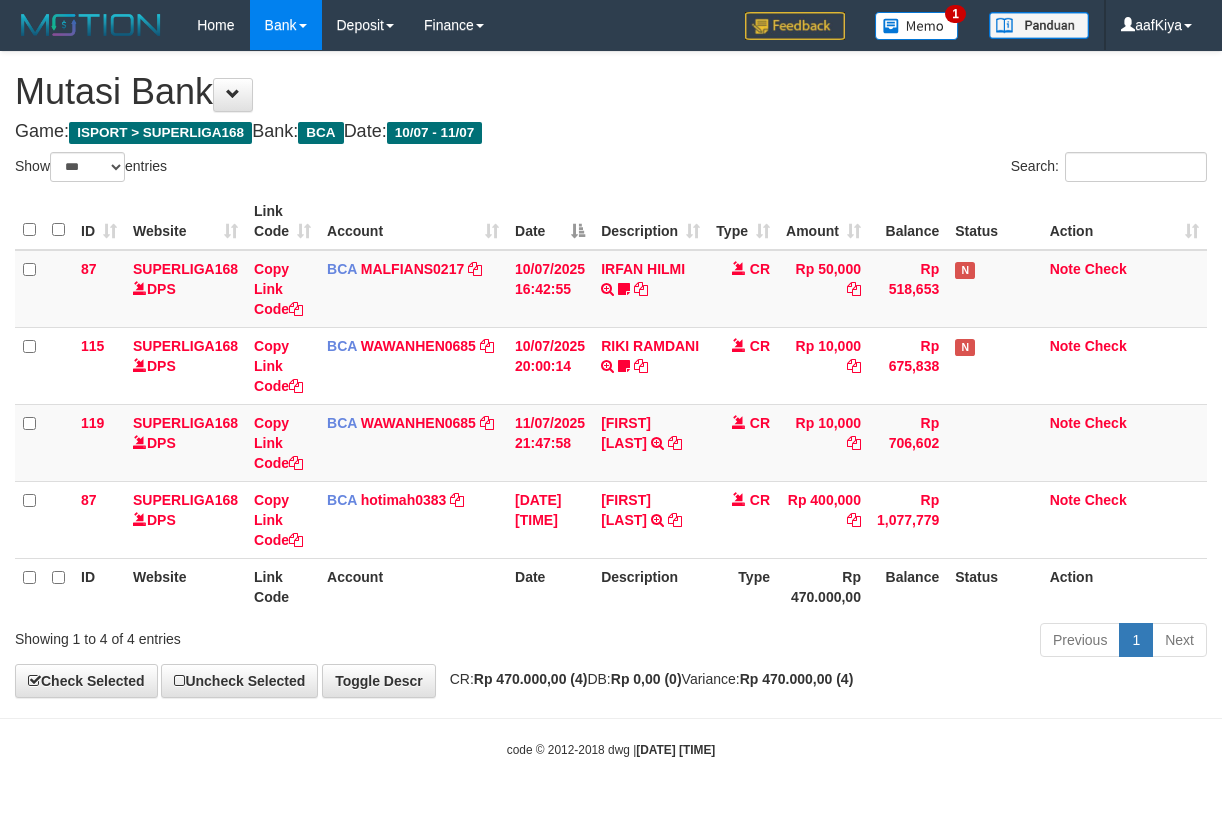 select on "***" 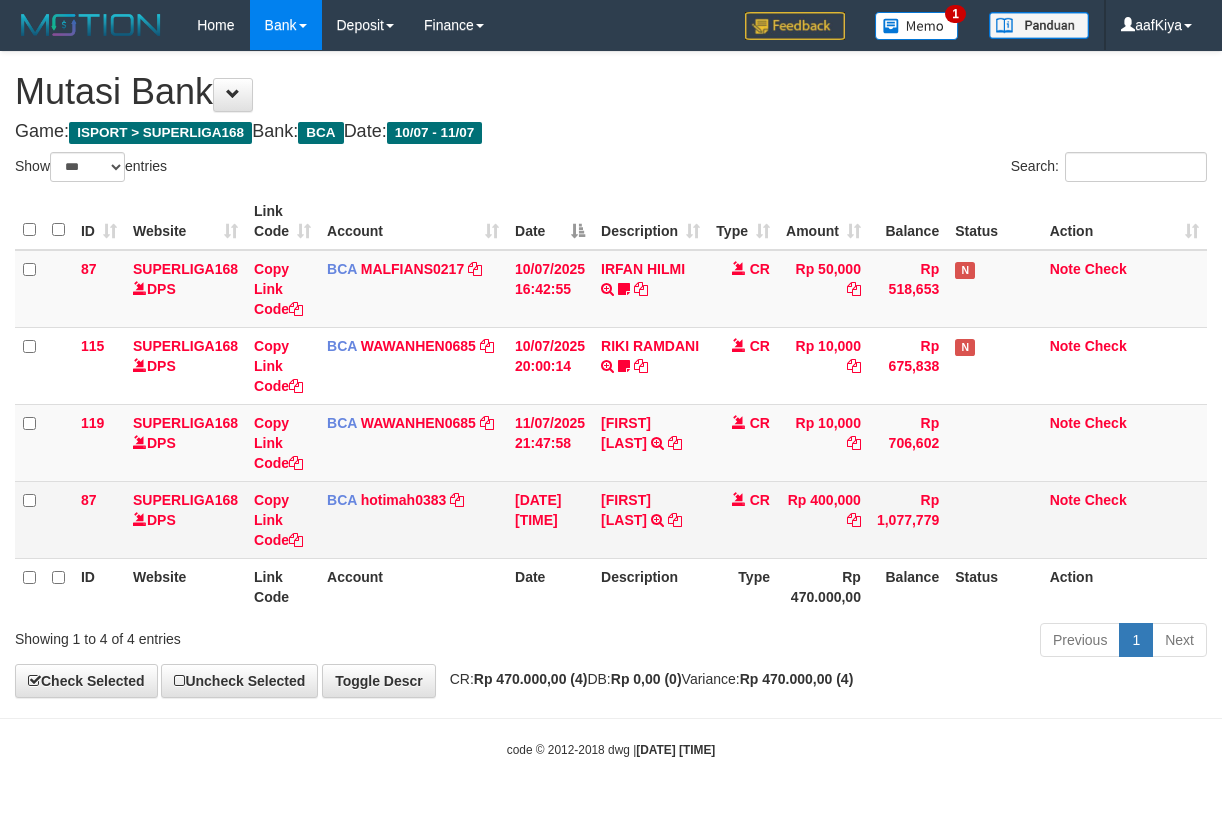 scroll, scrollTop: 0, scrollLeft: 0, axis: both 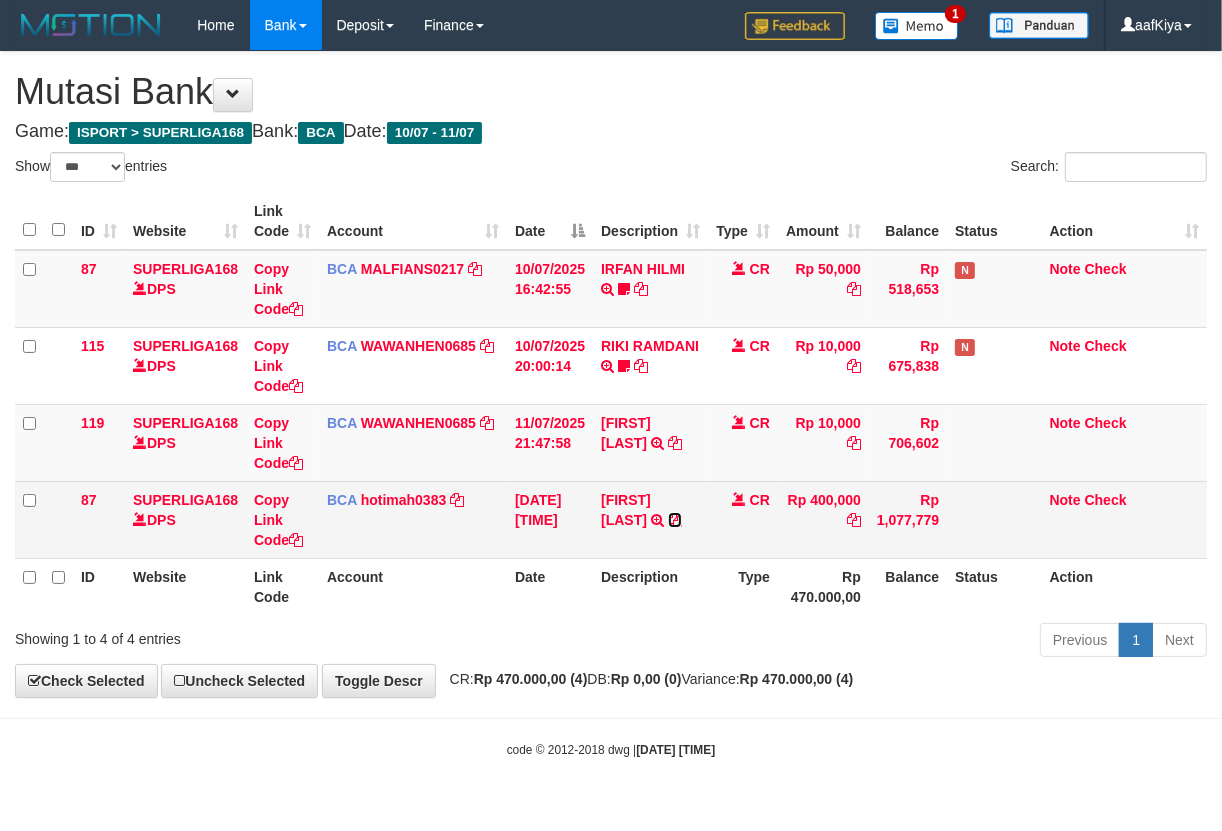 click at bounding box center [675, 520] 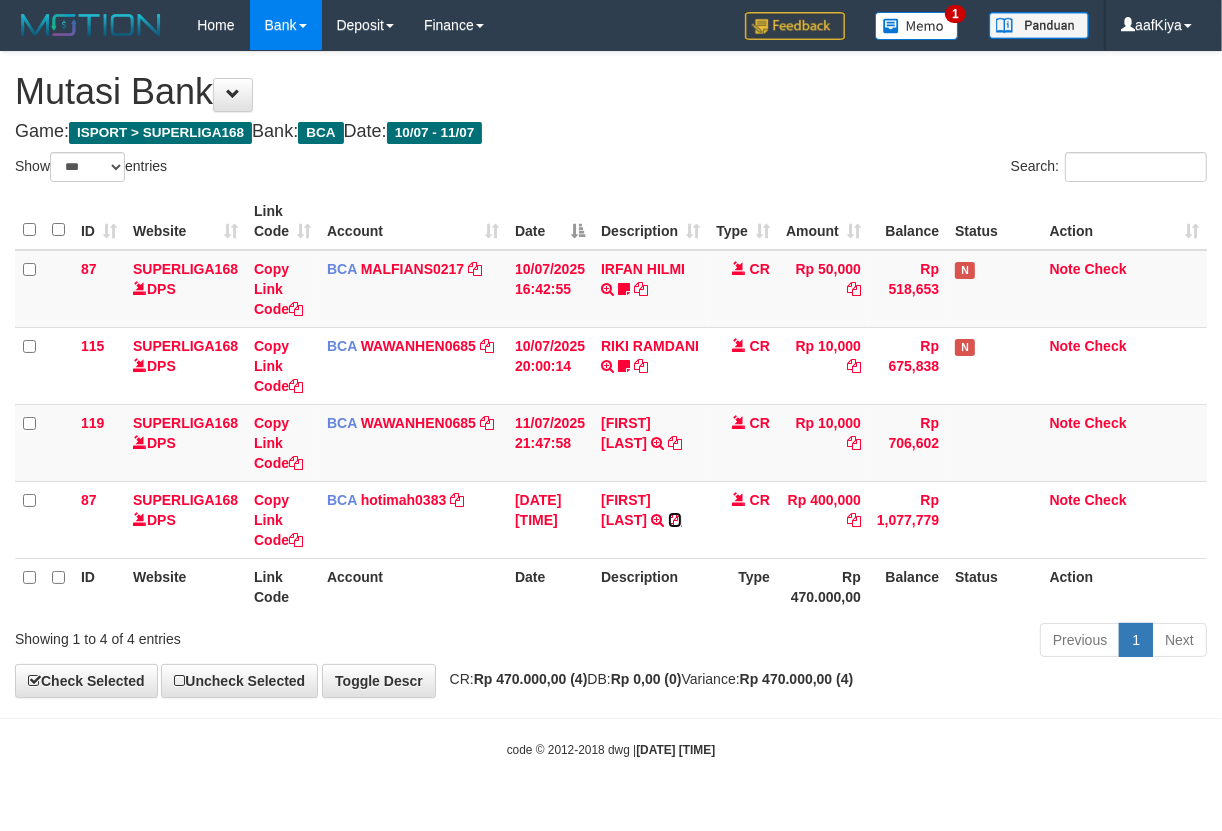 drag, startPoint x: 638, startPoint y: 522, endPoint x: 1213, endPoint y: 493, distance: 575.73083 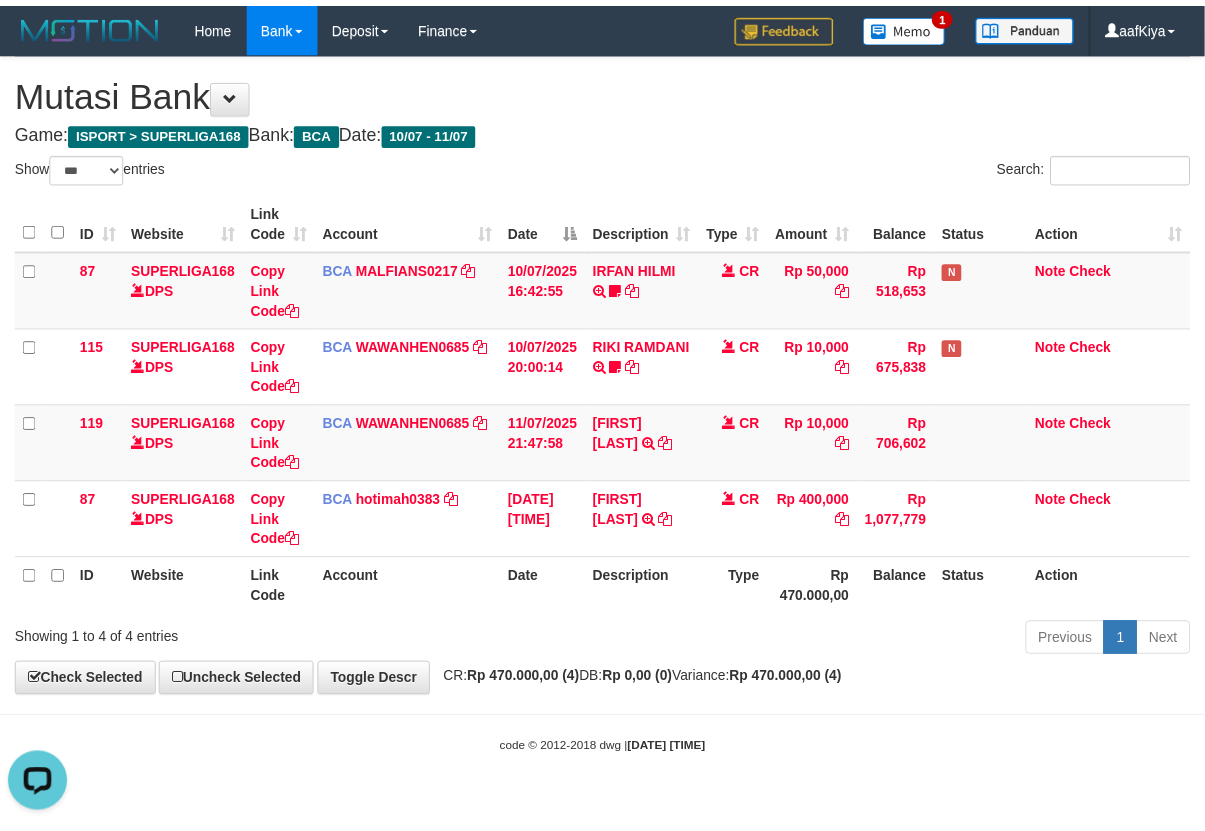 scroll, scrollTop: 0, scrollLeft: 0, axis: both 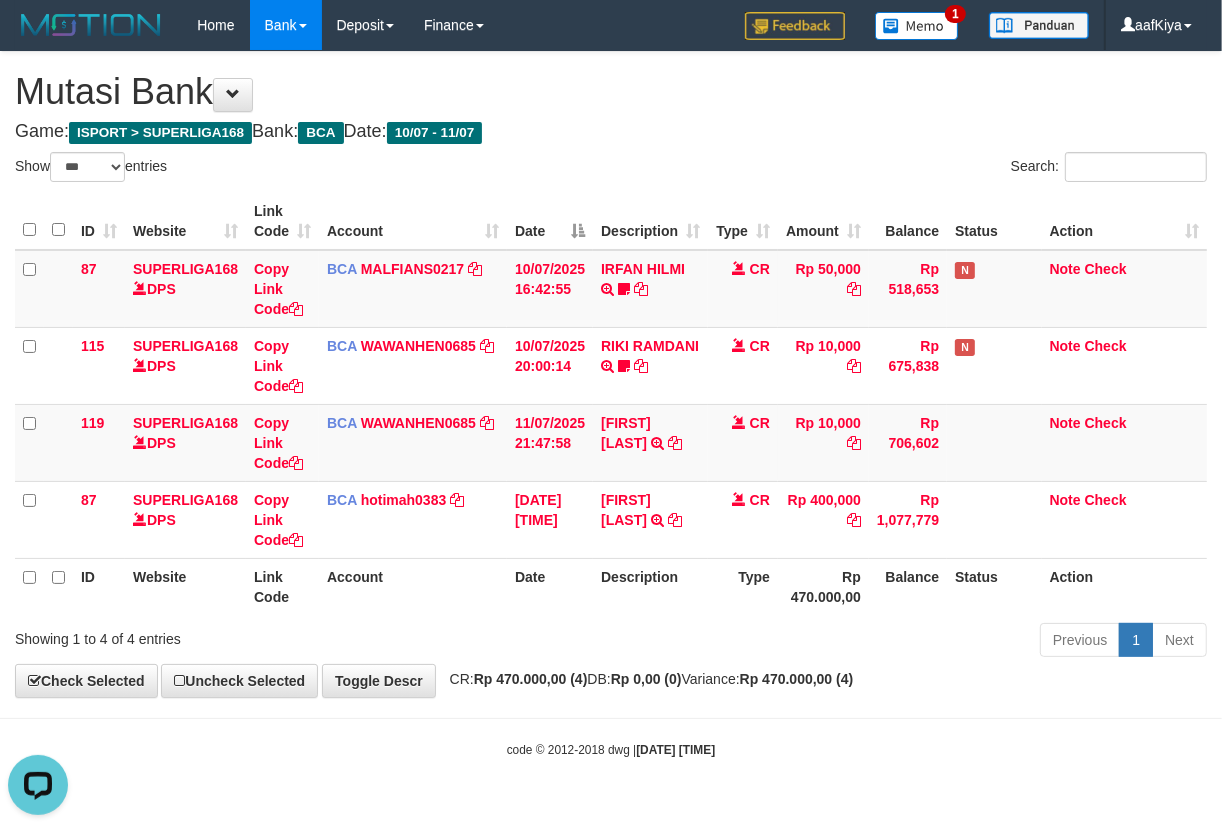 click on "Description" at bounding box center (650, 586) 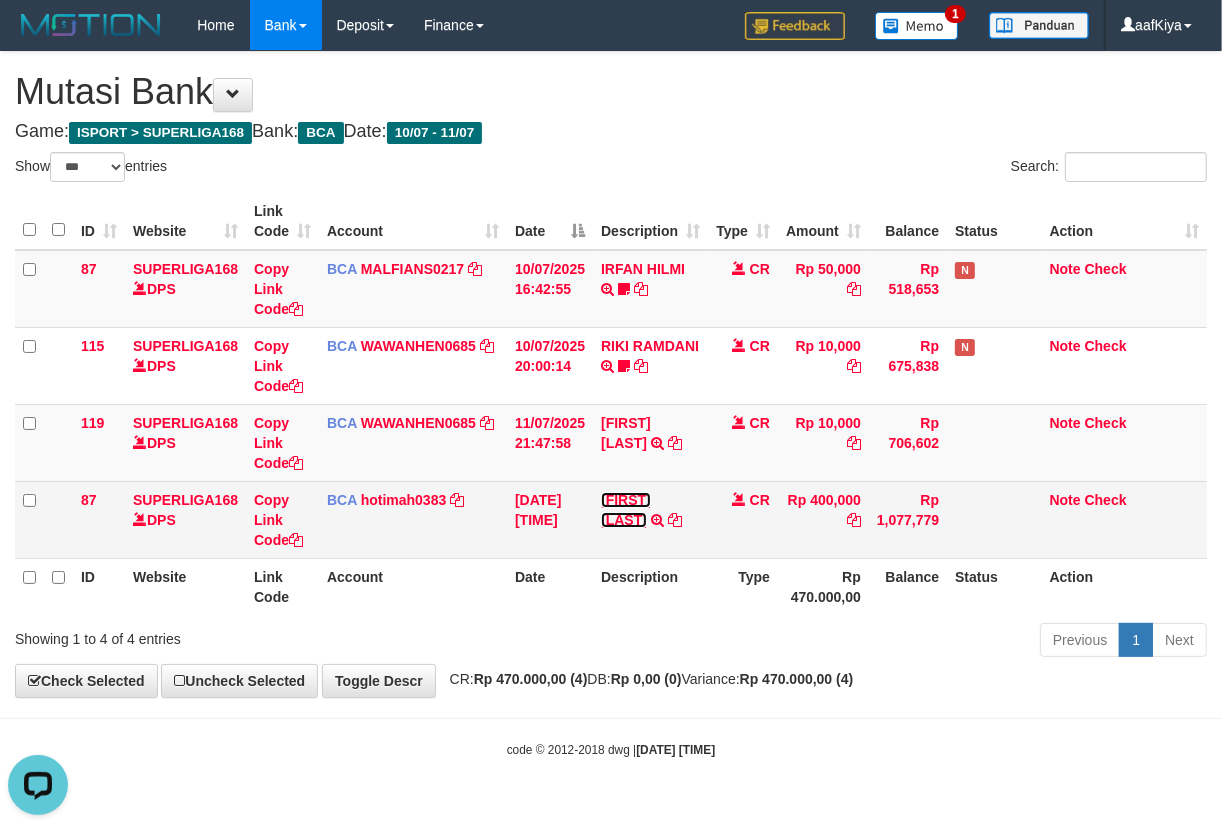 click on "VANDY GRAY S" at bounding box center [626, 510] 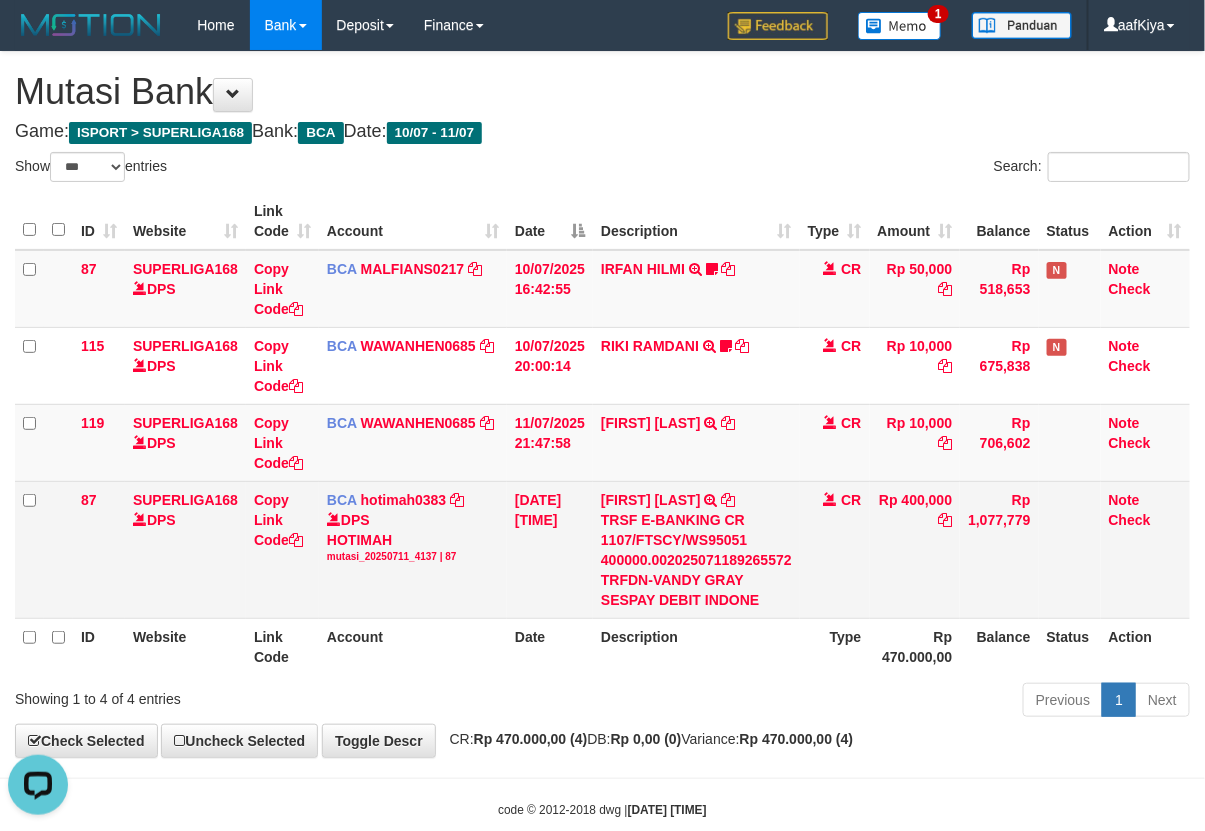 drag, startPoint x: 672, startPoint y: 678, endPoint x: 978, endPoint y: 510, distance: 349.0845 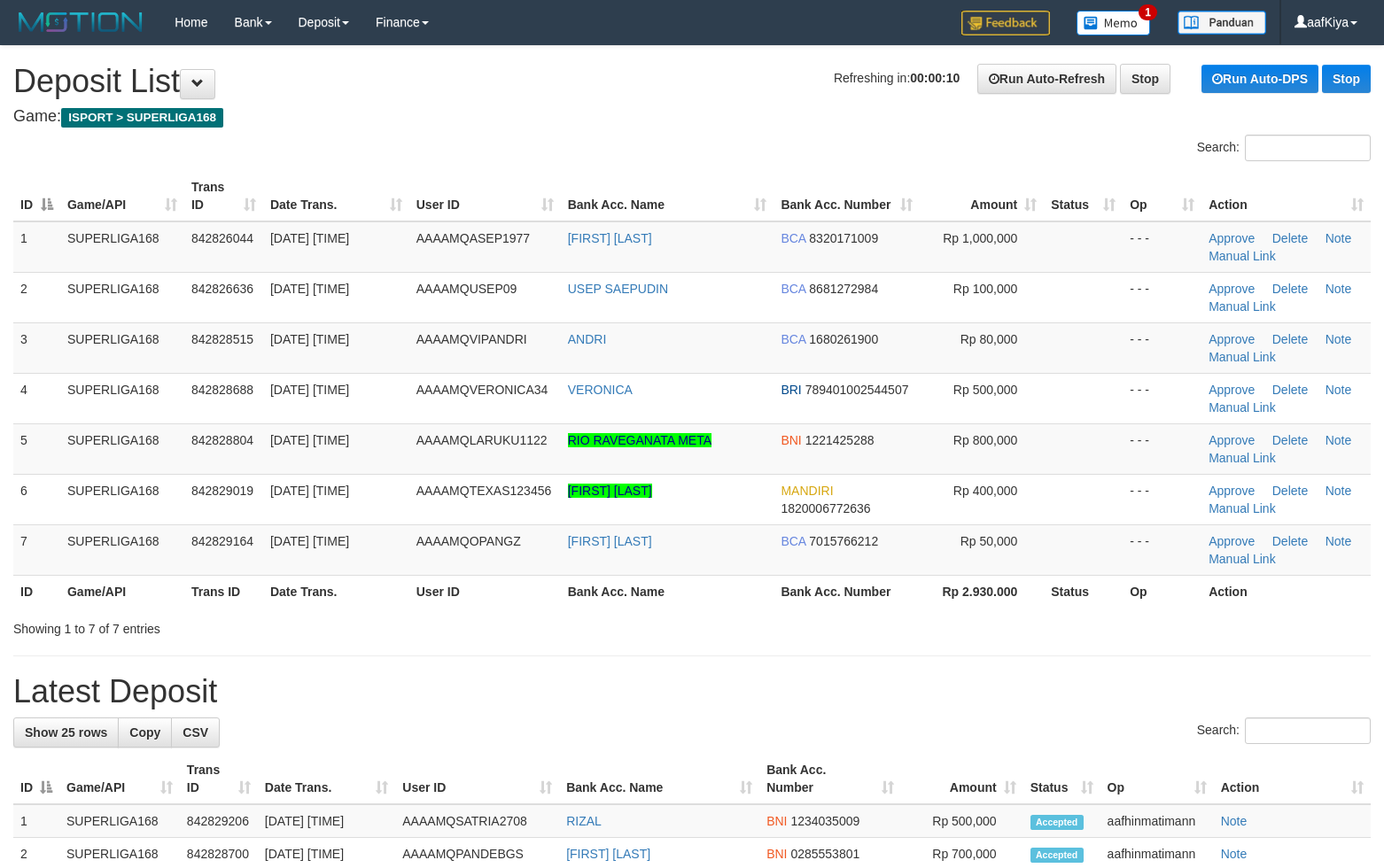scroll, scrollTop: 0, scrollLeft: 0, axis: both 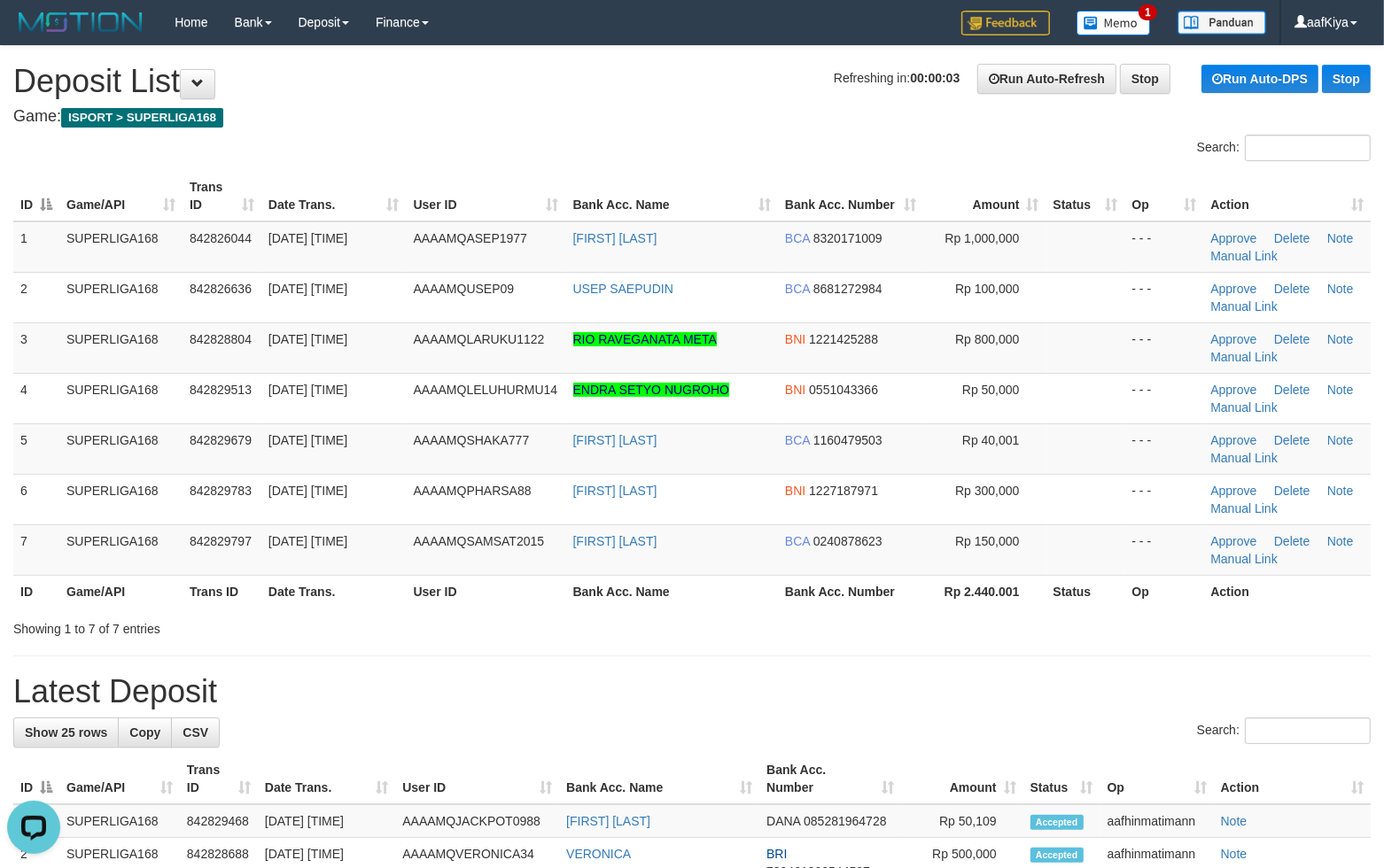 click on "Search:" at bounding box center [692, 150] 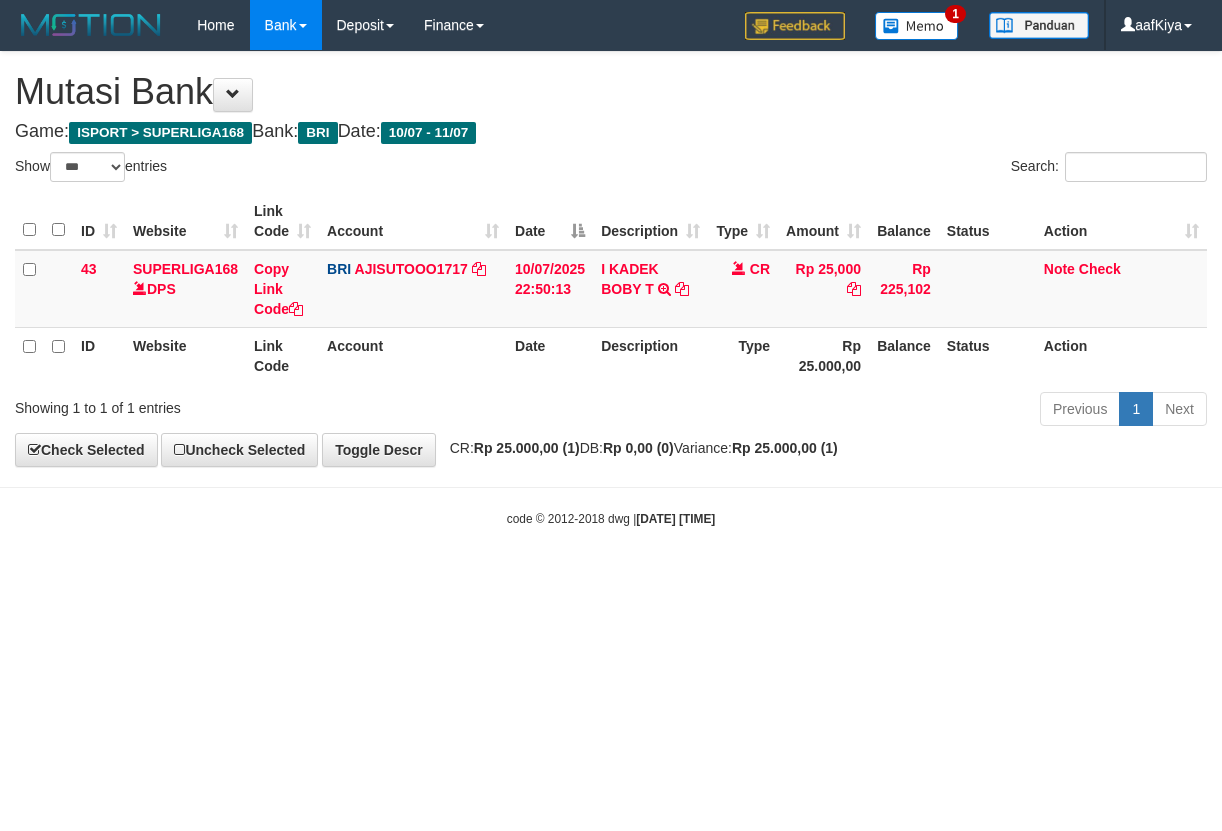 select on "***" 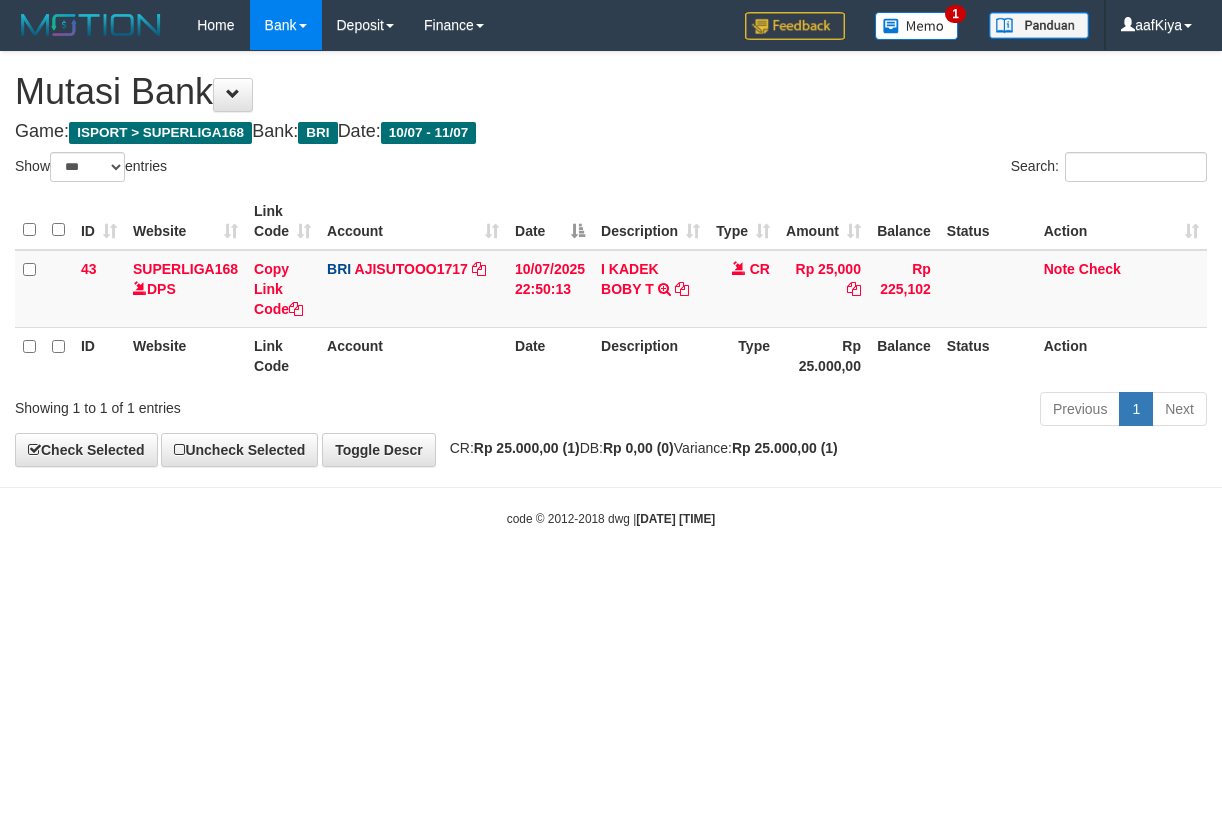 scroll, scrollTop: 0, scrollLeft: 0, axis: both 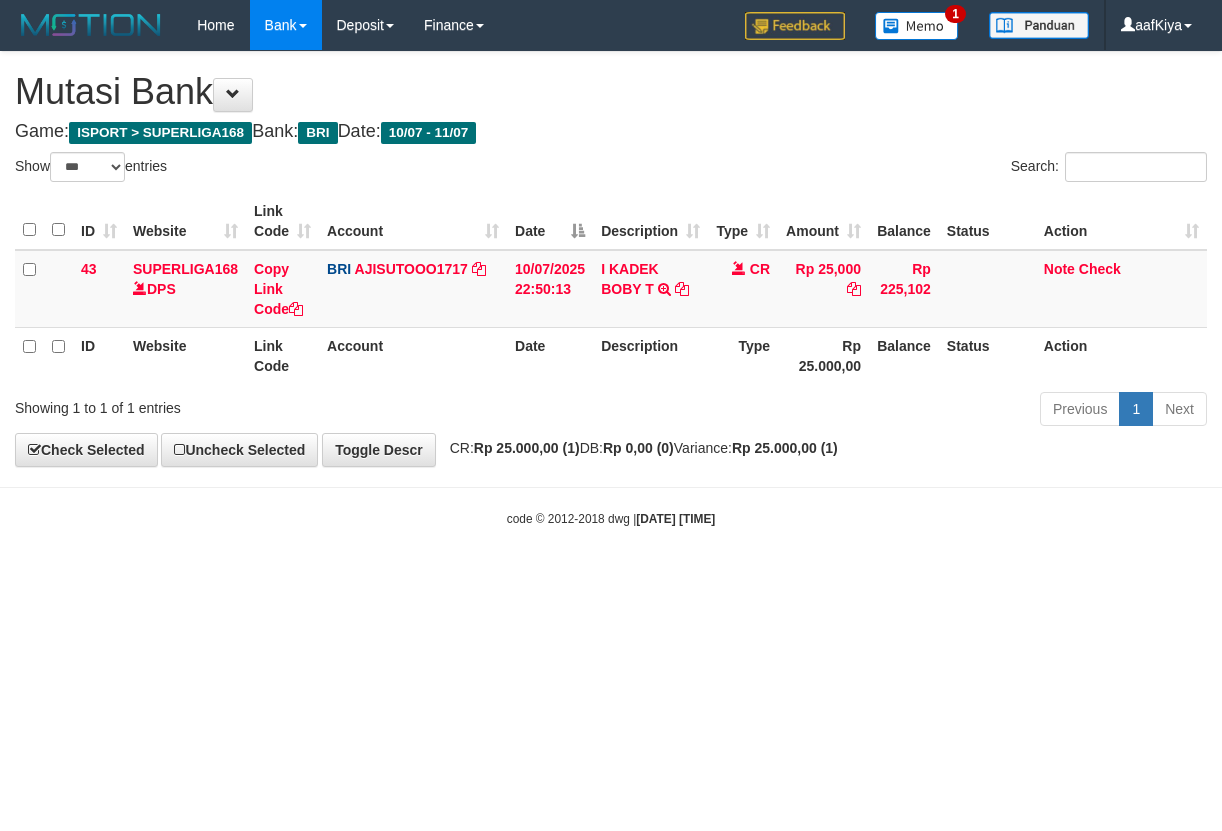 select on "***" 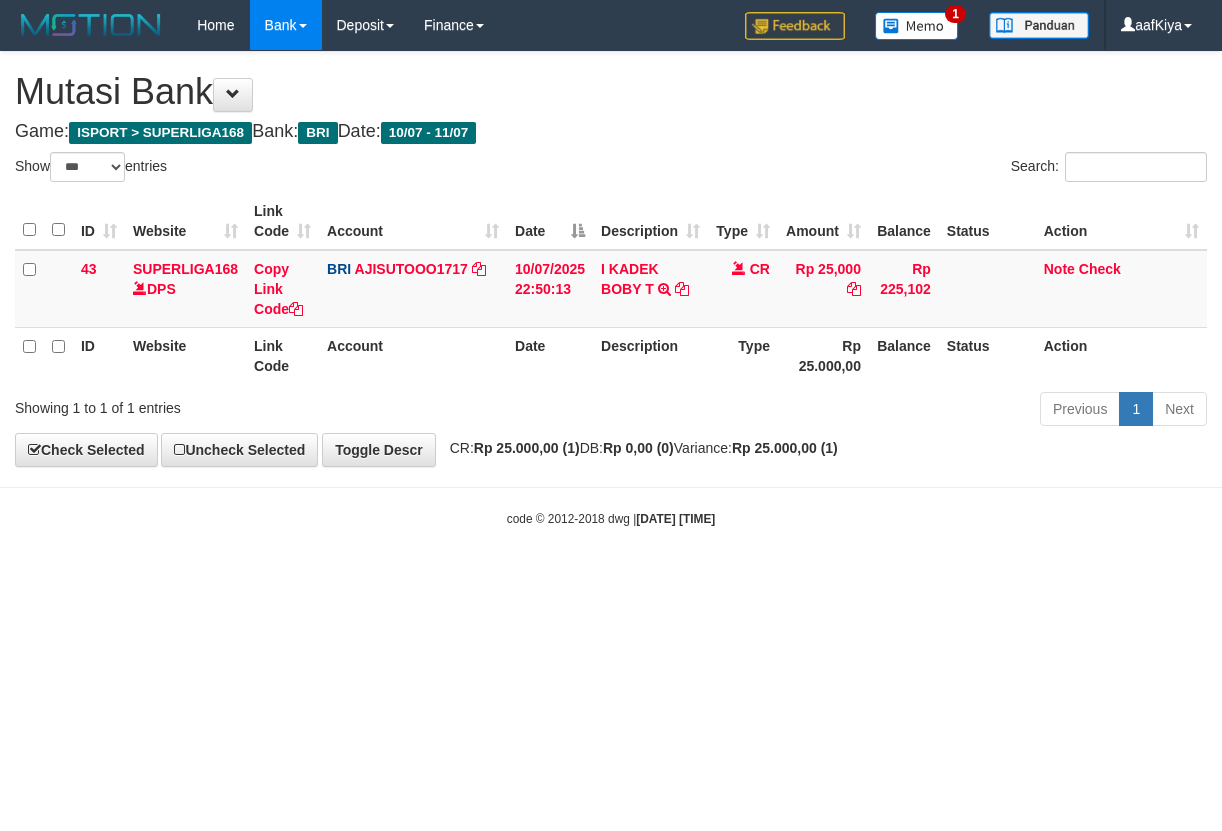 scroll, scrollTop: 0, scrollLeft: 0, axis: both 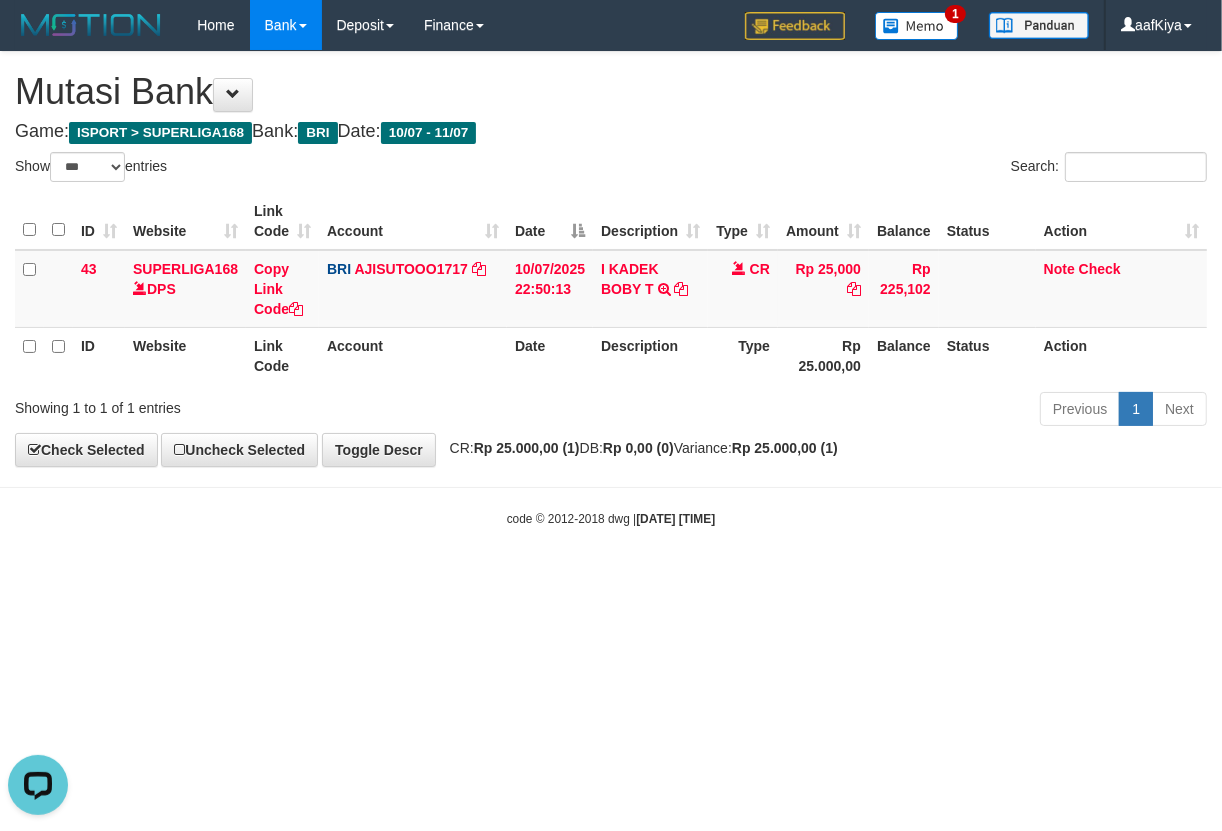 click on "**********" at bounding box center [611, 259] 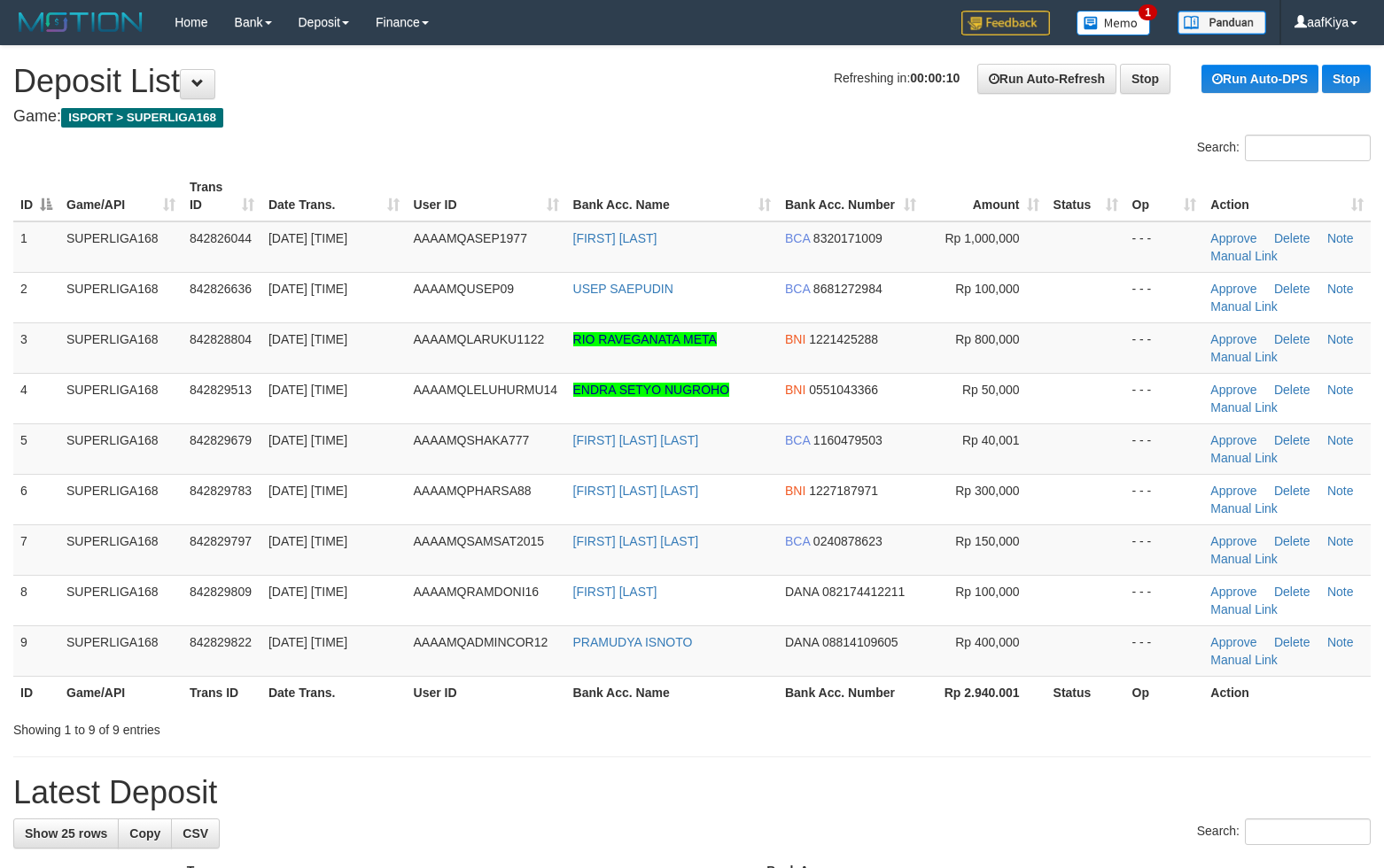 scroll, scrollTop: 485, scrollLeft: 0, axis: vertical 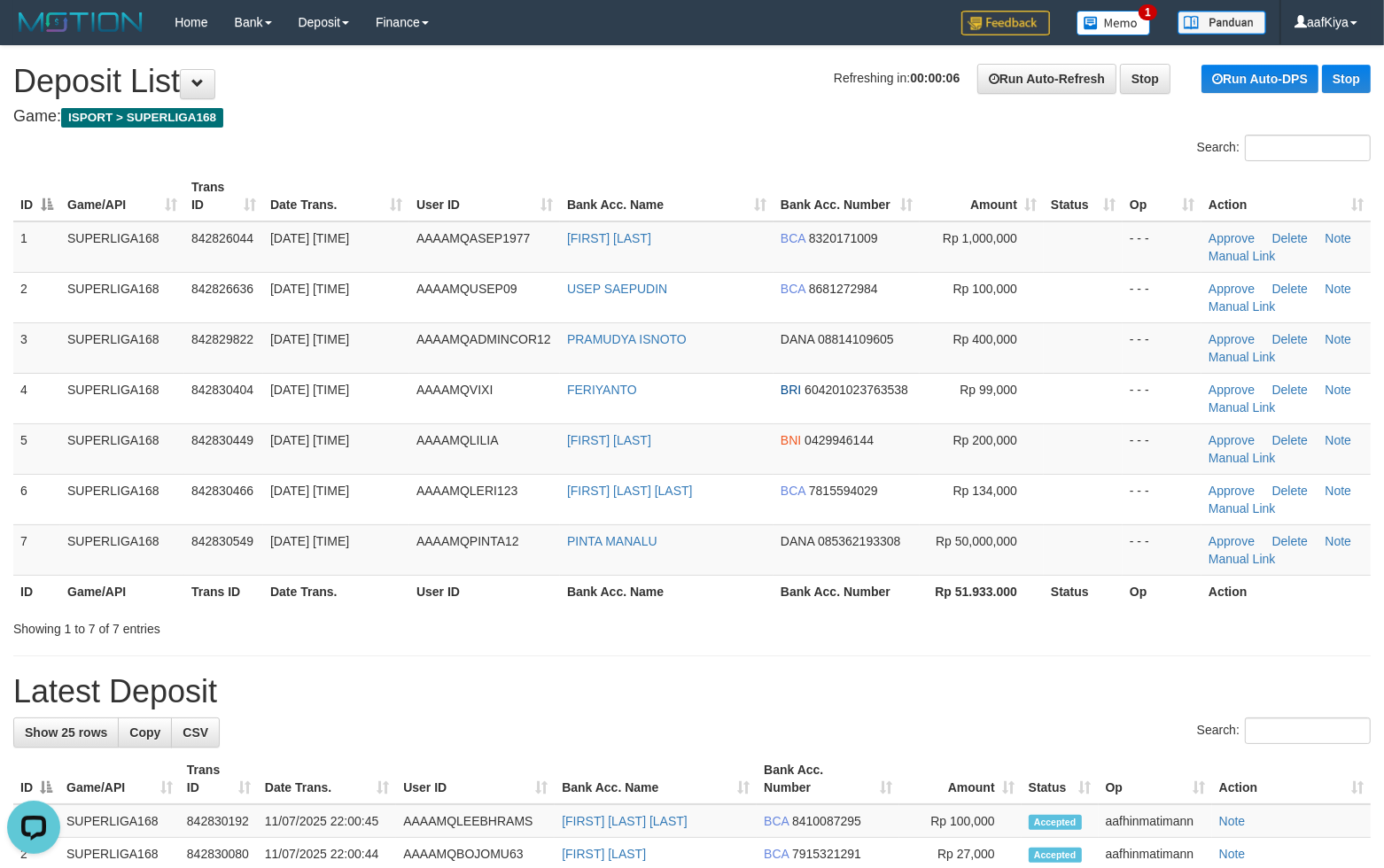 drag, startPoint x: 550, startPoint y: 87, endPoint x: 547, endPoint y: 97, distance: 10.440307 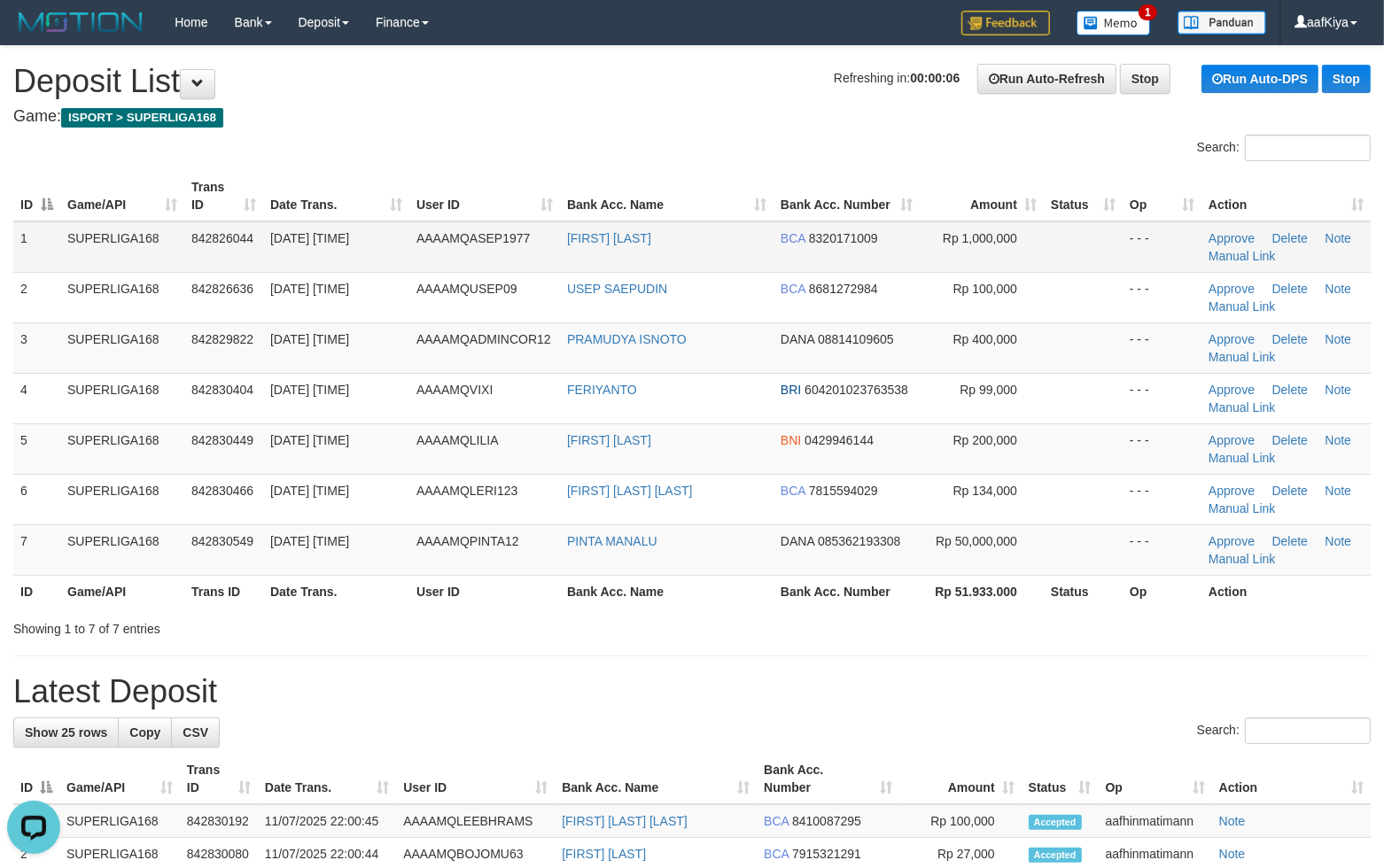 drag, startPoint x: 547, startPoint y: 97, endPoint x: 210, endPoint y: 259, distance: 373.91577 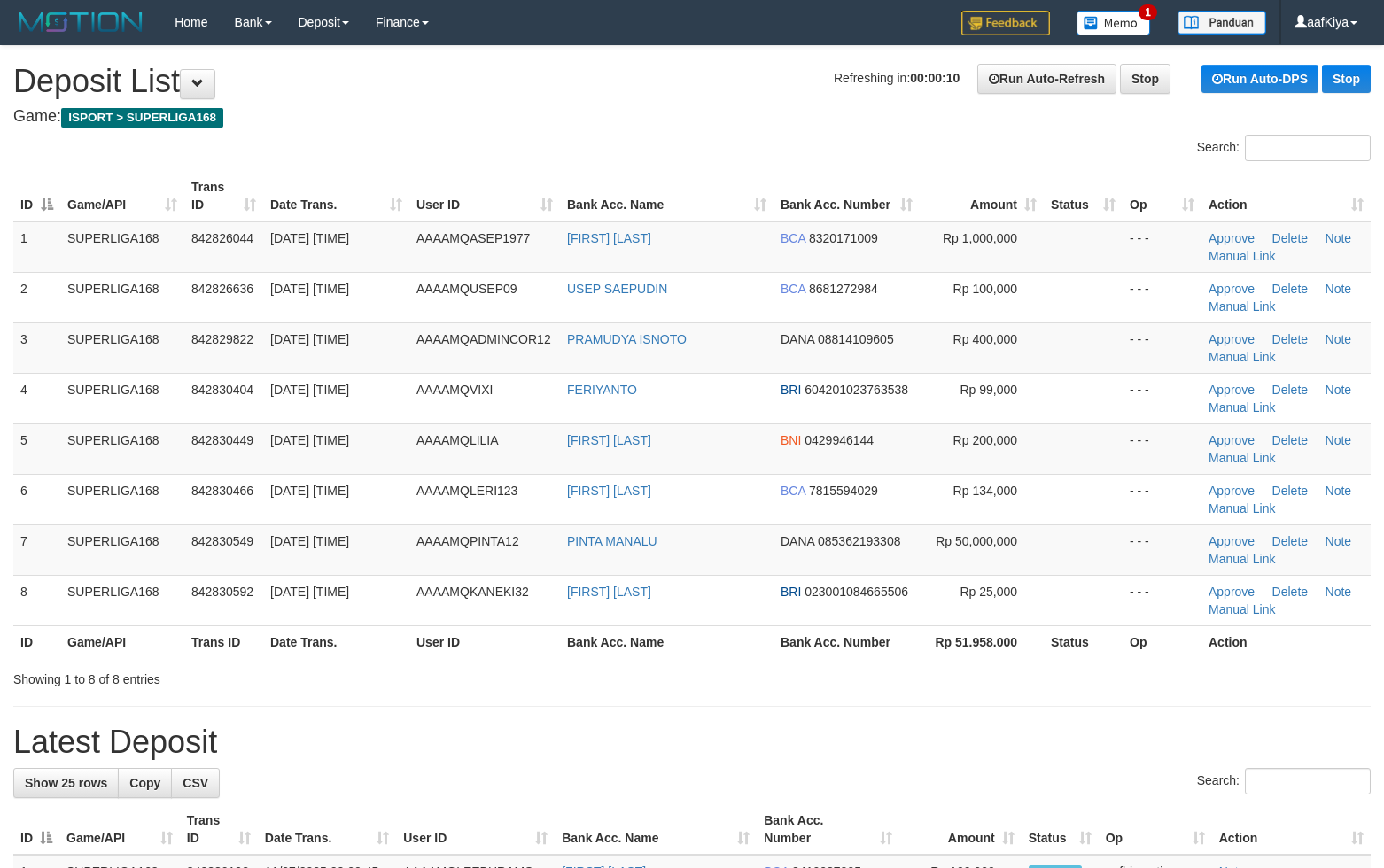 scroll, scrollTop: 0, scrollLeft: 0, axis: both 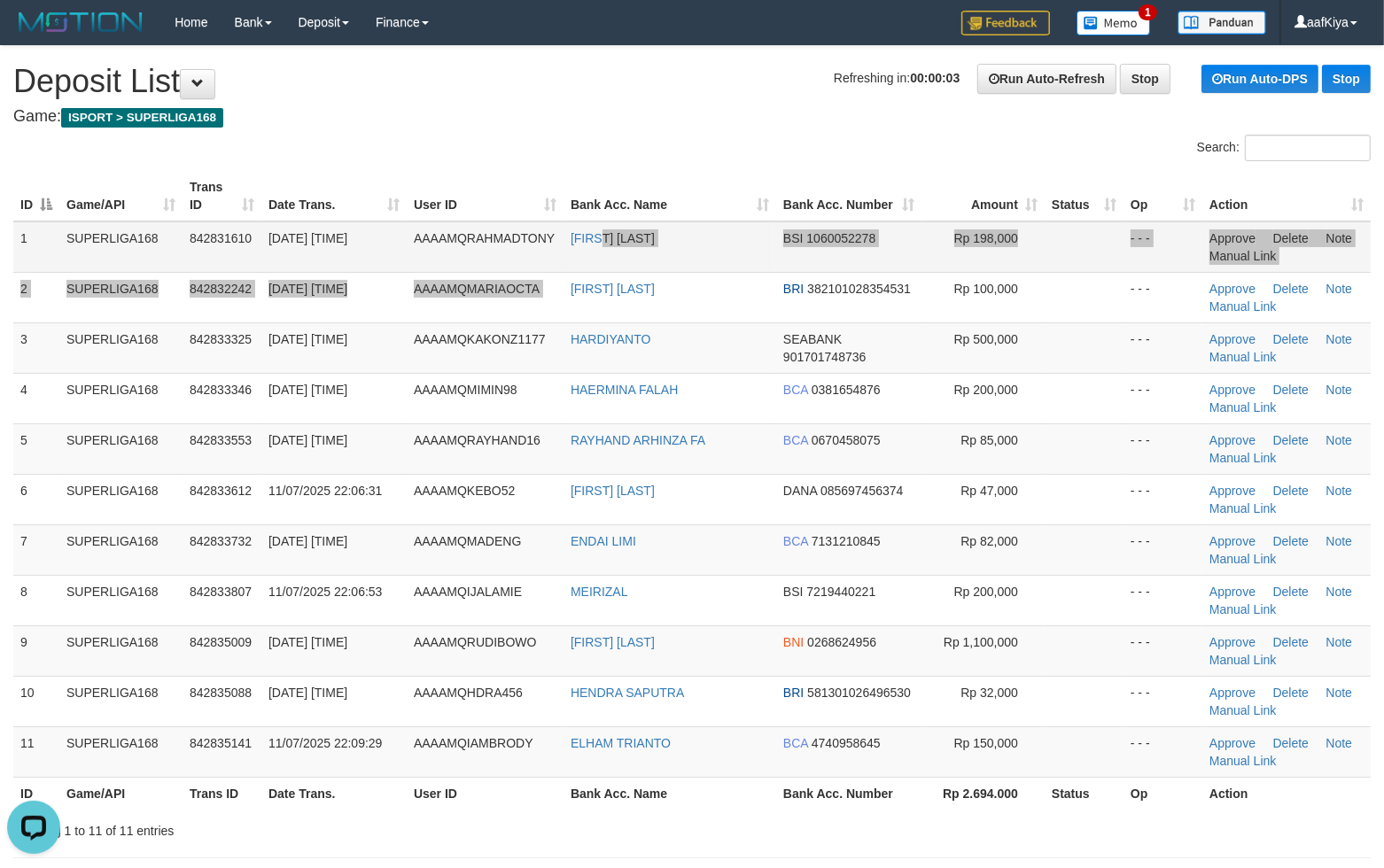 click on "1
SUPERLIGA168
842831610
11/07/2025 22:02:41
AAAAMQRAHMADTONY
RAHMAD TONY
BSI
1060052278
Rp 198,000
- - -
Approve
Delete
Note
Manual Link
2
SUPERLIGA168
842832242
11/07/2025 22:03:58
AAAAMQMARIAOCTA
MARIA OCTAVIAN
BRI
382101028354531
Rp 100,000
BCA" at bounding box center (692, 500) 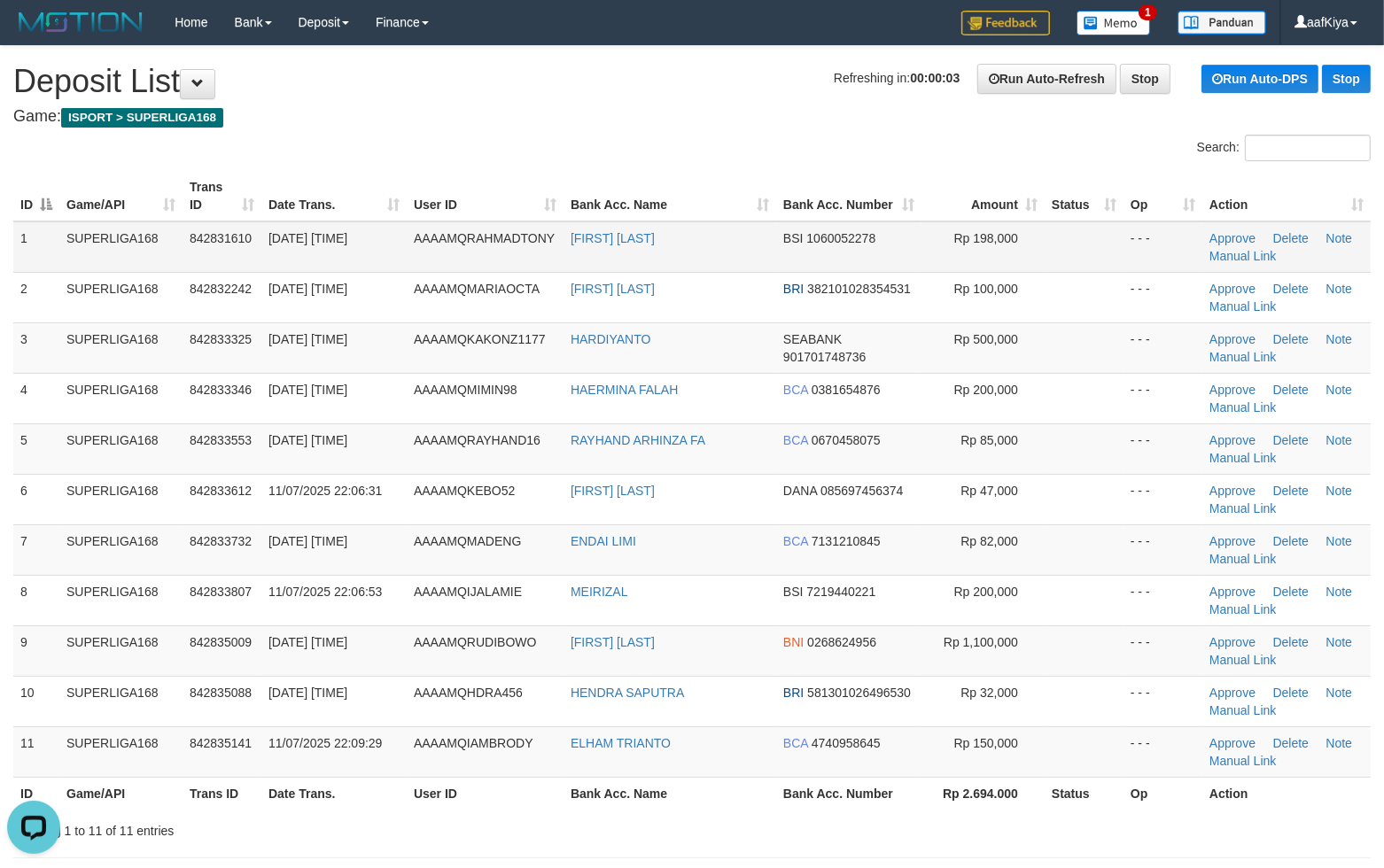 scroll, scrollTop: 620, scrollLeft: 0, axis: vertical 